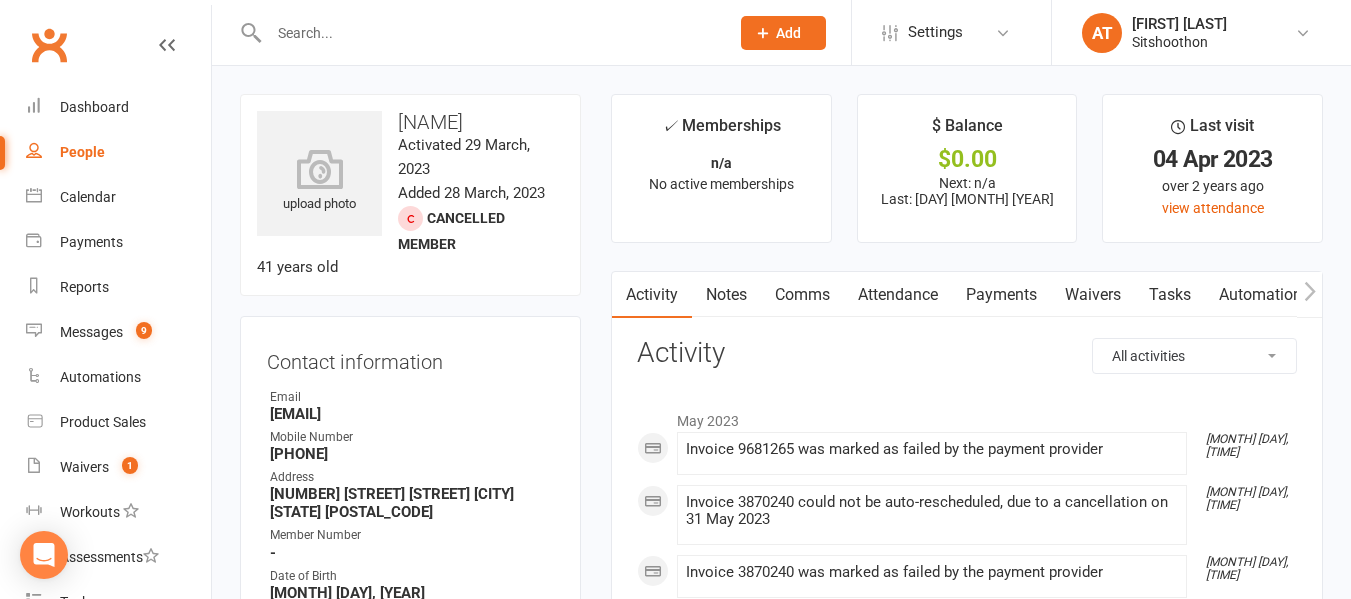 scroll, scrollTop: 0, scrollLeft: 0, axis: both 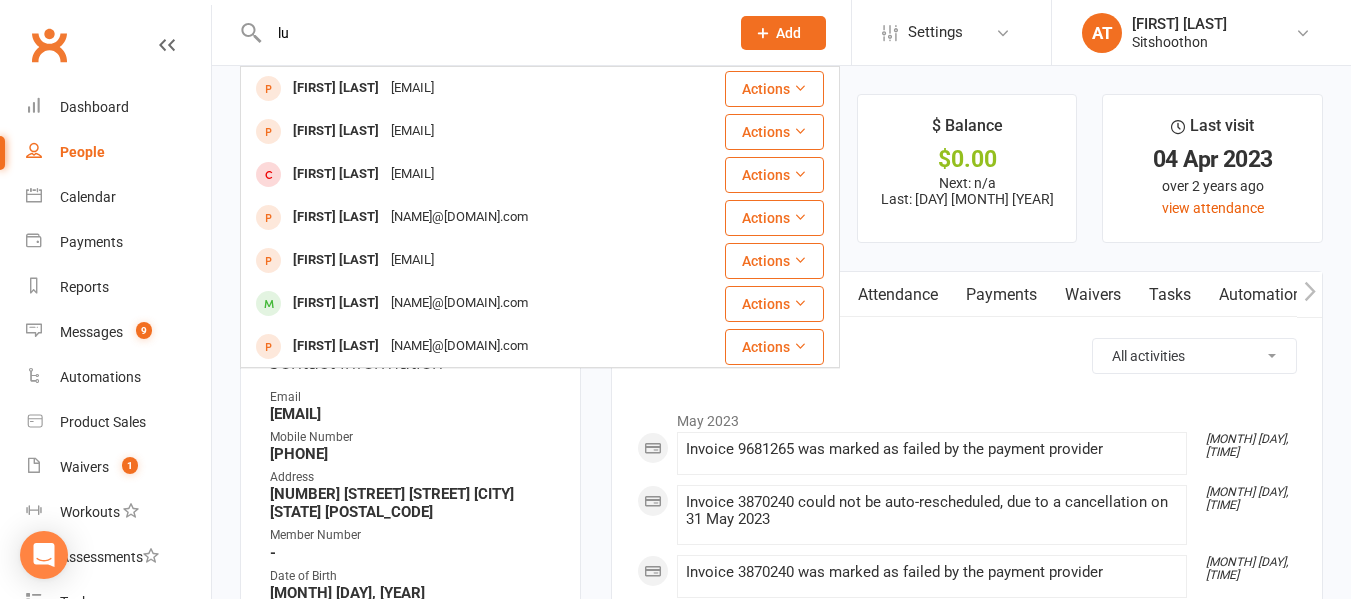 type on "l" 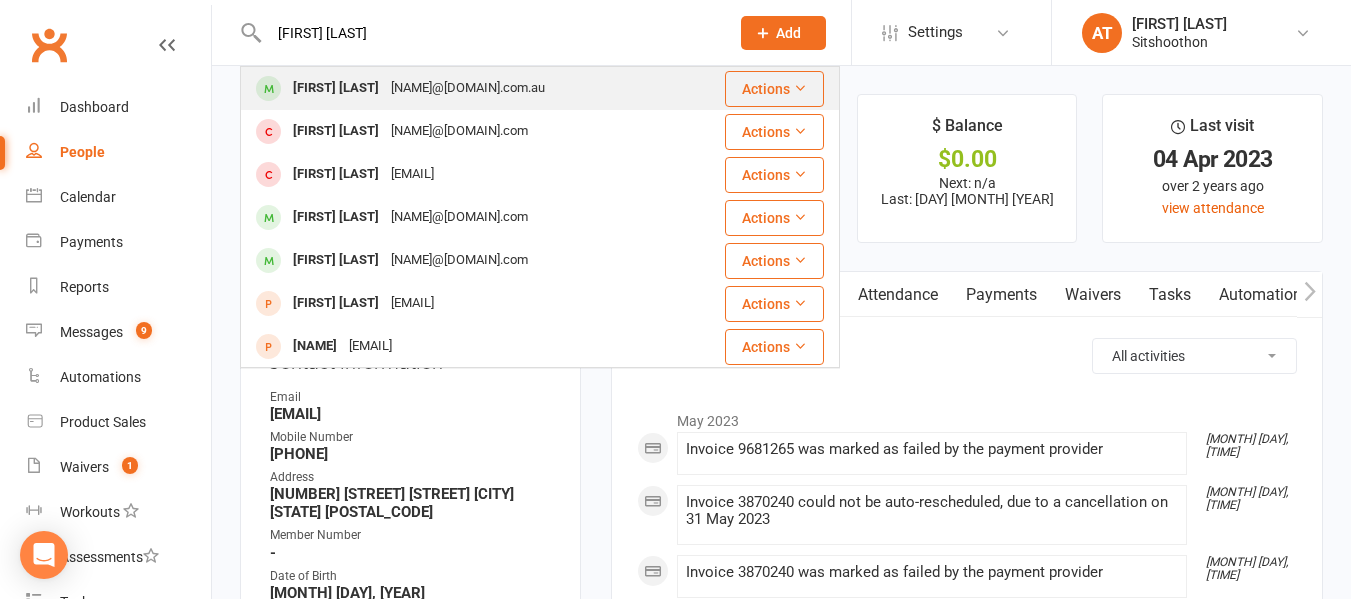 type on "[FIRST] [LAST]" 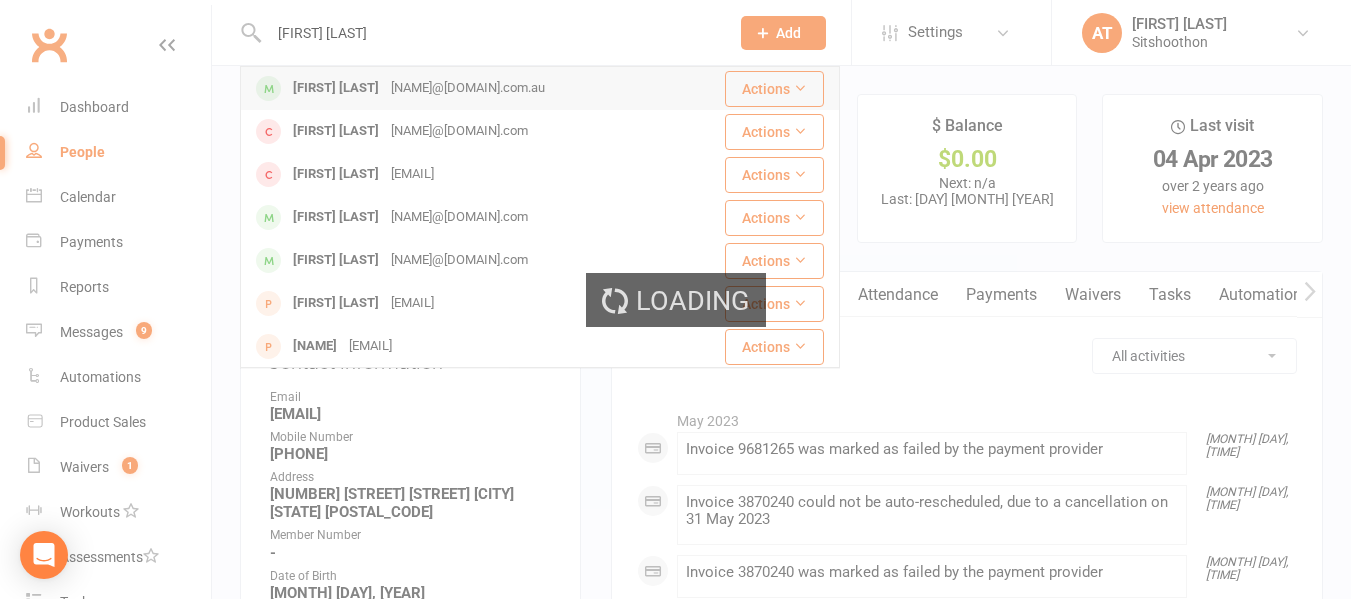 type 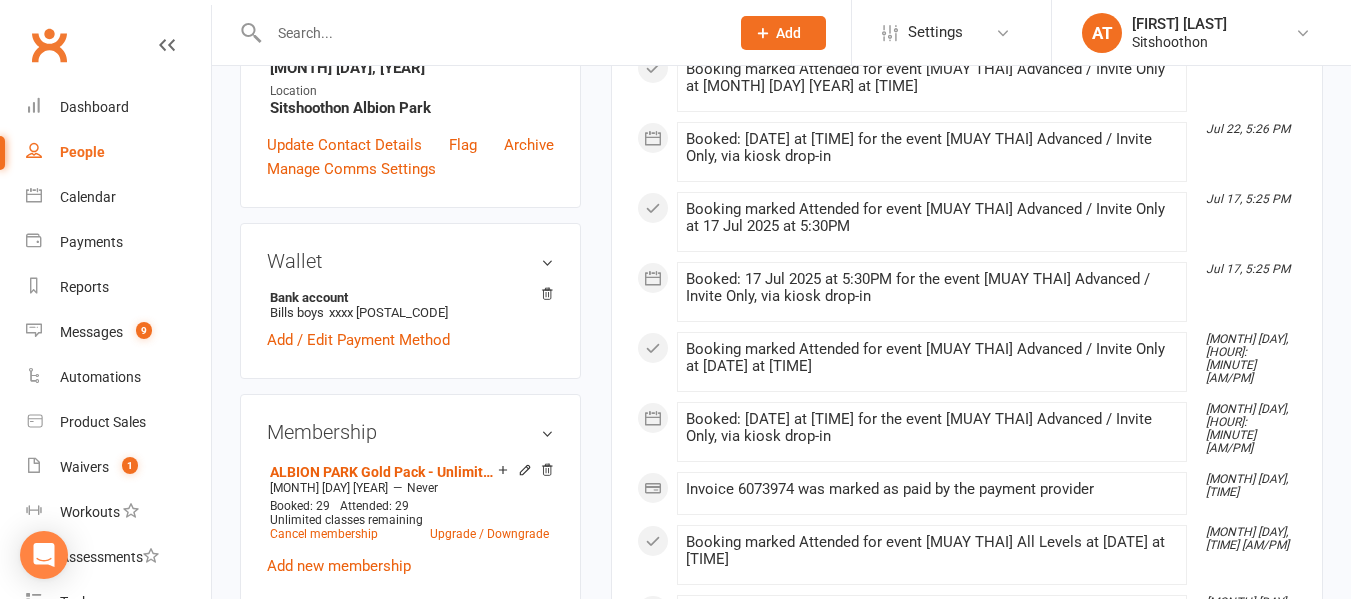 scroll, scrollTop: 0, scrollLeft: 0, axis: both 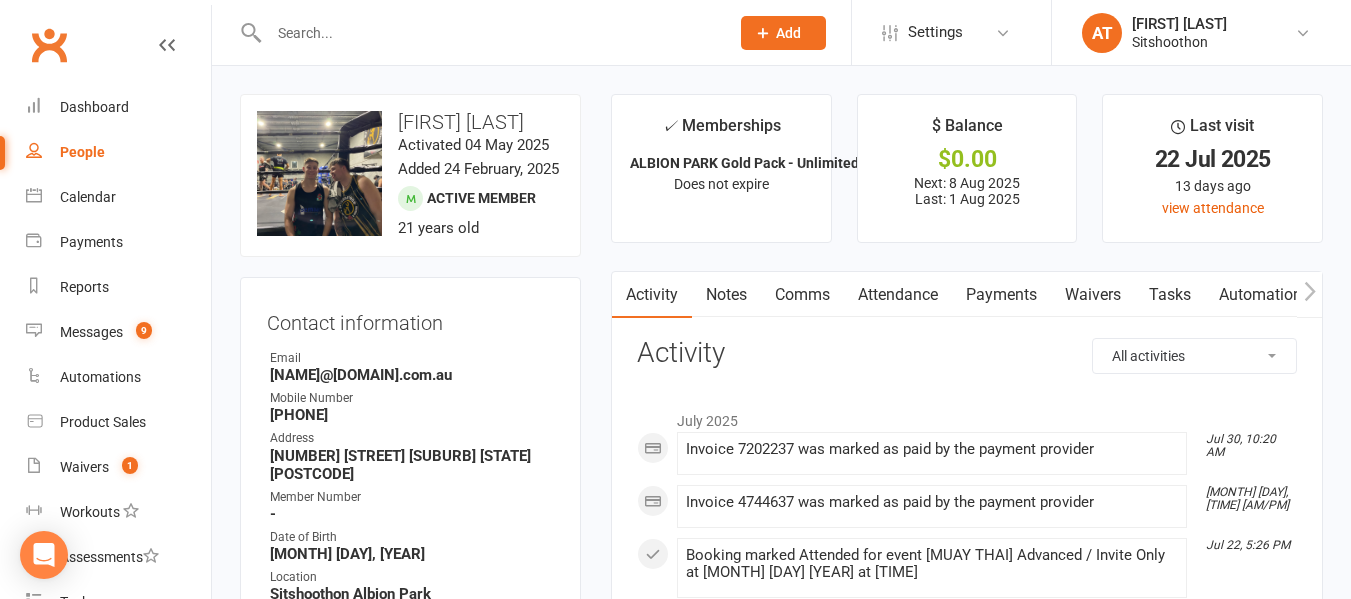 click on "Payments" at bounding box center [1001, 295] 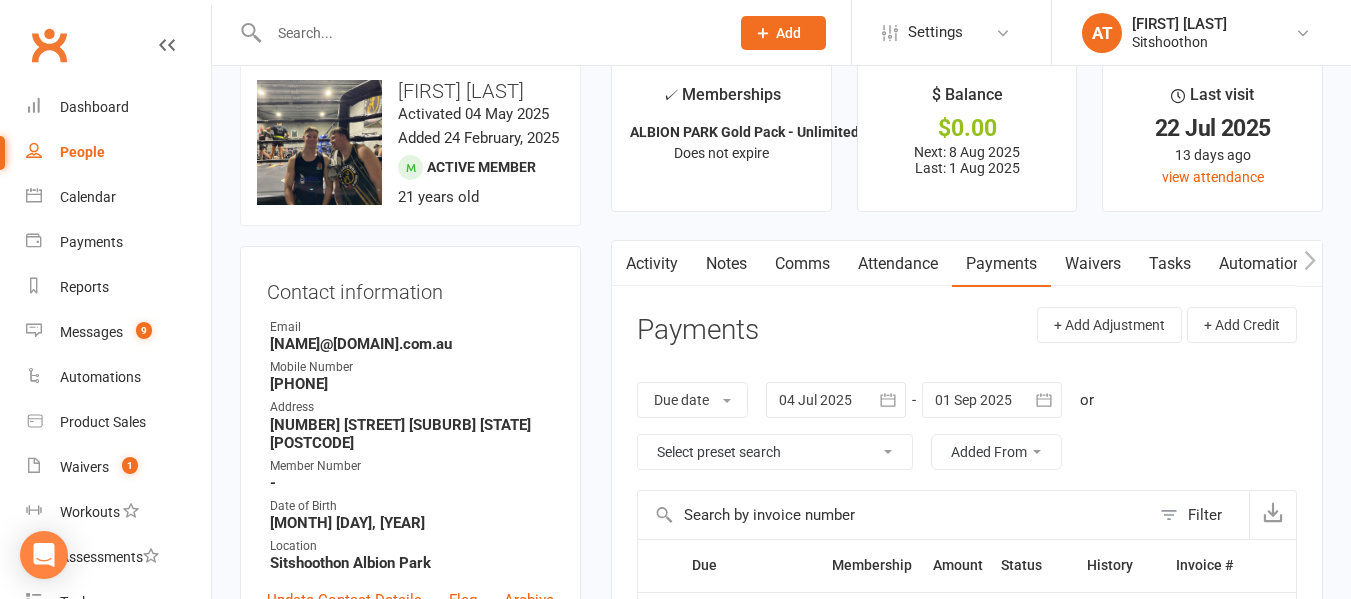 scroll, scrollTop: 0, scrollLeft: 0, axis: both 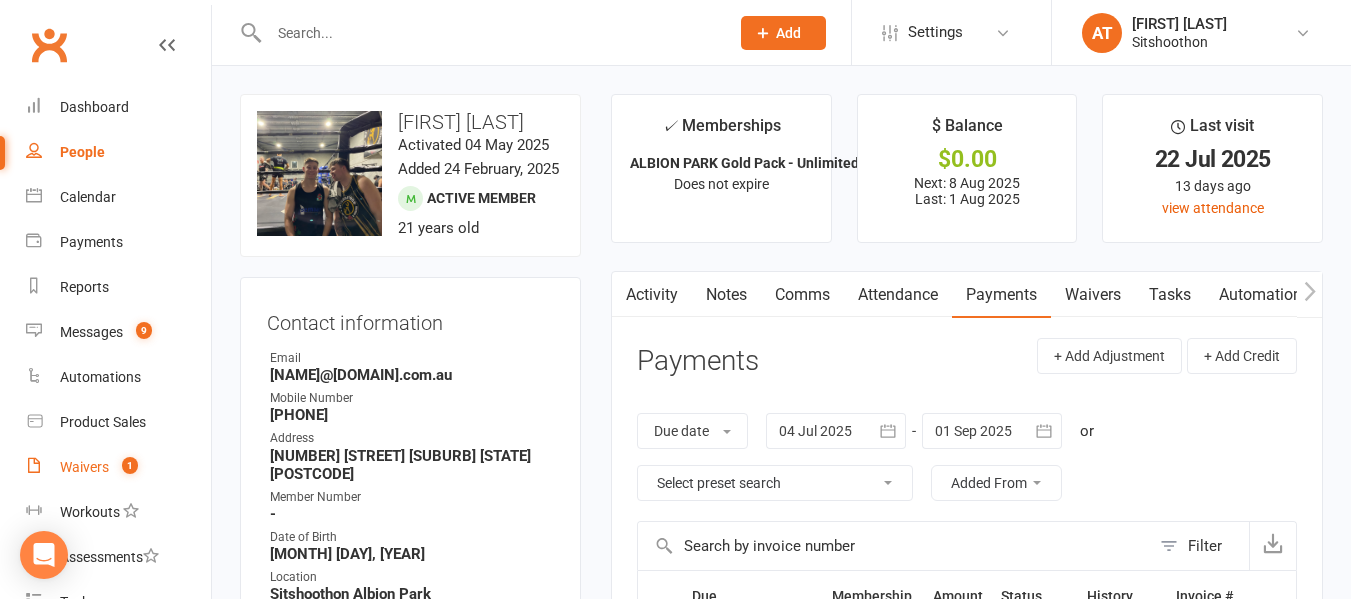 click on "Waivers   1" at bounding box center (118, 467) 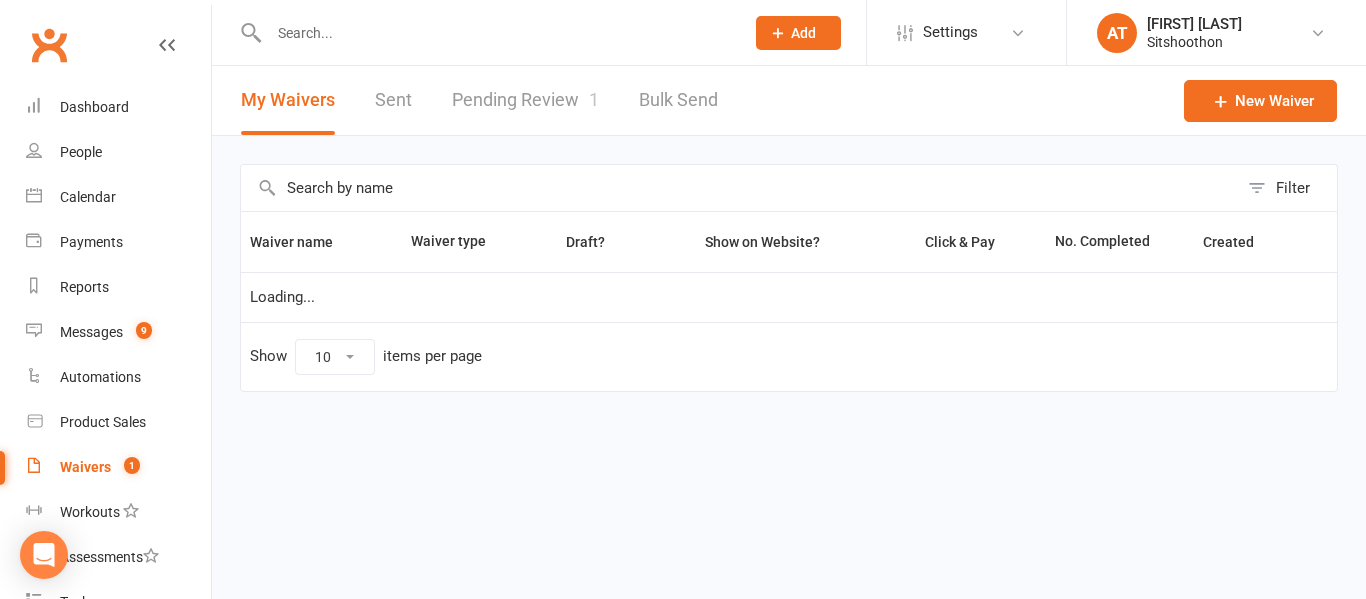 select on "100" 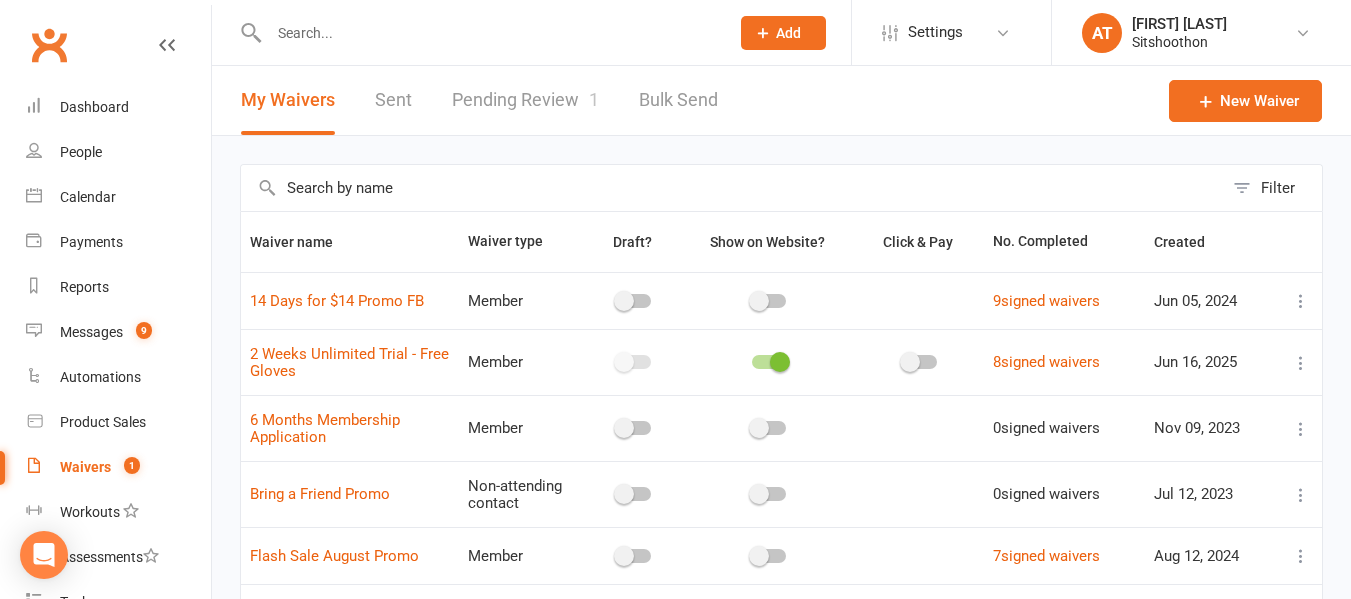 click on "Pending Review 1" at bounding box center (525, 100) 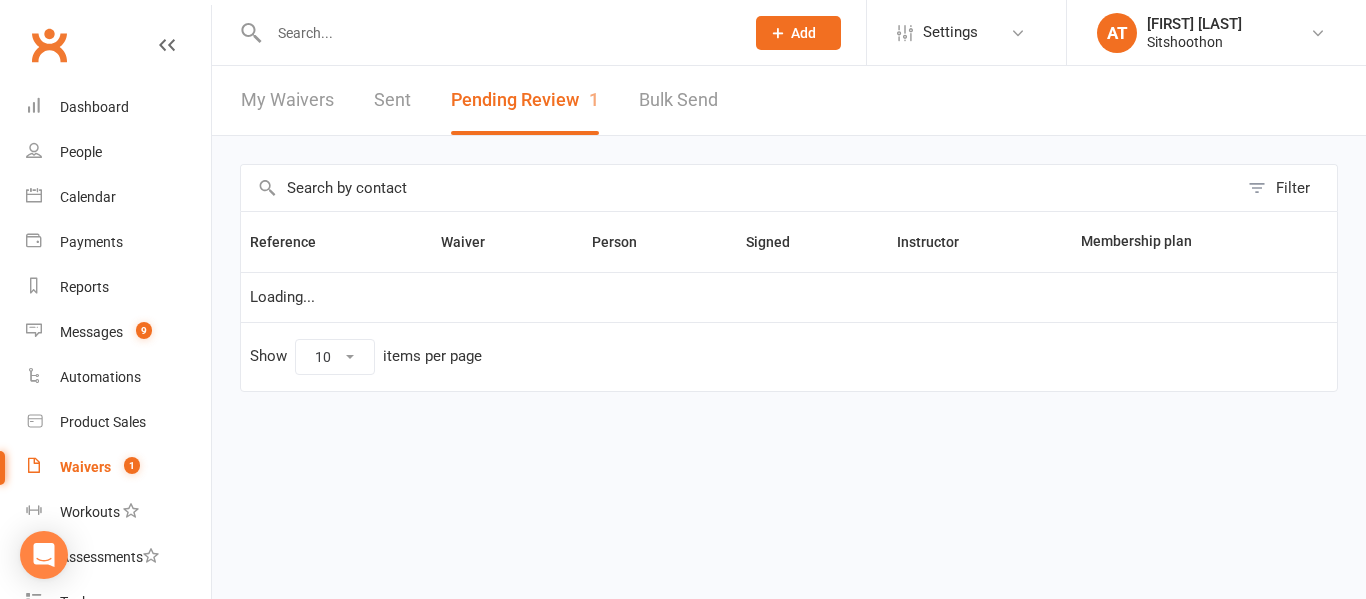 select on "25" 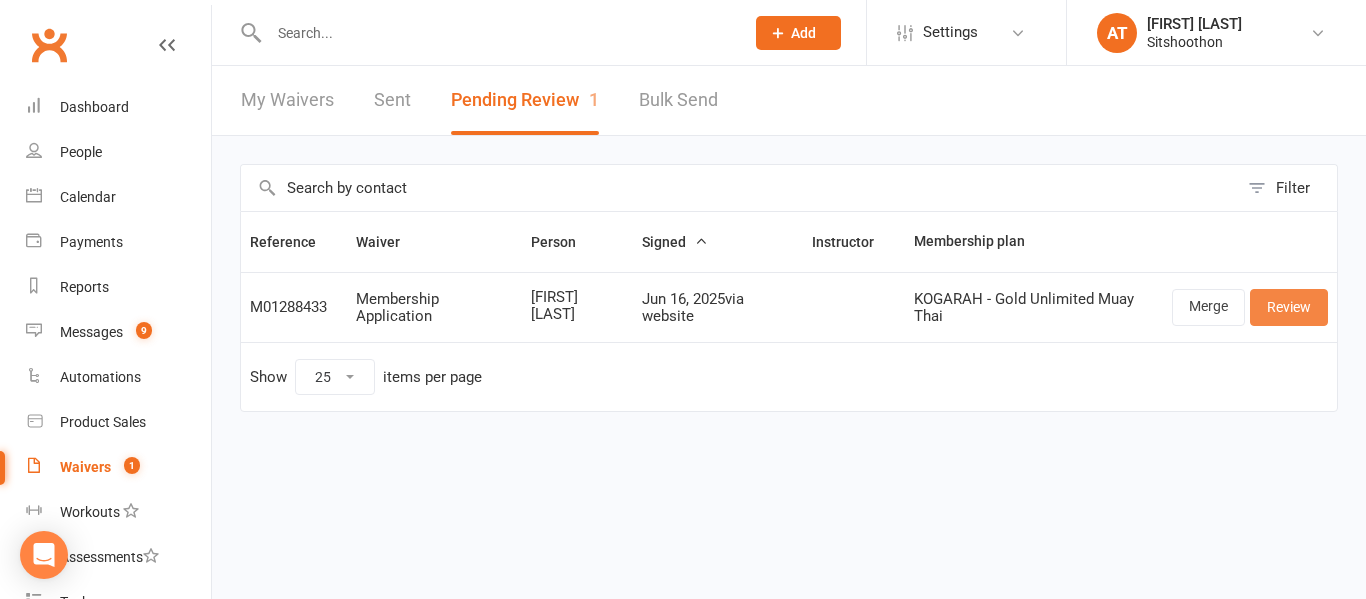 click on "Review" at bounding box center (1289, 307) 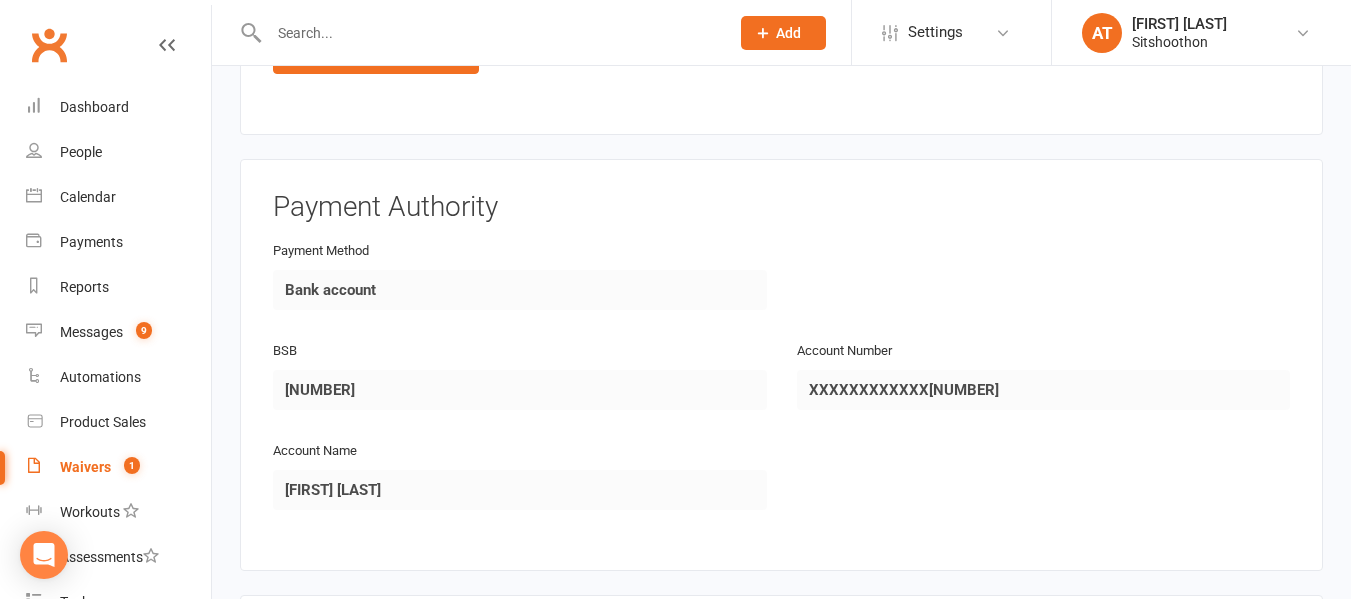 scroll, scrollTop: 2578, scrollLeft: 0, axis: vertical 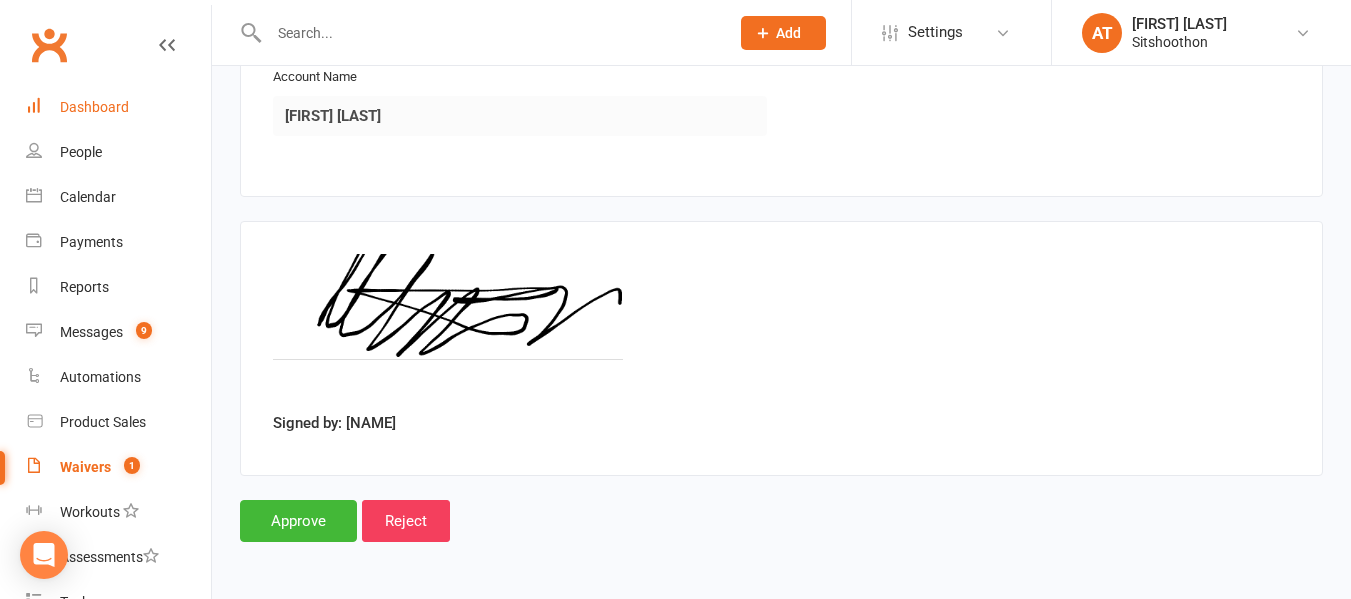 click on "Dashboard" at bounding box center (118, 107) 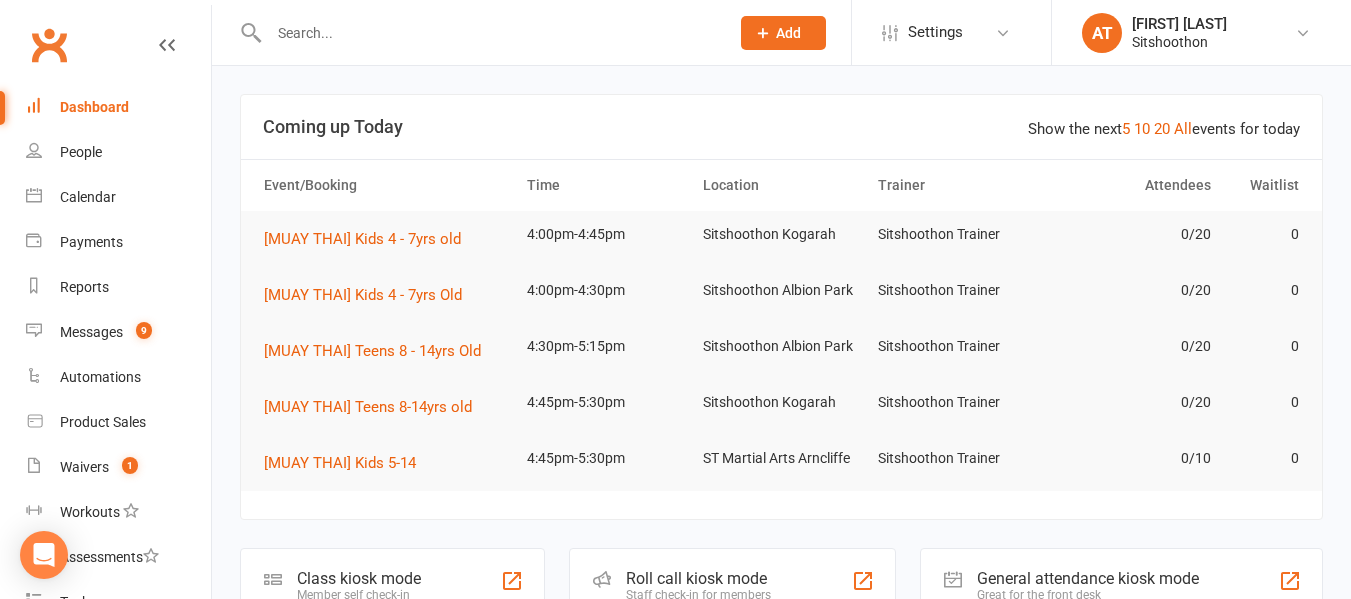 click at bounding box center (489, 33) 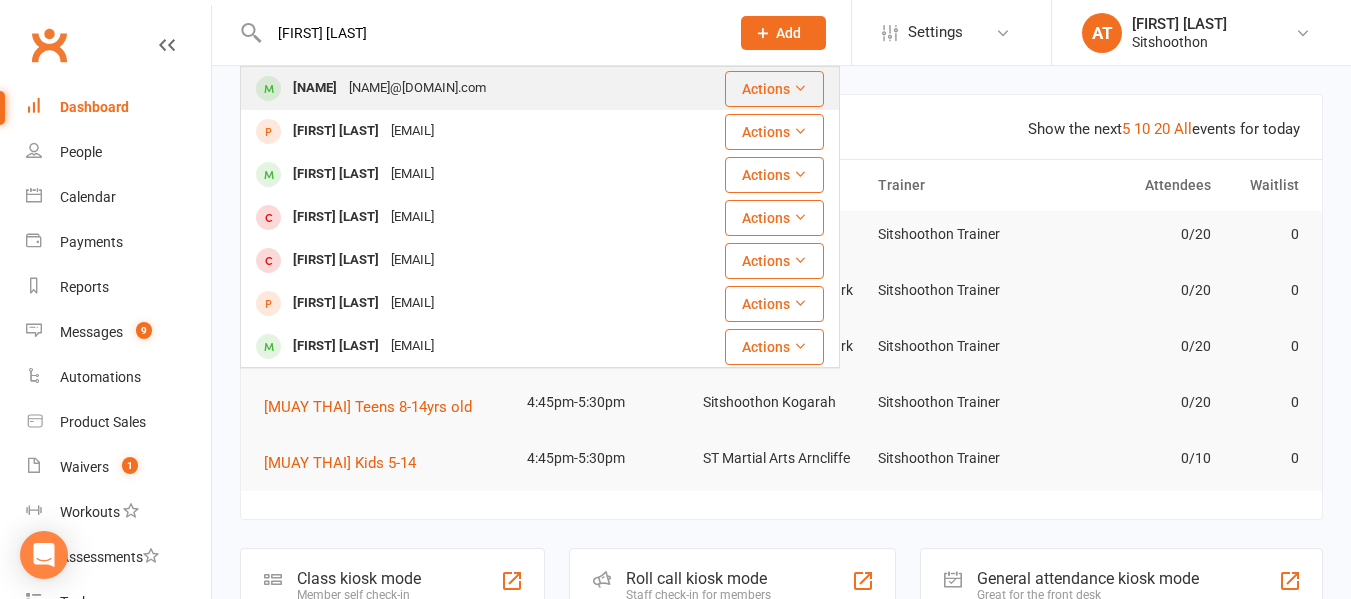 type on "[FIRST] [LAST]" 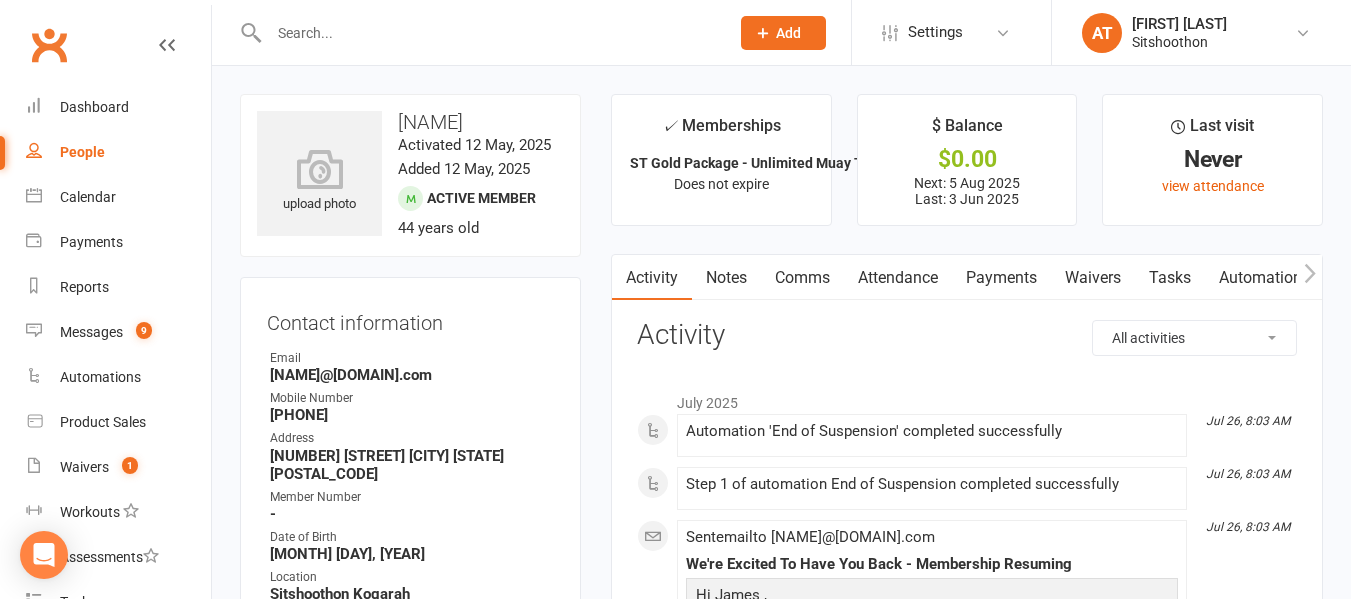 click on "Payments" at bounding box center [1001, 278] 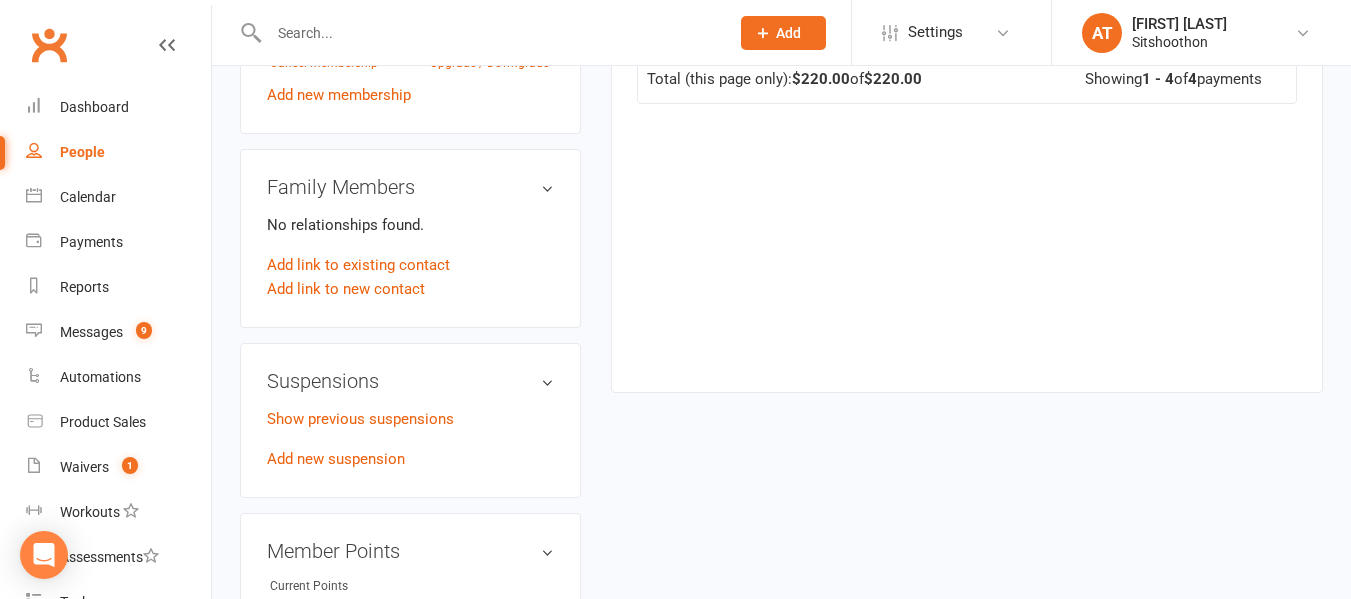scroll, scrollTop: 958, scrollLeft: 0, axis: vertical 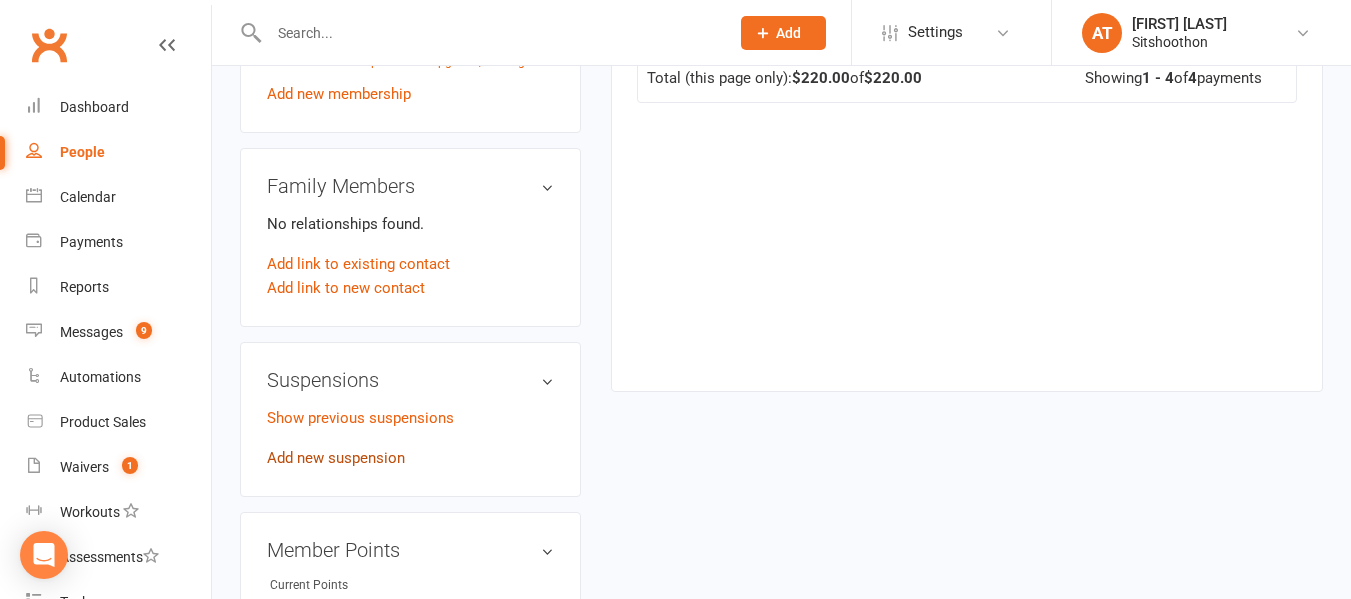 click on "Add new suspension" at bounding box center (336, 458) 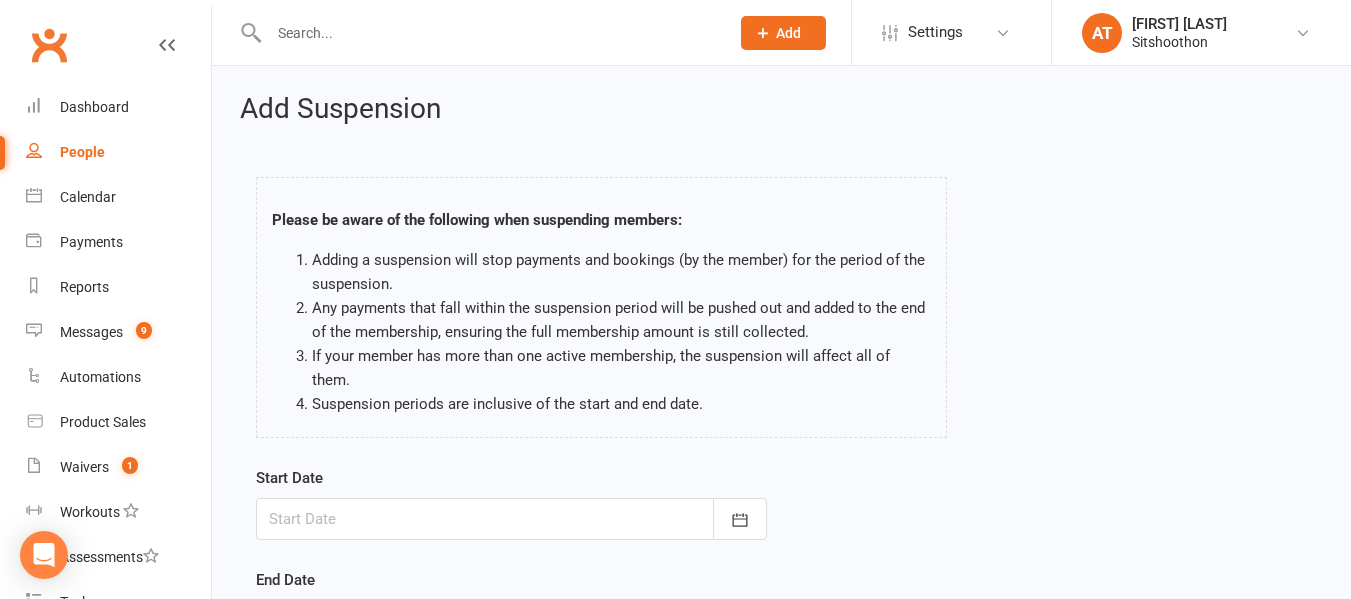 scroll, scrollTop: 280, scrollLeft: 0, axis: vertical 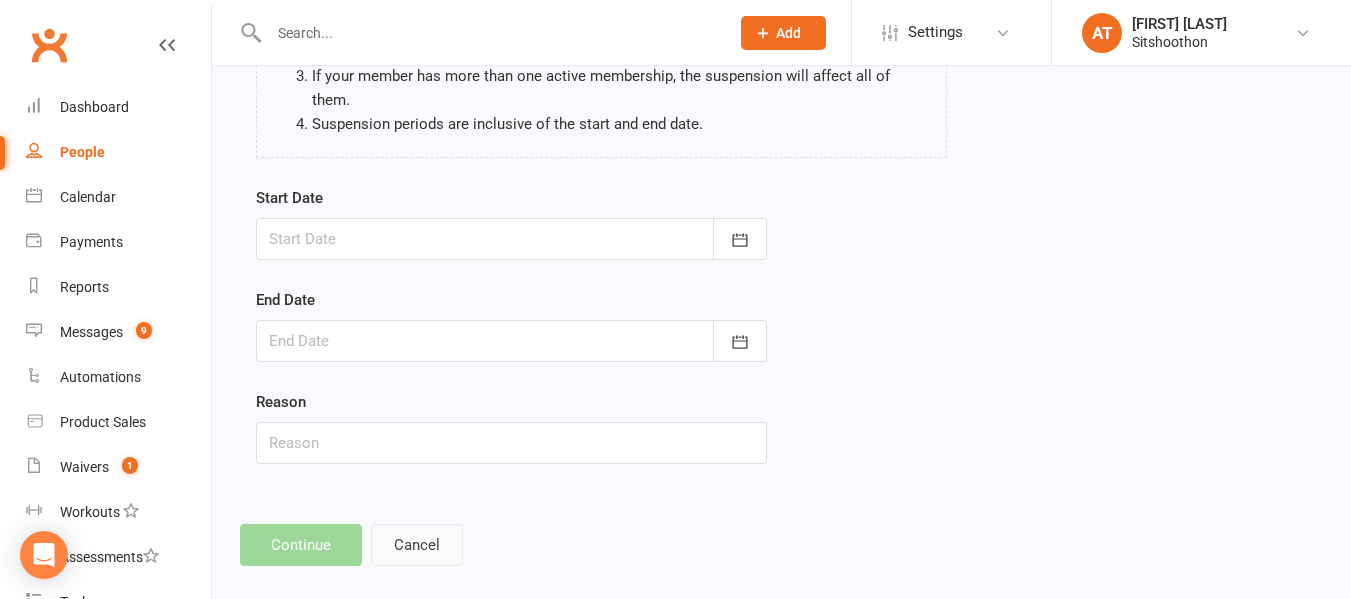 click on "Cancel" at bounding box center (417, 545) 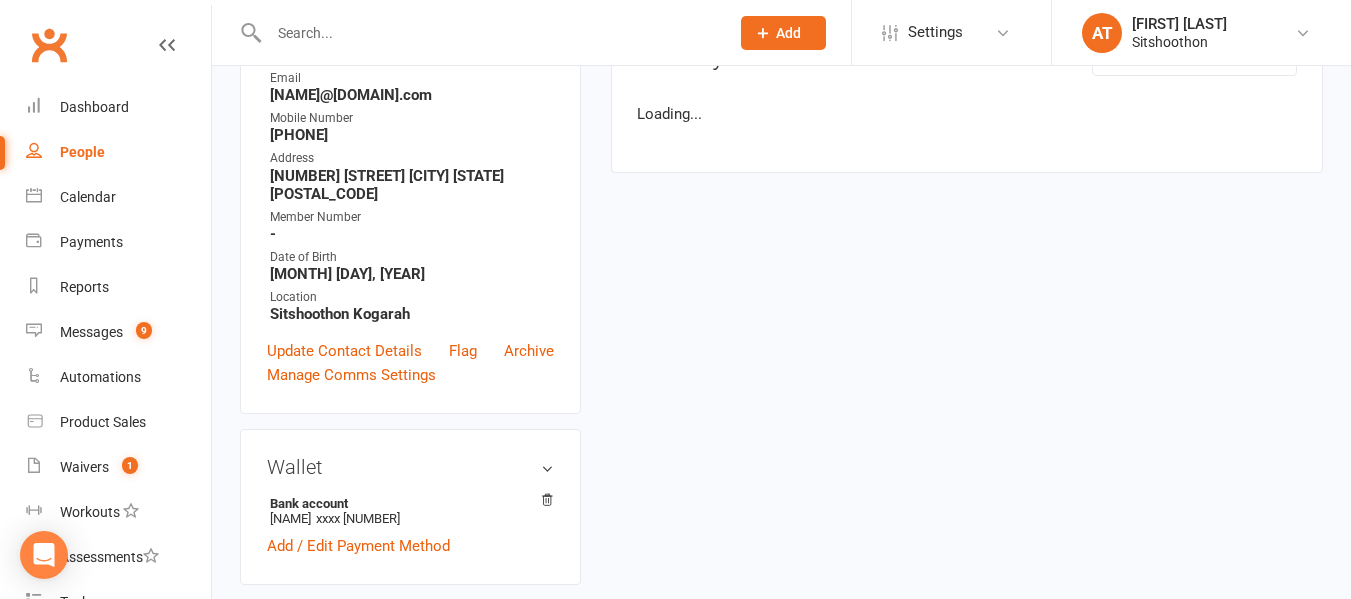 scroll, scrollTop: 0, scrollLeft: 0, axis: both 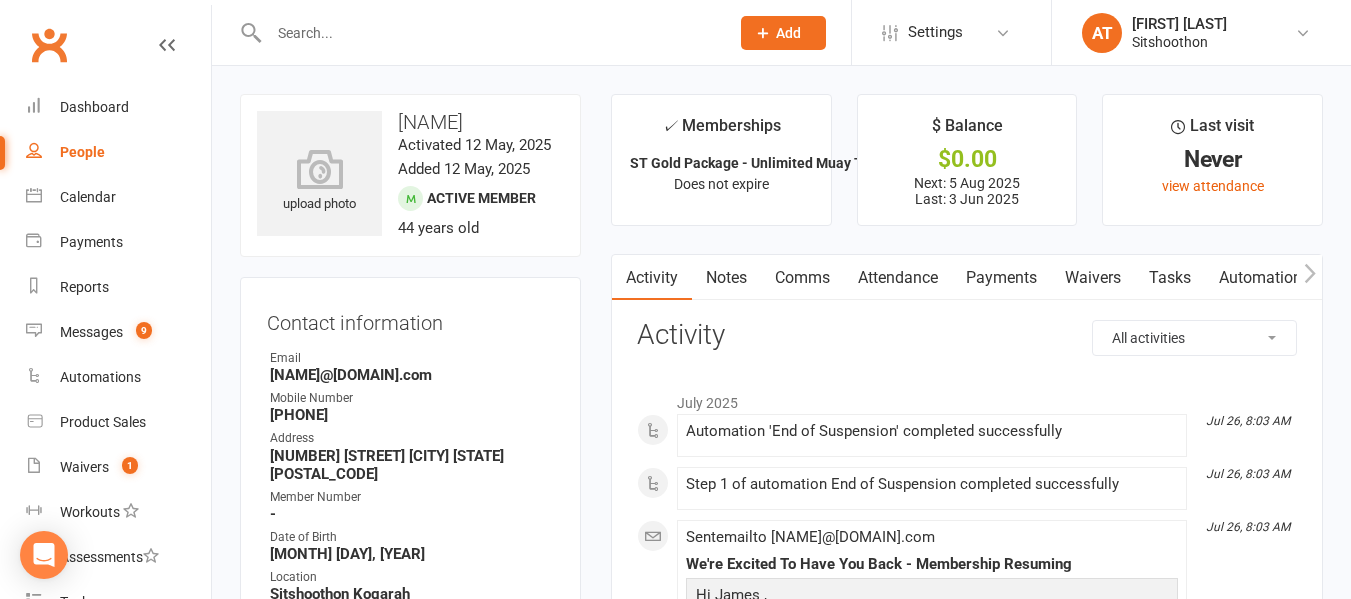 click at bounding box center (489, 33) 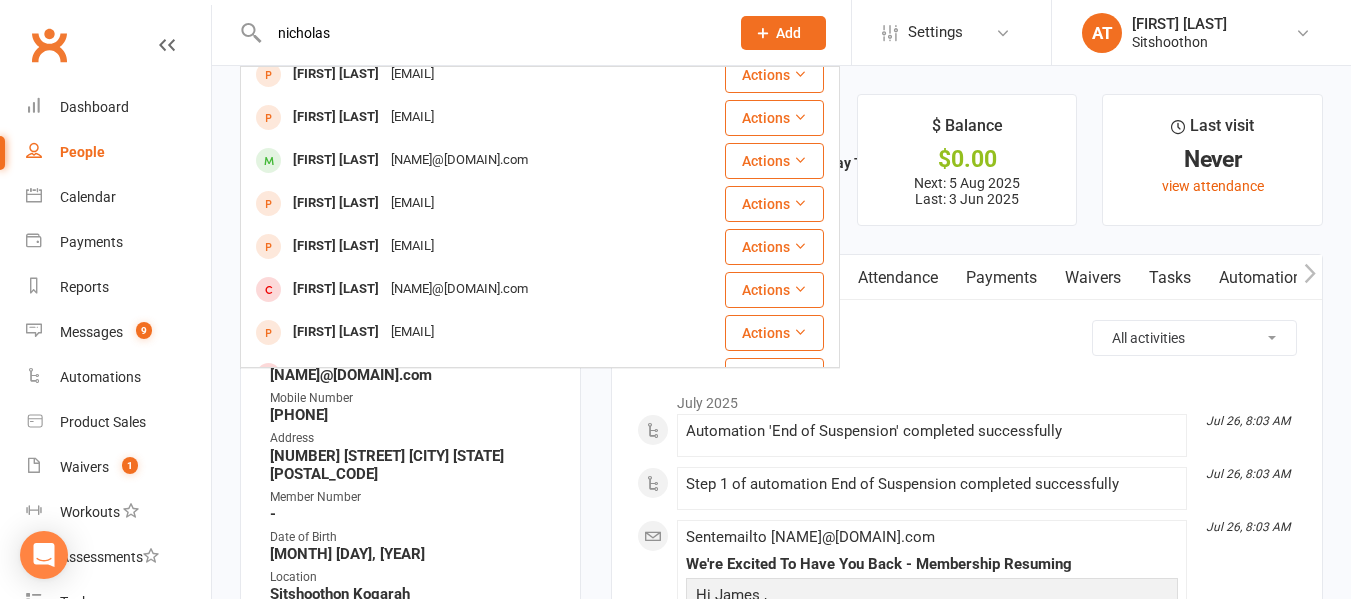 scroll, scrollTop: 402, scrollLeft: 0, axis: vertical 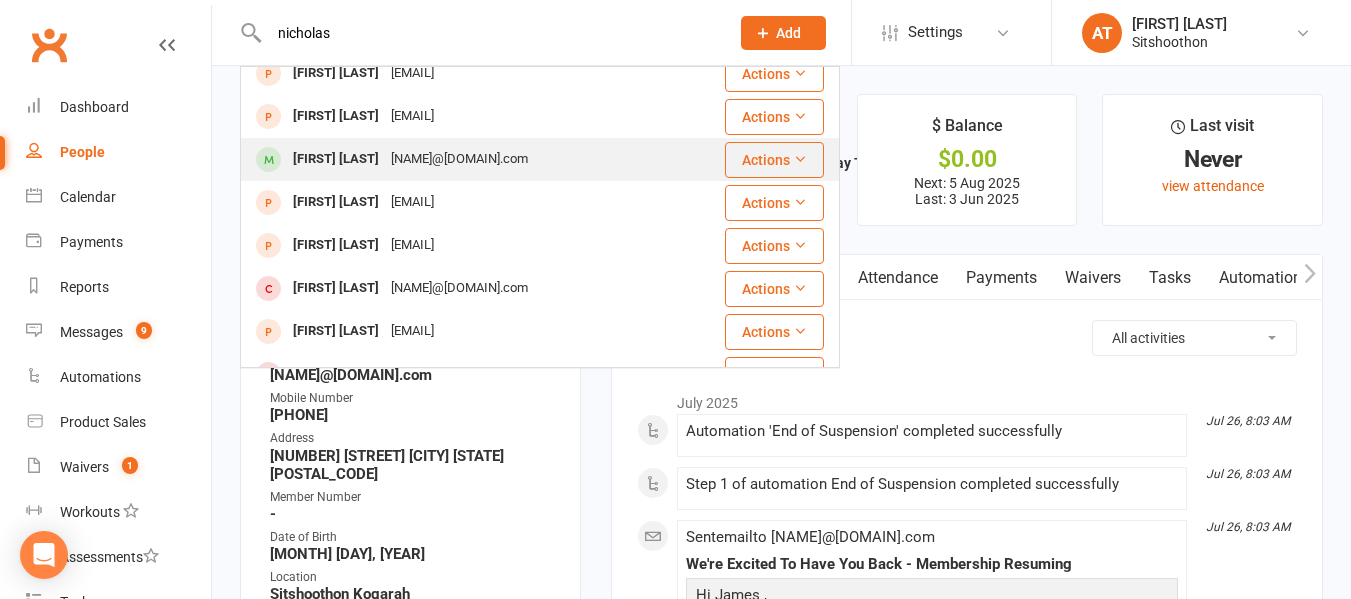 type on "nicholas" 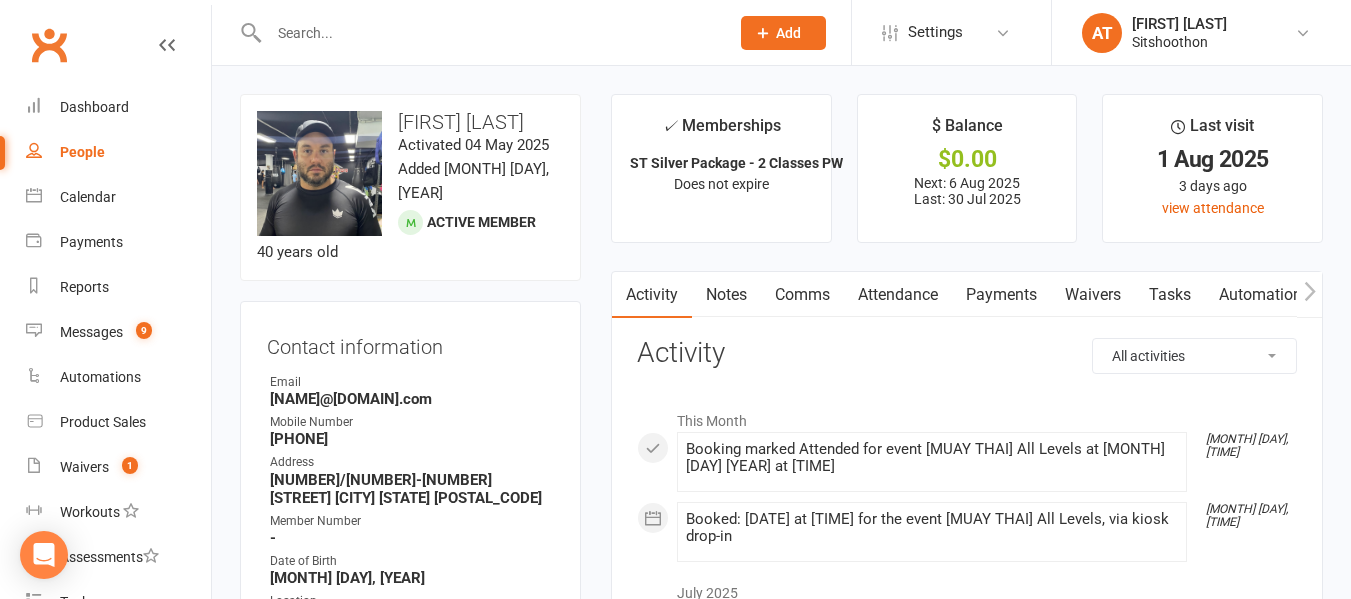 click at bounding box center (489, 33) 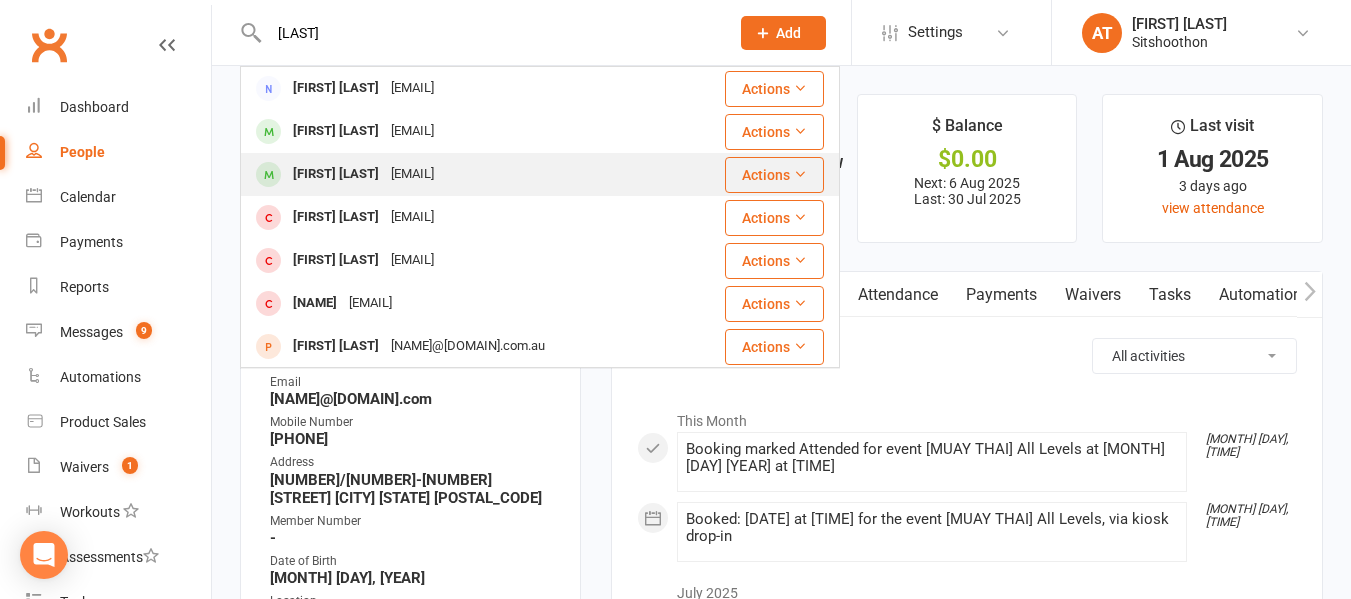 type on "[LAST]" 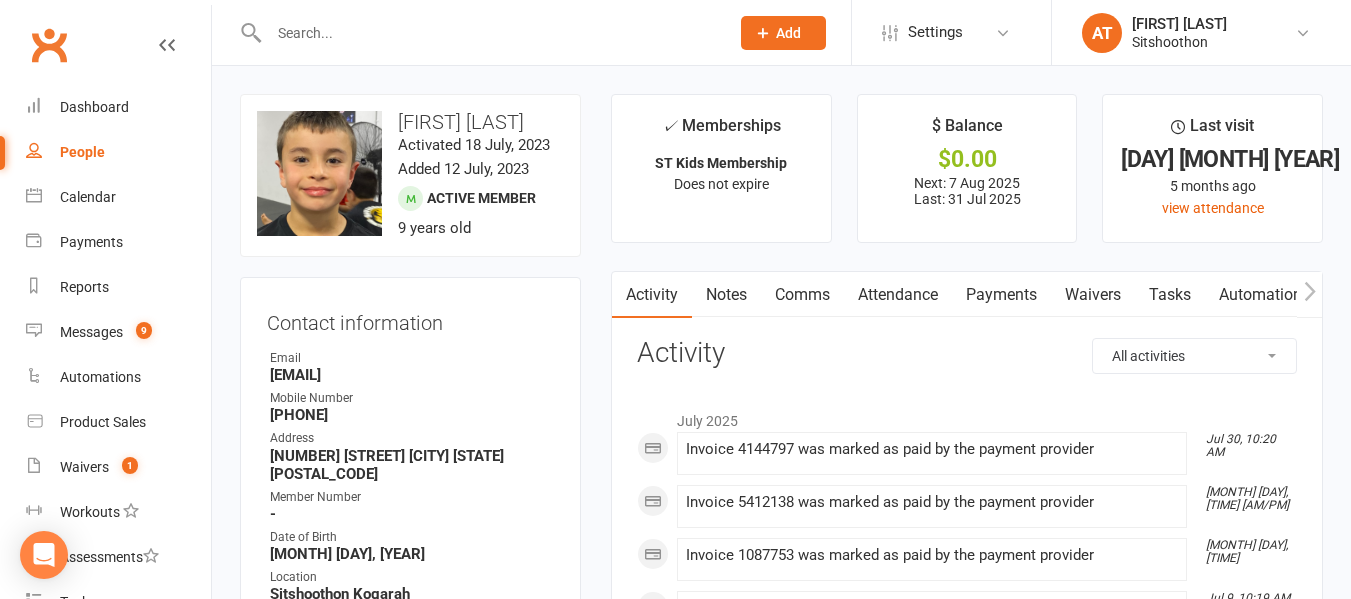 click at bounding box center (489, 33) 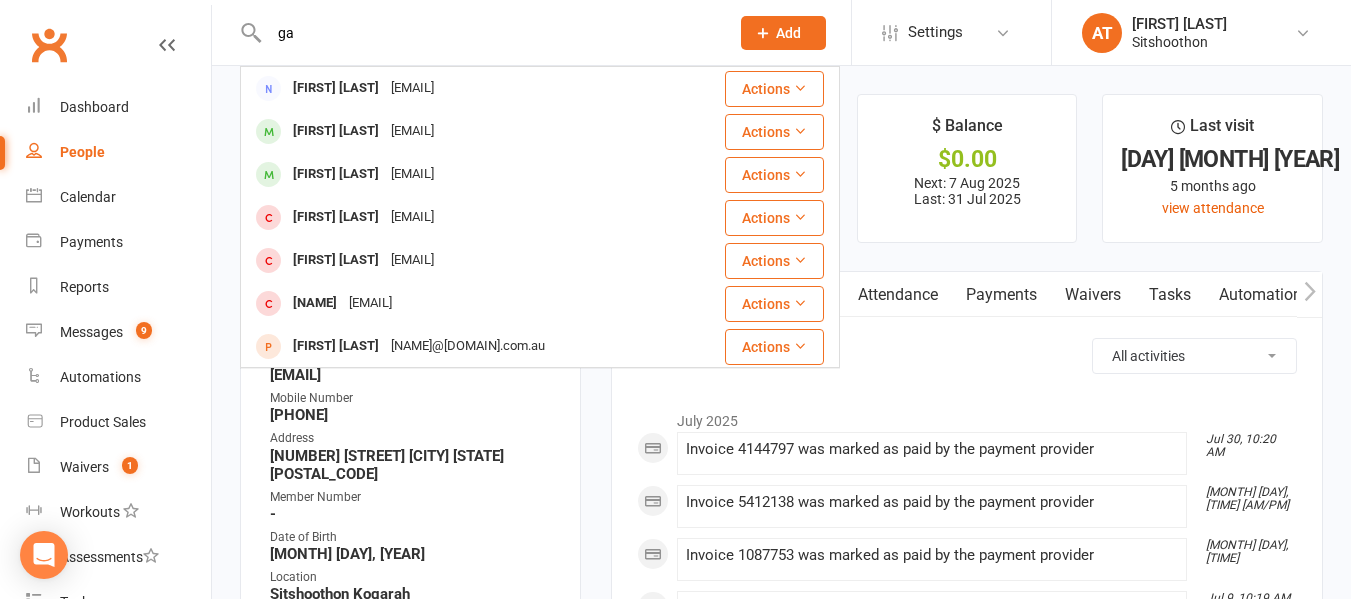 type on "g" 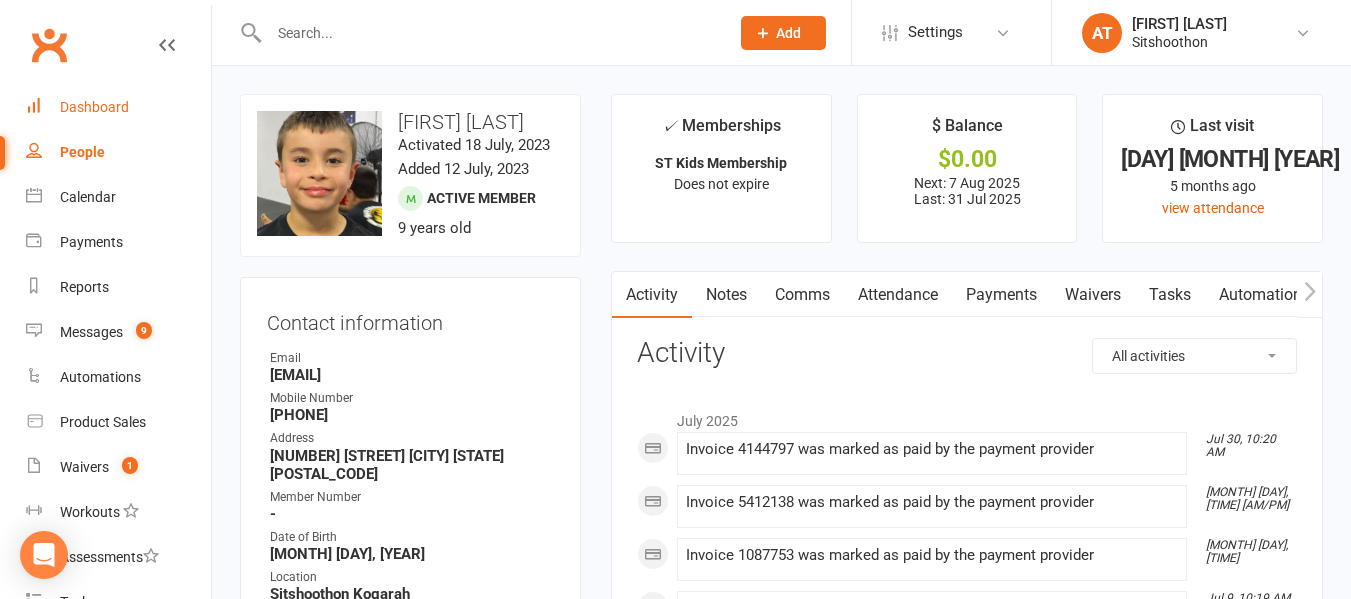 click on "Dashboard" at bounding box center (118, 107) 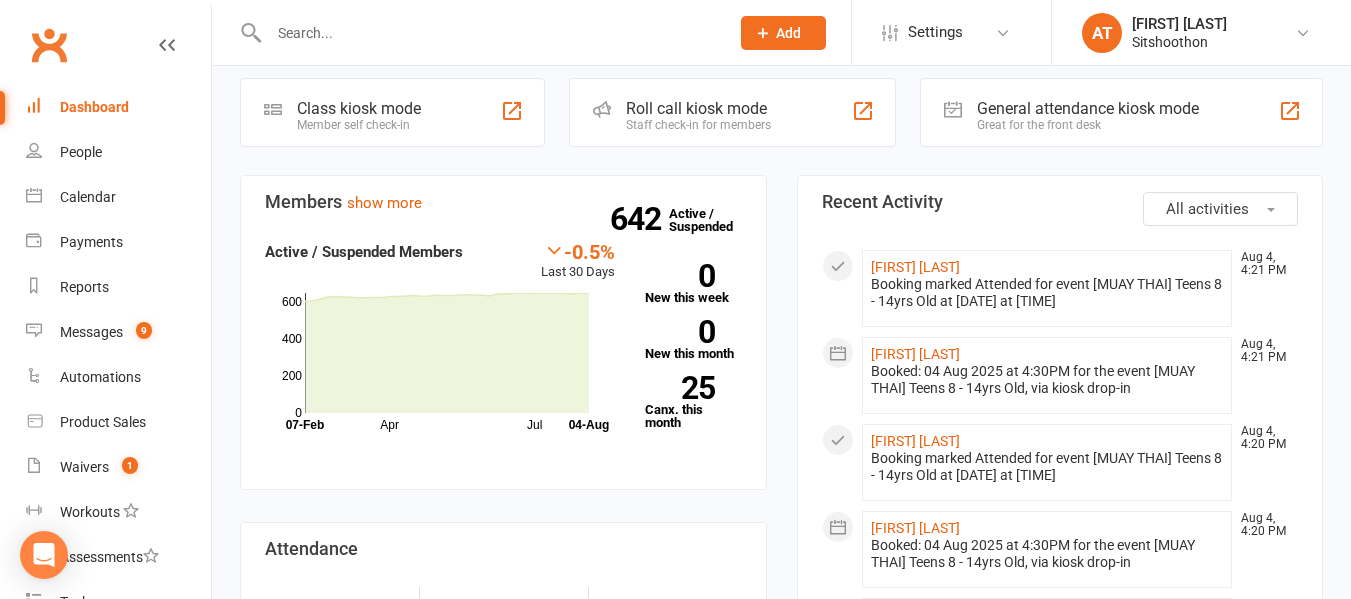 scroll, scrollTop: 464, scrollLeft: 0, axis: vertical 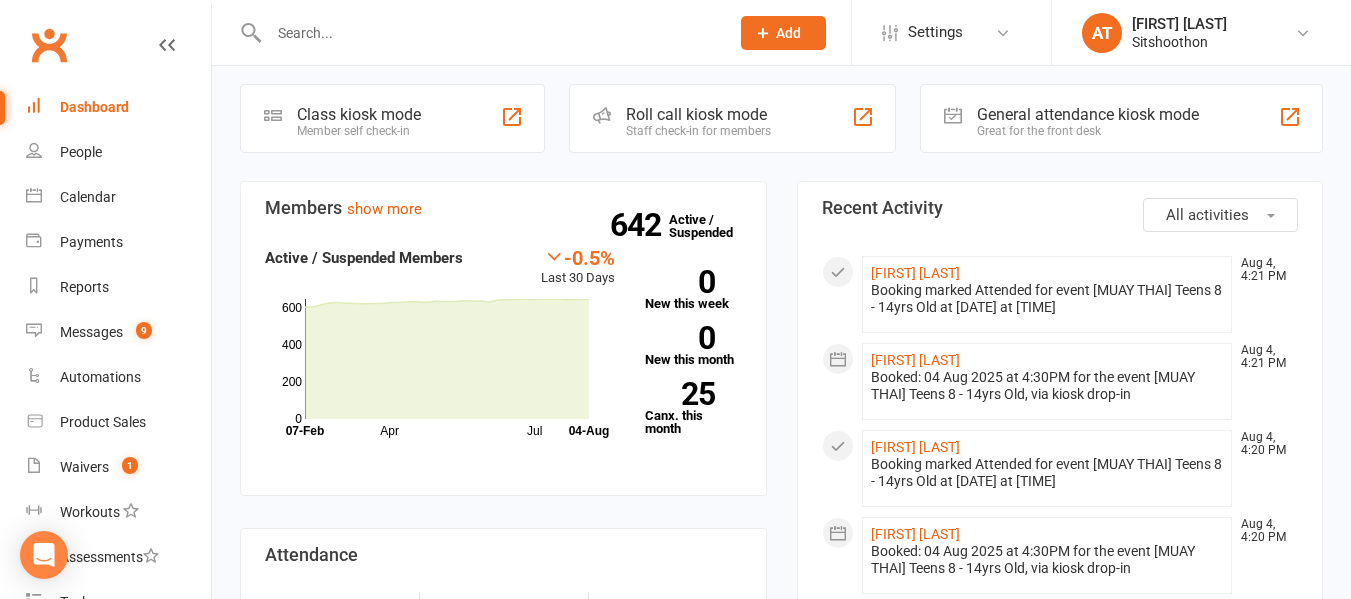 click at bounding box center [489, 33] 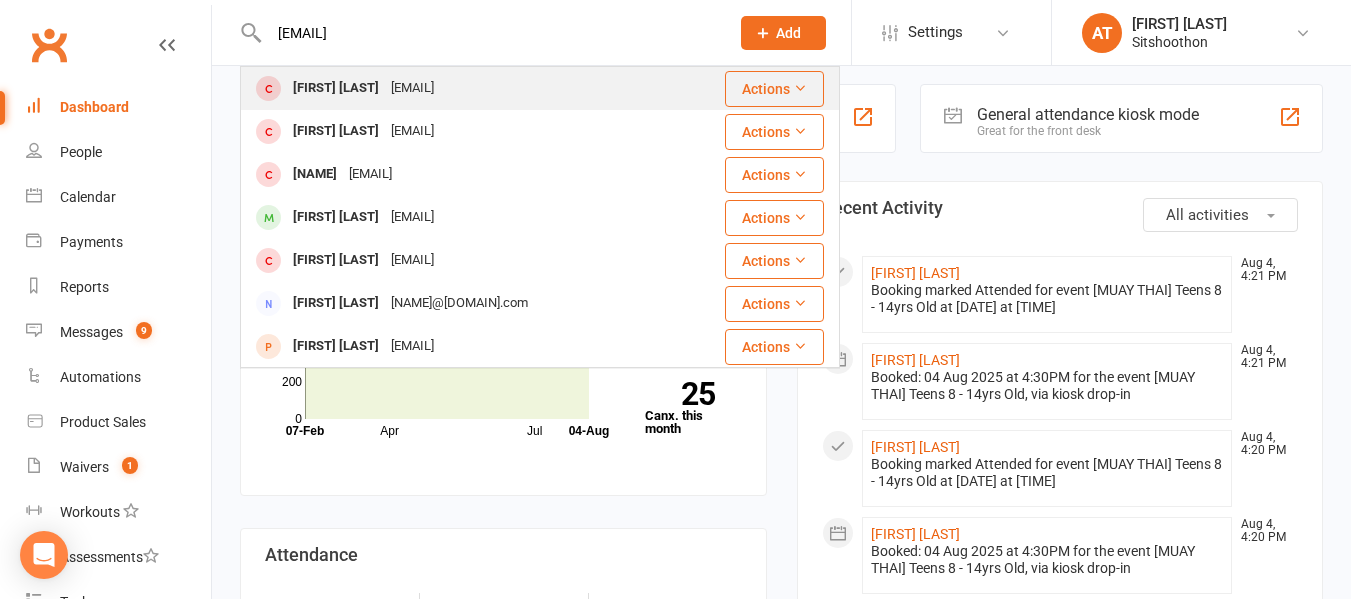 type on "[EMAIL]" 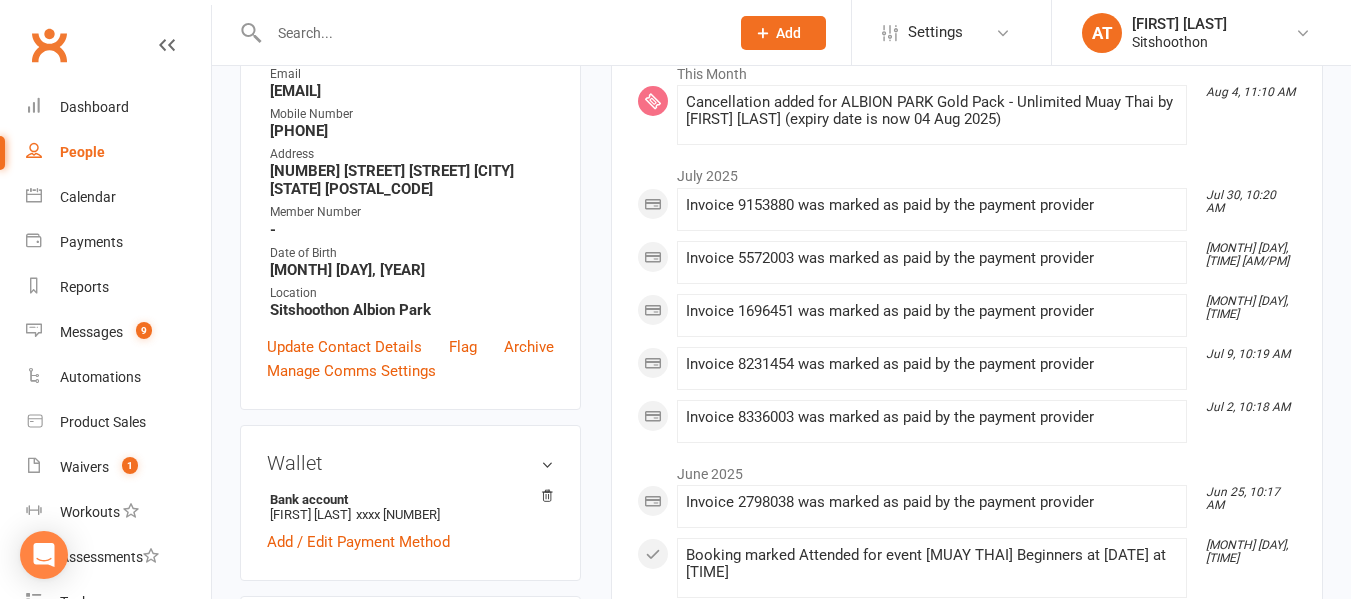 scroll, scrollTop: 346, scrollLeft: 0, axis: vertical 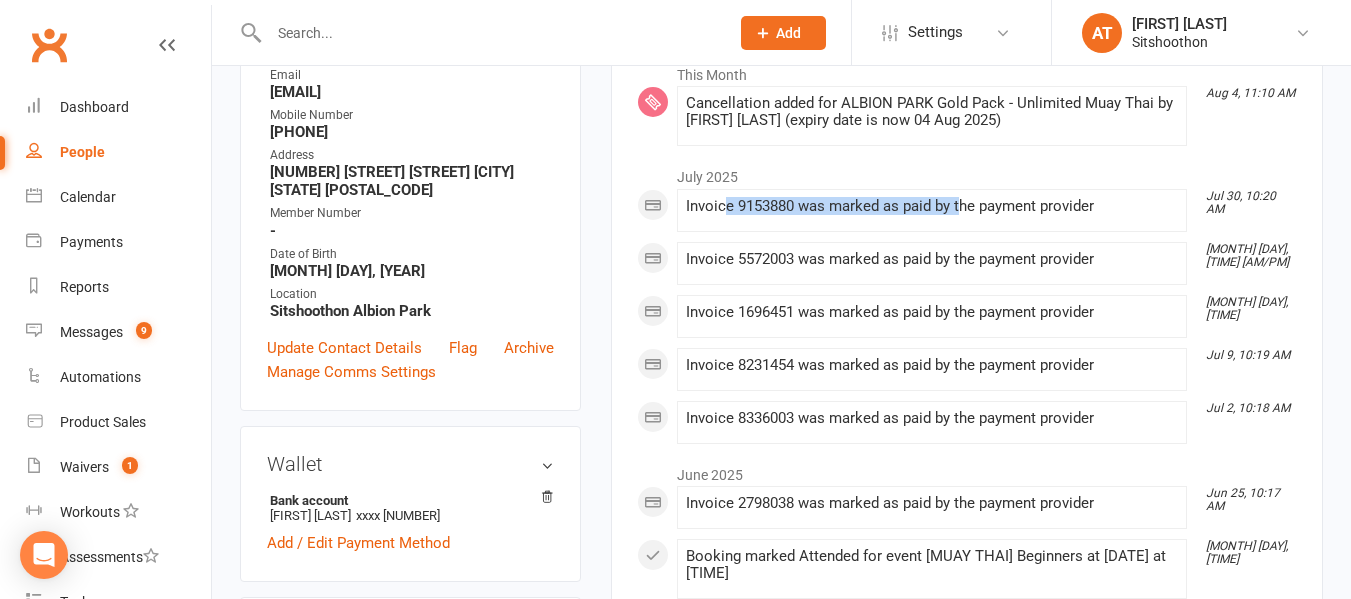 drag, startPoint x: 726, startPoint y: 209, endPoint x: 959, endPoint y: 202, distance: 233.10513 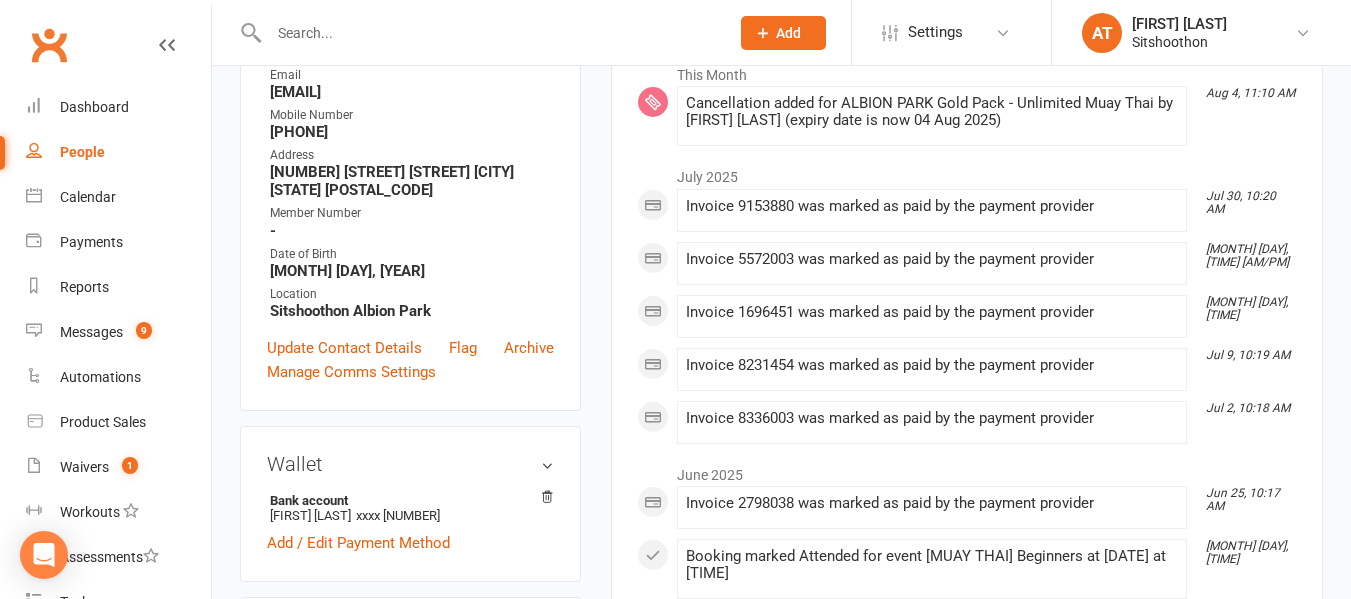 click at bounding box center [489, 33] 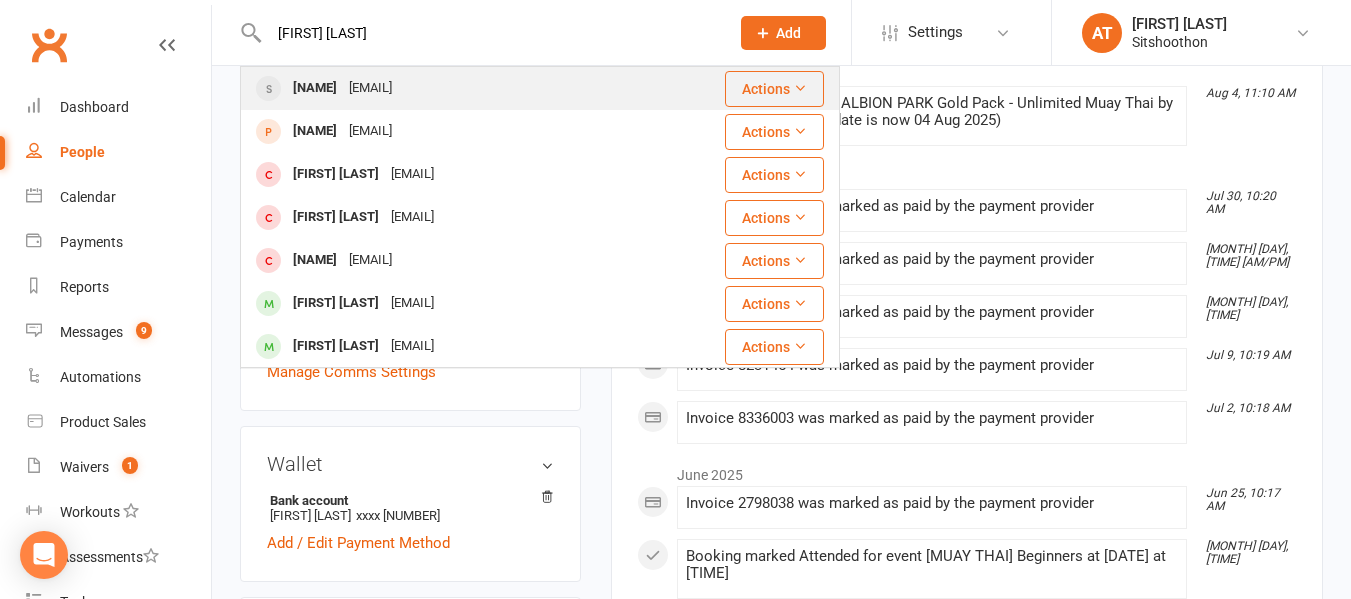 type on "[FIRST] [LAST]" 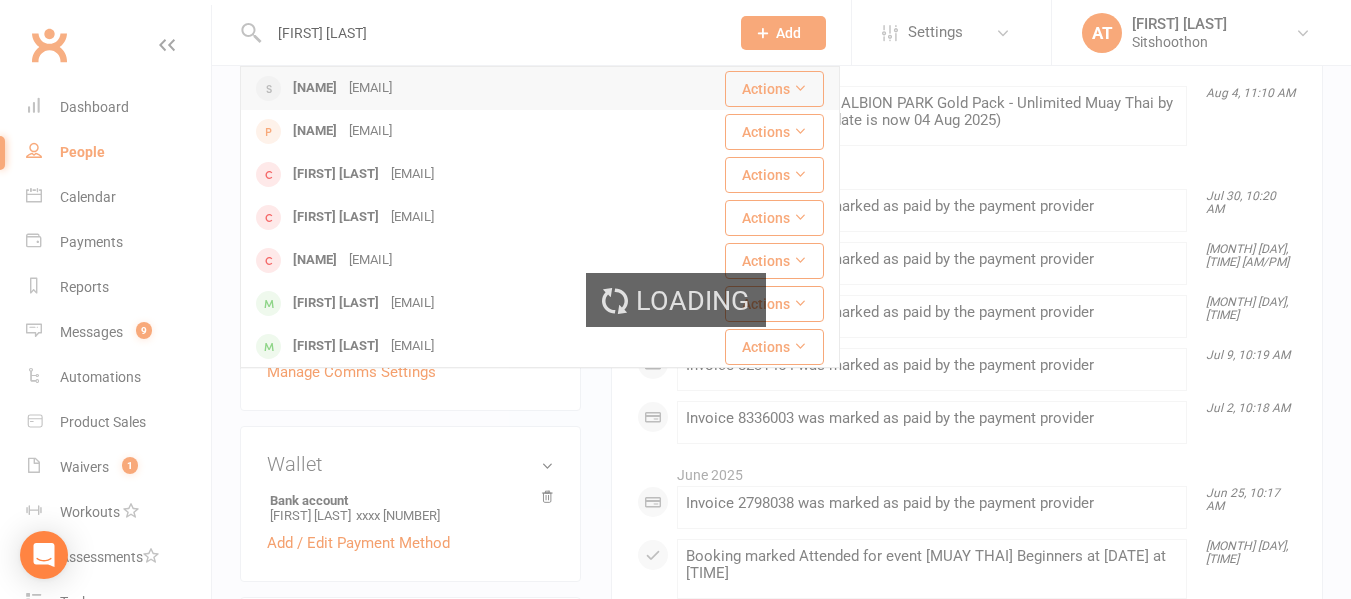 type 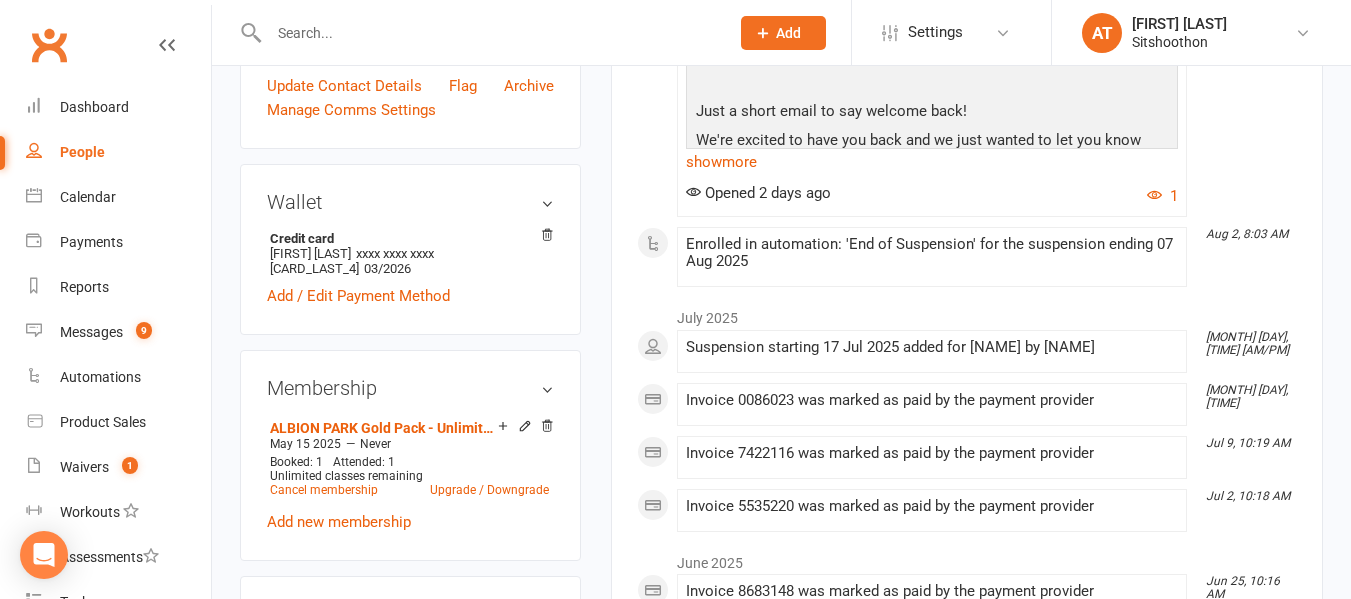 scroll, scrollTop: 562, scrollLeft: 0, axis: vertical 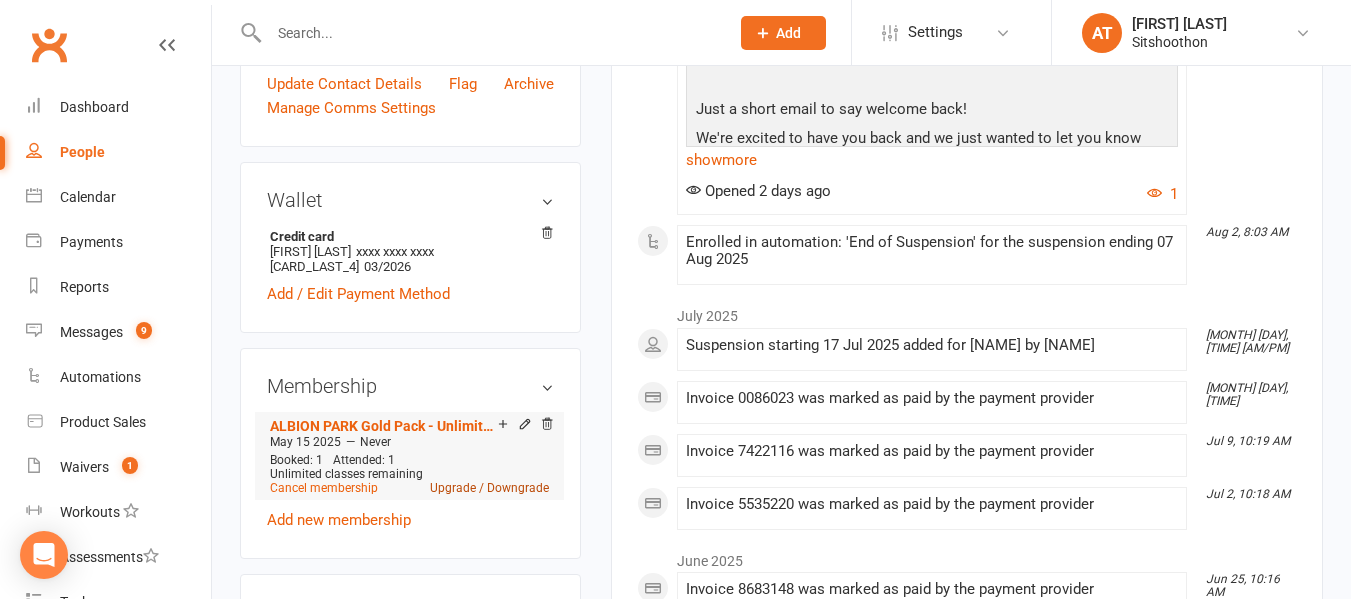 click on "Upgrade / Downgrade" at bounding box center (489, 488) 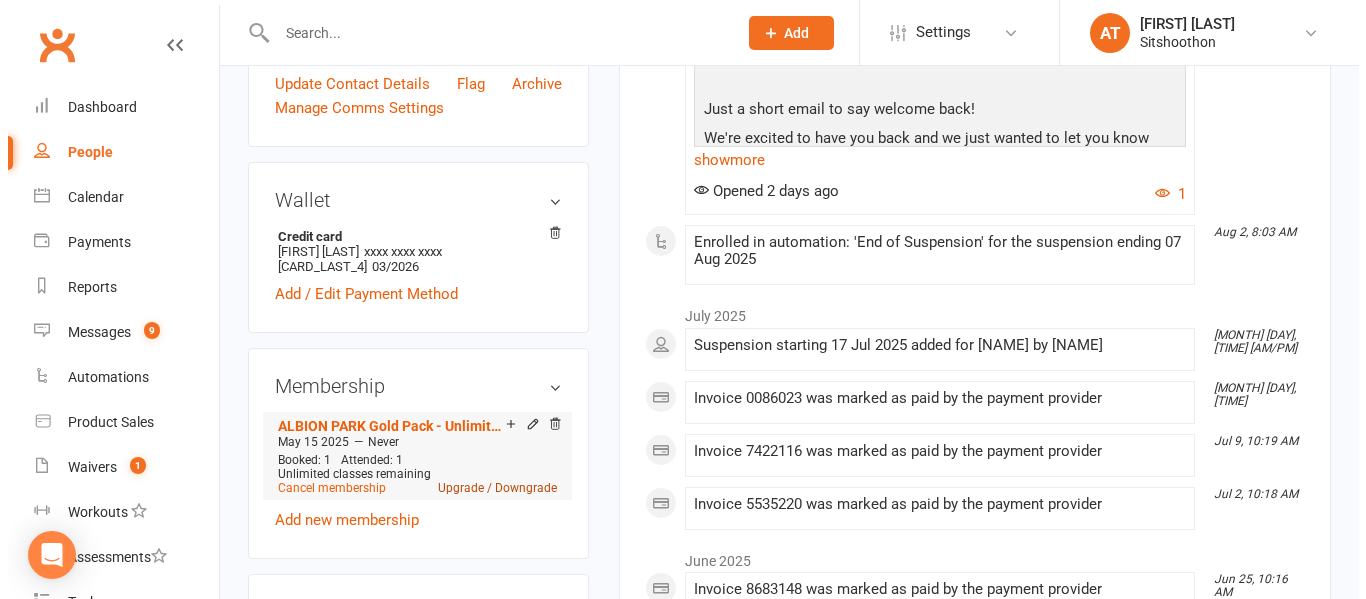 scroll, scrollTop: 543, scrollLeft: 0, axis: vertical 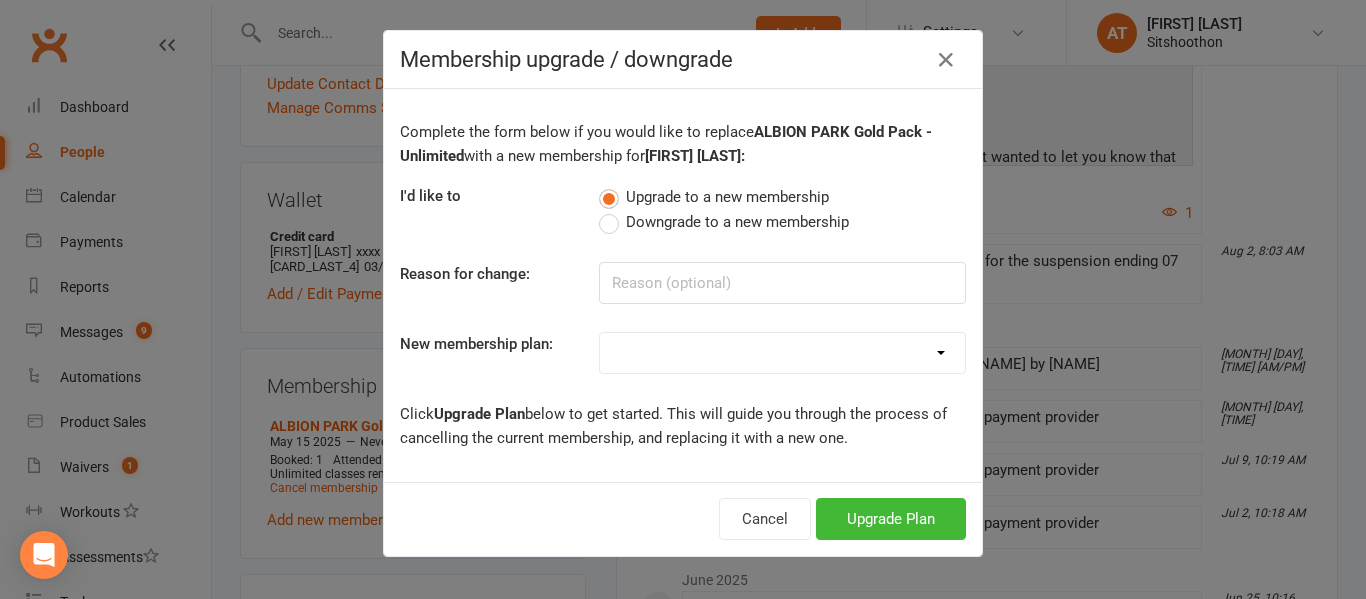 click on "Downgrade to a new membership" at bounding box center [724, 222] 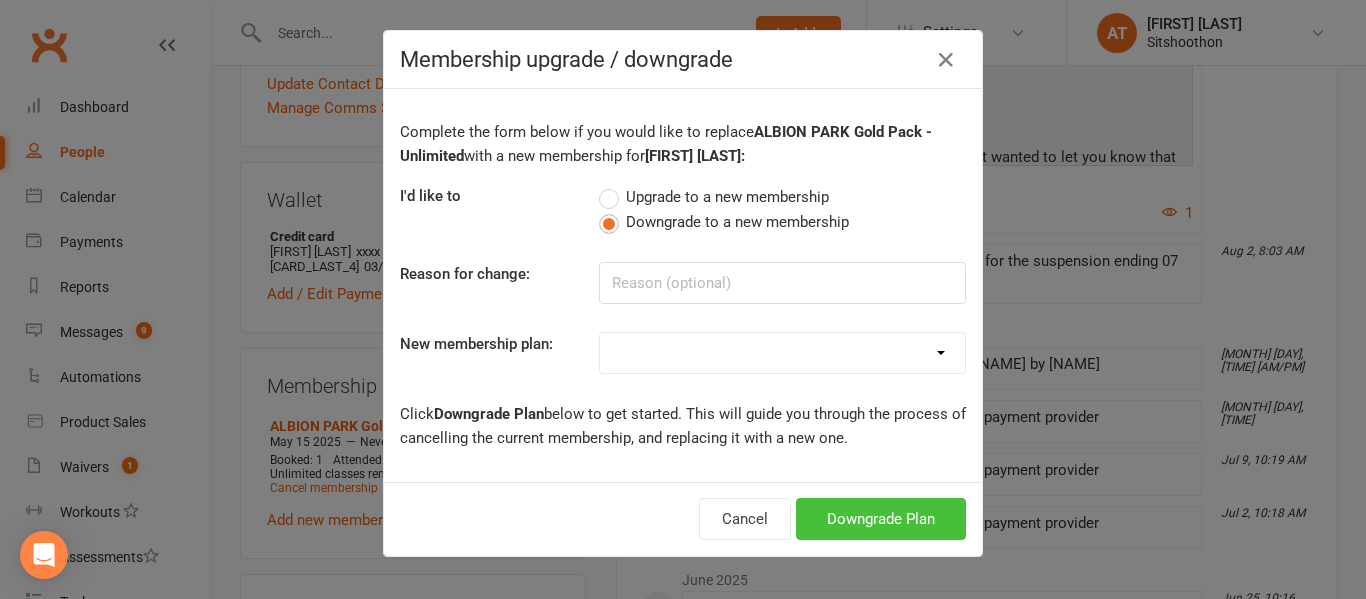 click on "Downgrade Plan" at bounding box center [881, 519] 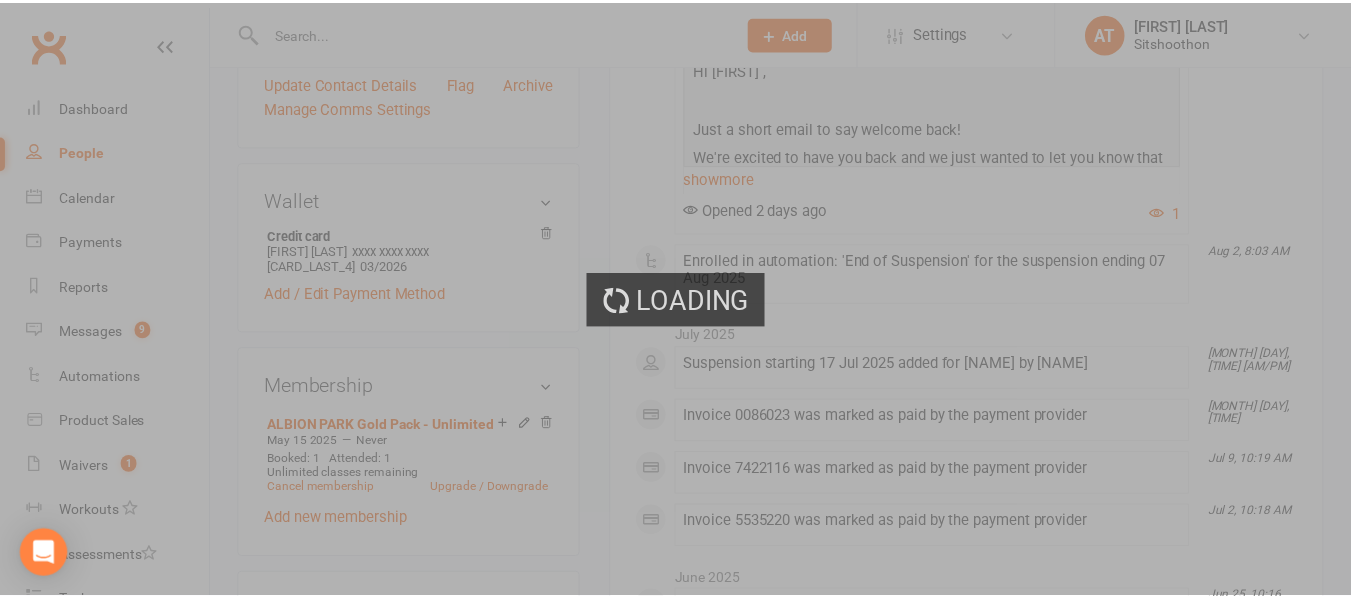 scroll, scrollTop: 562, scrollLeft: 0, axis: vertical 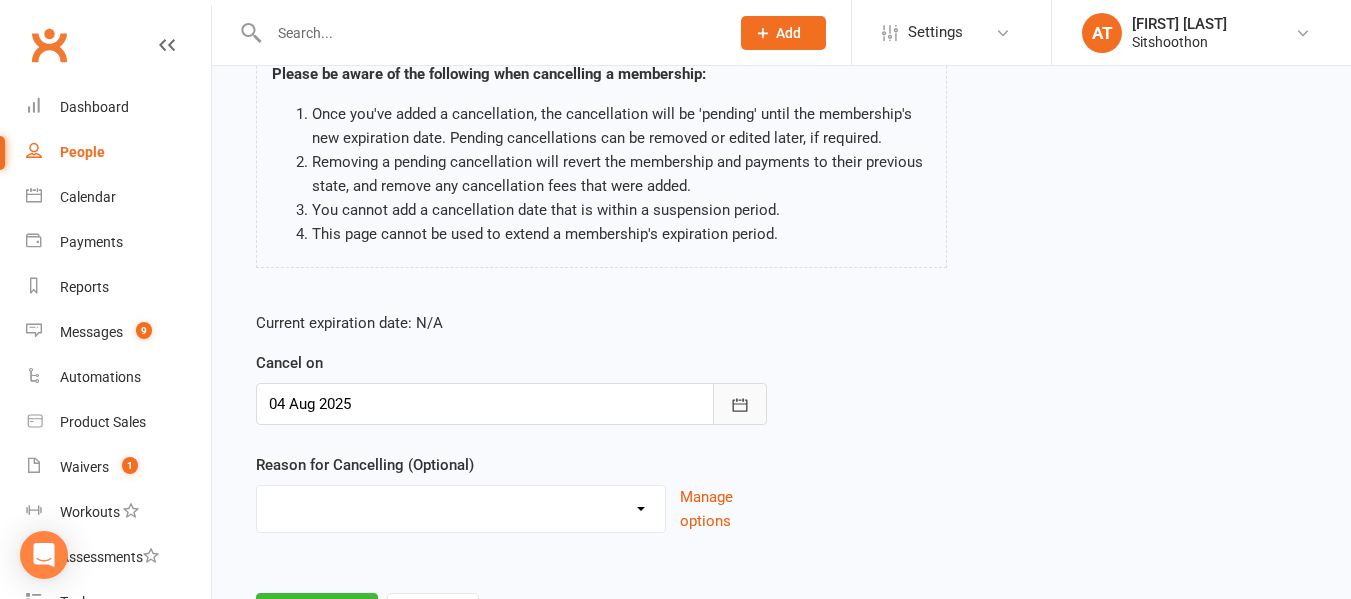 click at bounding box center [740, 404] 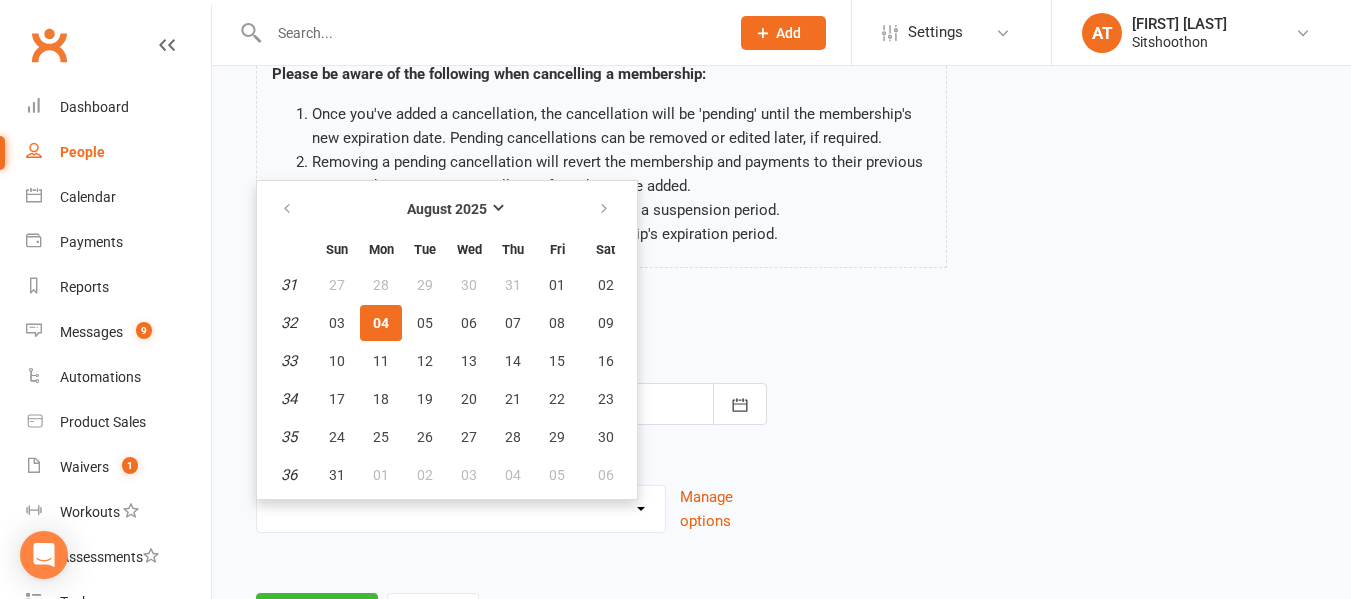 click on "Current expiration date: N/A Cancel on 04 Aug 2025
August 2025
Sun Mon Tue Wed Thu Fri Sat
31
27
28
29
30
31
01
02
32
03
04
05
06
07
08
09
33
10
11
12
13
14
15
16
34
17
18
19
20
21
22
23
35
24
25
26
27
28
29" at bounding box center [781, 428] 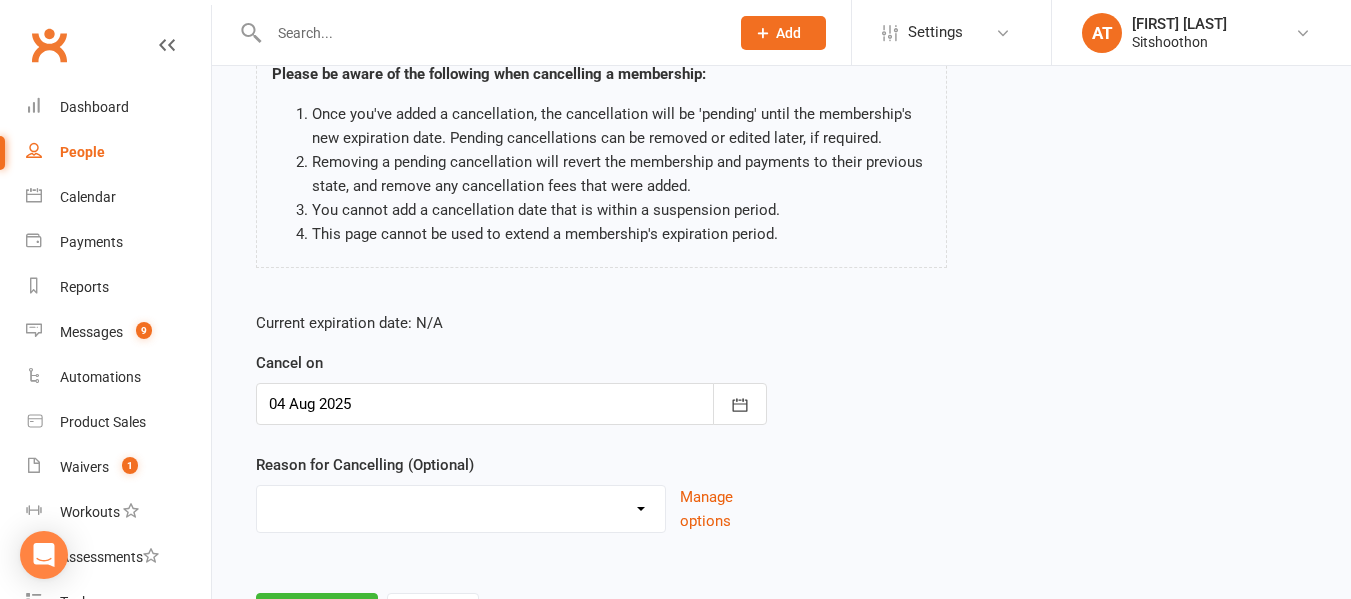 click on "Downgrade Financial Reasons Holiday Injury Upgrade Other reason" at bounding box center (461, 506) 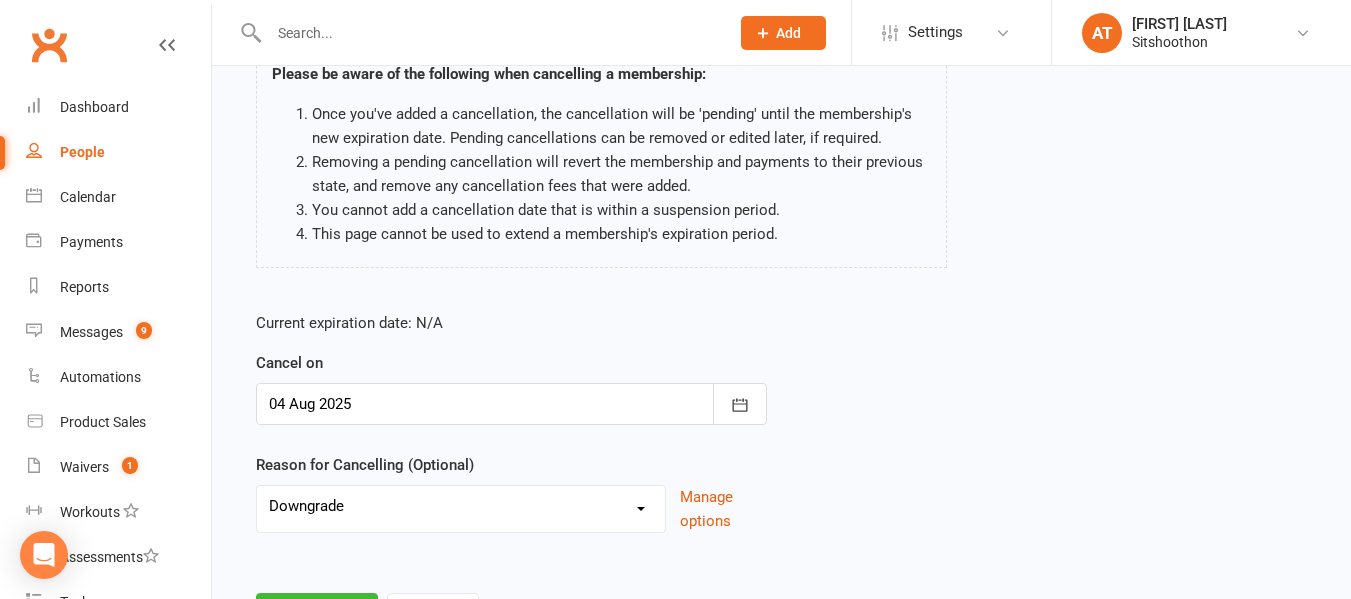 click on "Downgrade Financial Reasons Holiday Injury Upgrade Other reason" at bounding box center (461, 506) 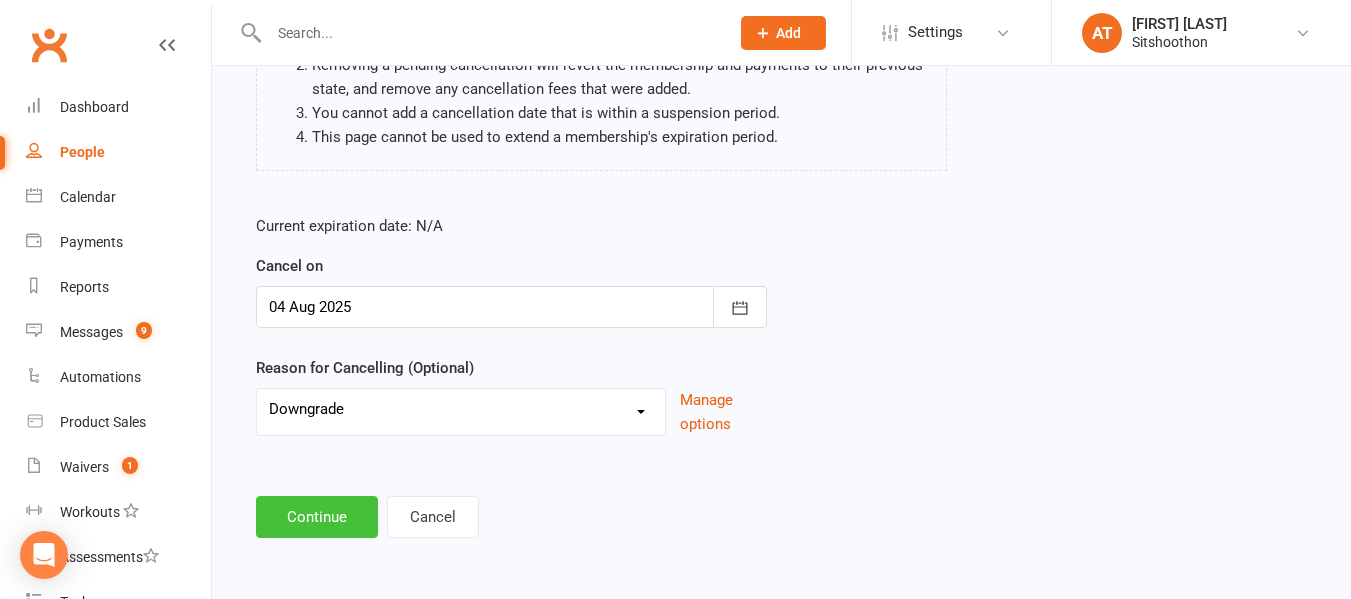 click on "Continue" at bounding box center [317, 517] 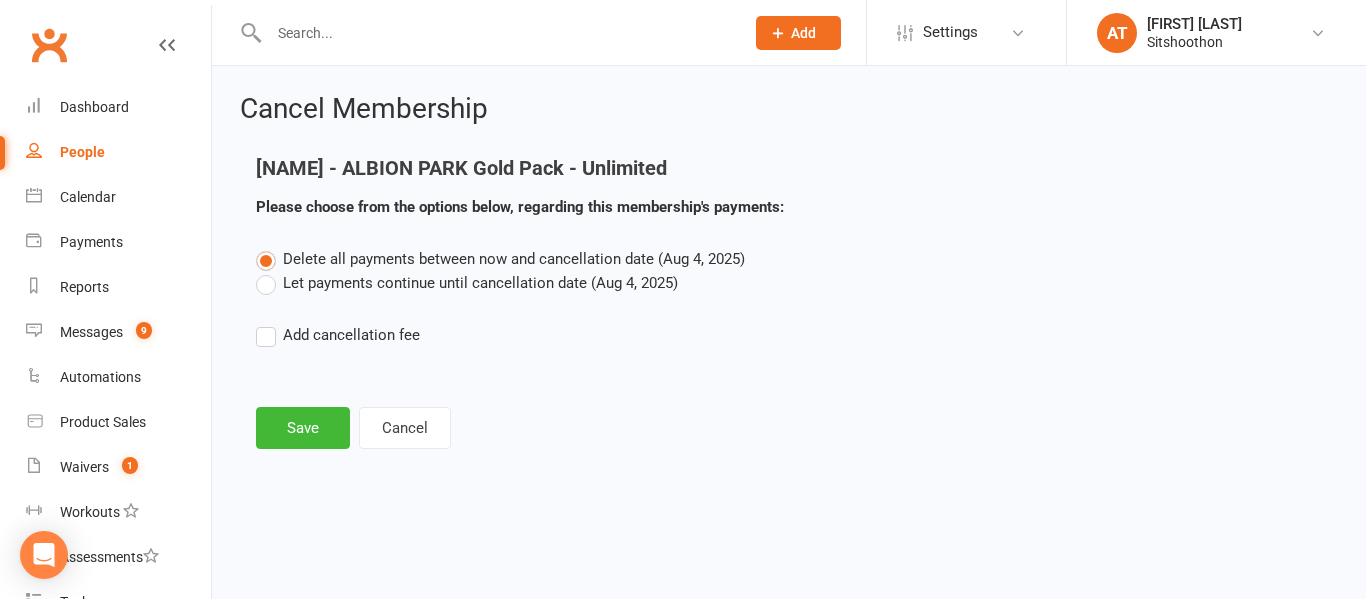 click on "Let payments continue until cancellation date (Aug 4, 2025)" at bounding box center [467, 283] 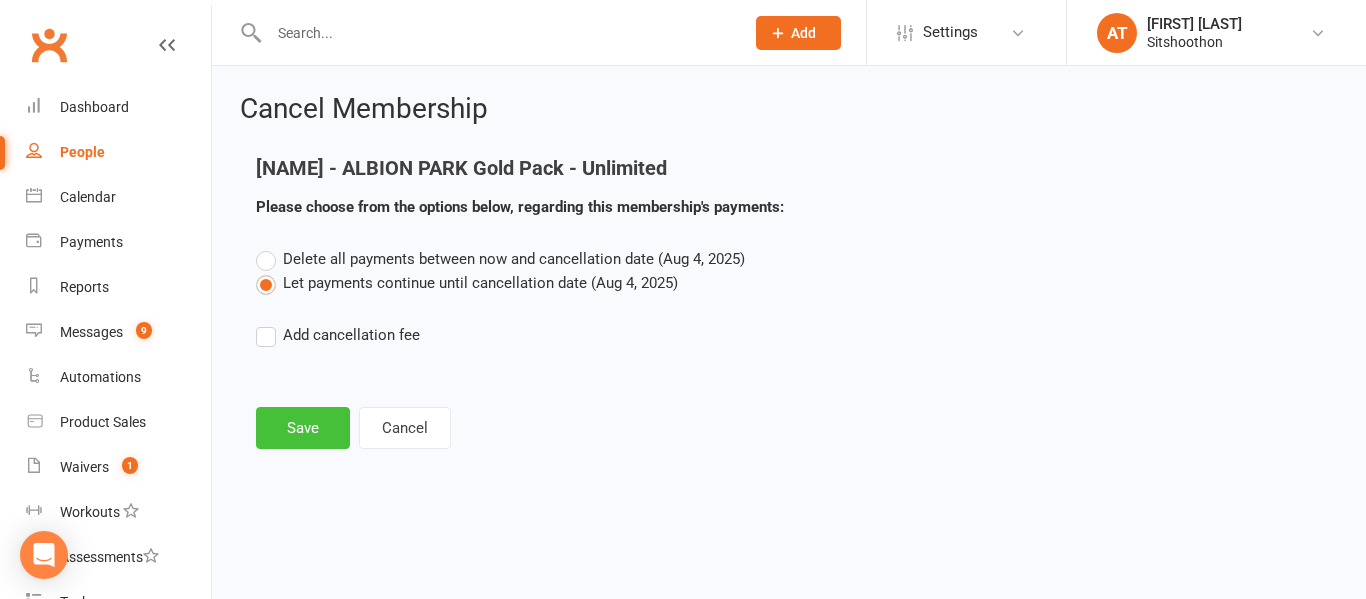 click on "Save" at bounding box center (303, 428) 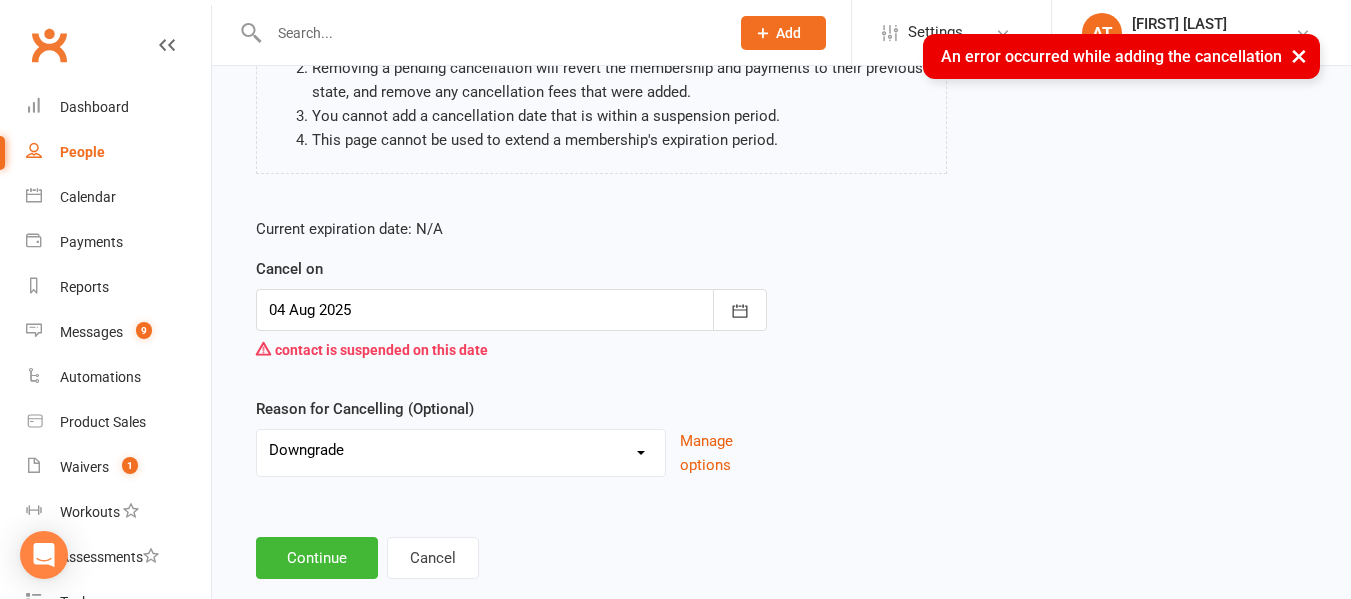 scroll, scrollTop: 303, scrollLeft: 0, axis: vertical 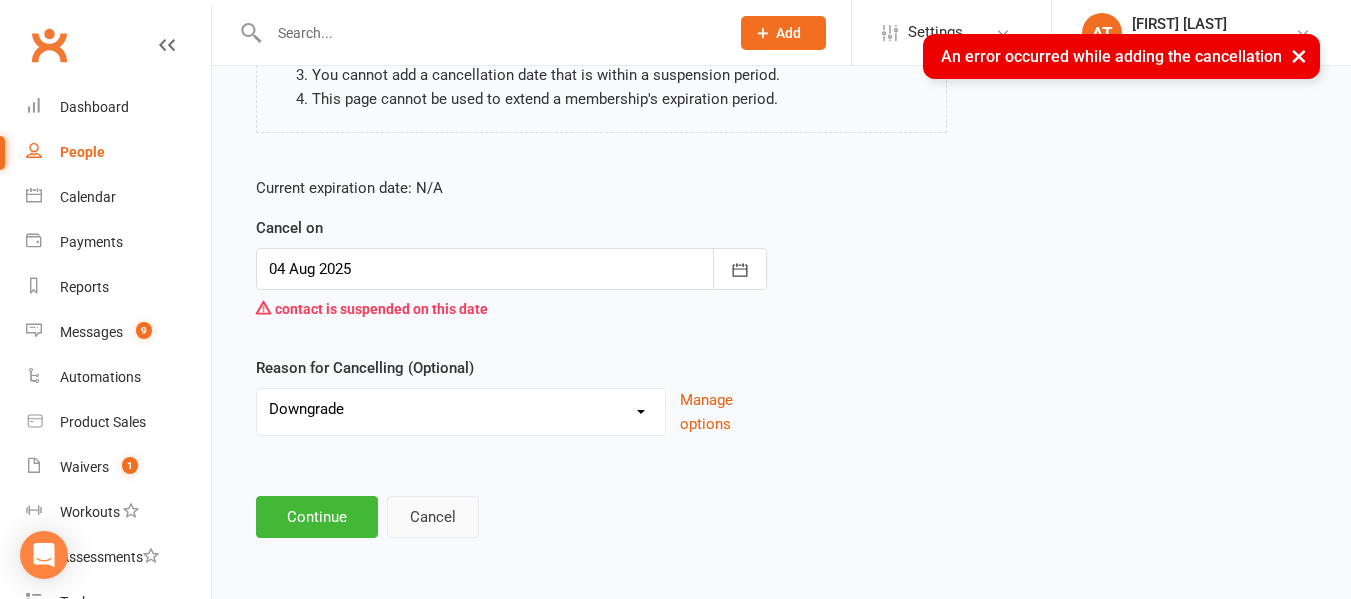 click on "Cancel" at bounding box center [433, 517] 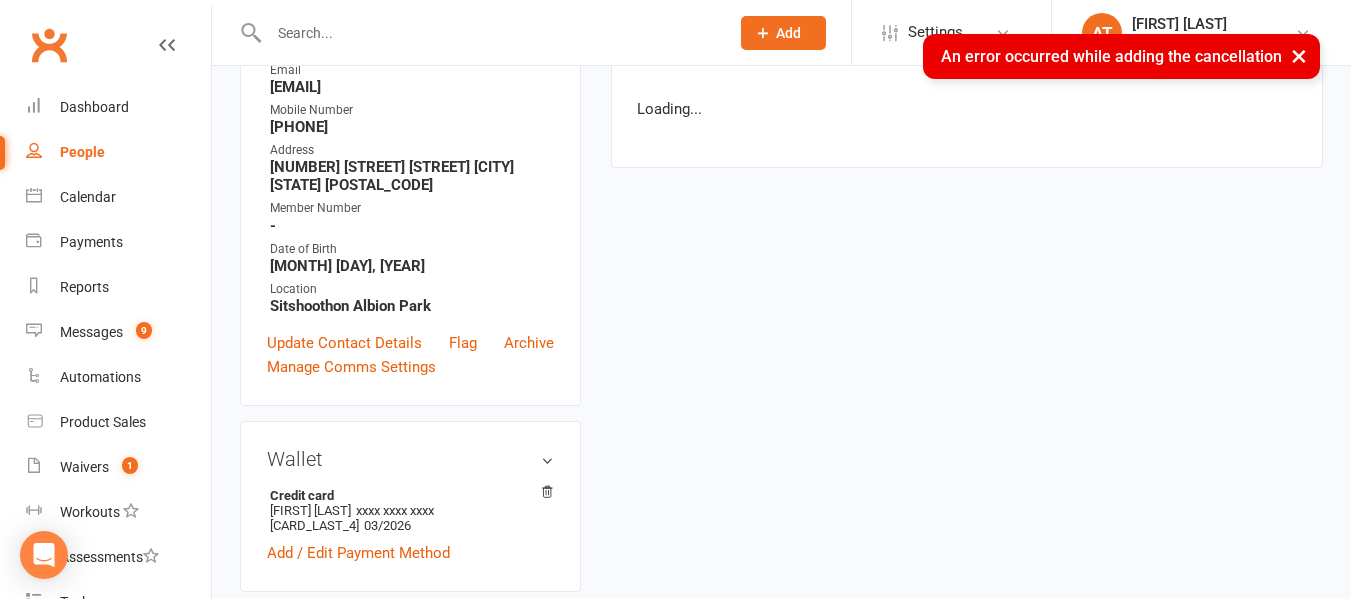 scroll, scrollTop: 0, scrollLeft: 0, axis: both 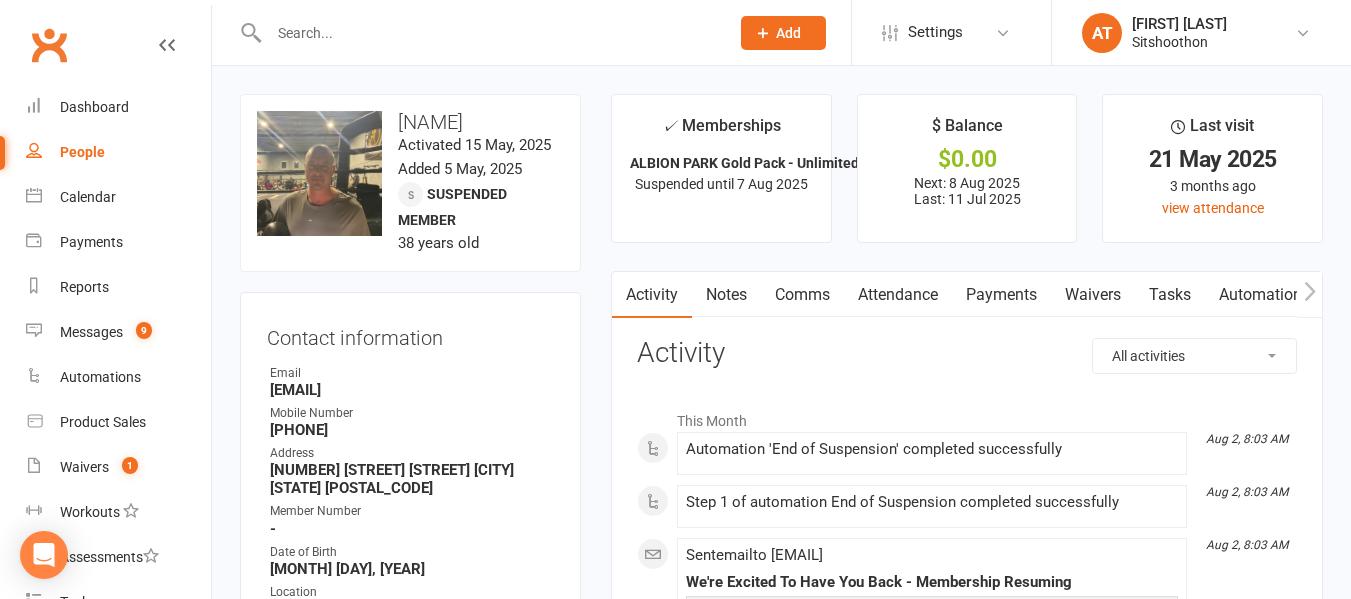 click on "Payments" at bounding box center [1001, 295] 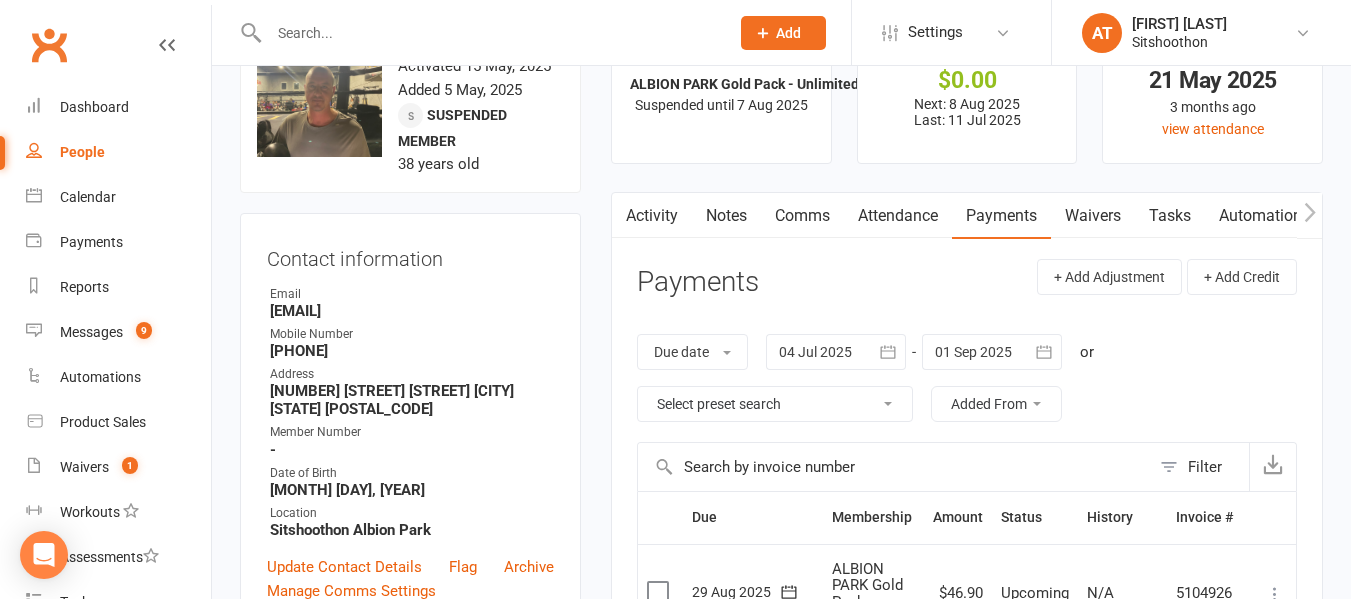 scroll, scrollTop: 0, scrollLeft: 0, axis: both 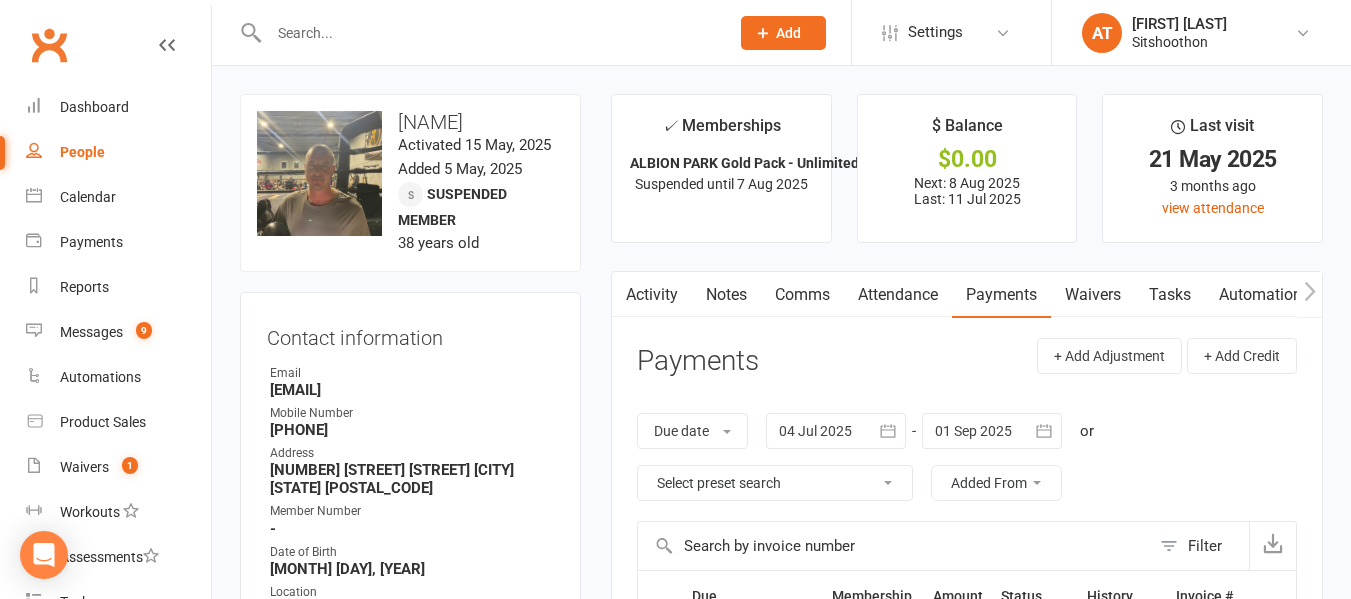 click on "Mobile Number" at bounding box center (412, 413) 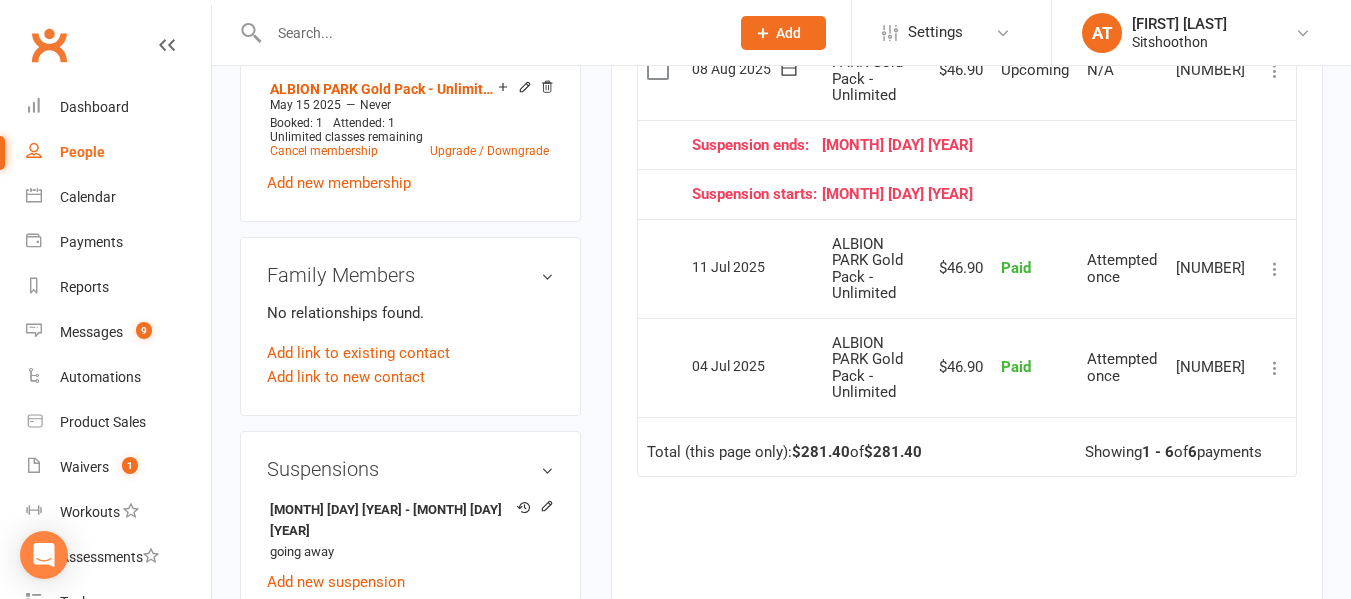 scroll, scrollTop: 900, scrollLeft: 0, axis: vertical 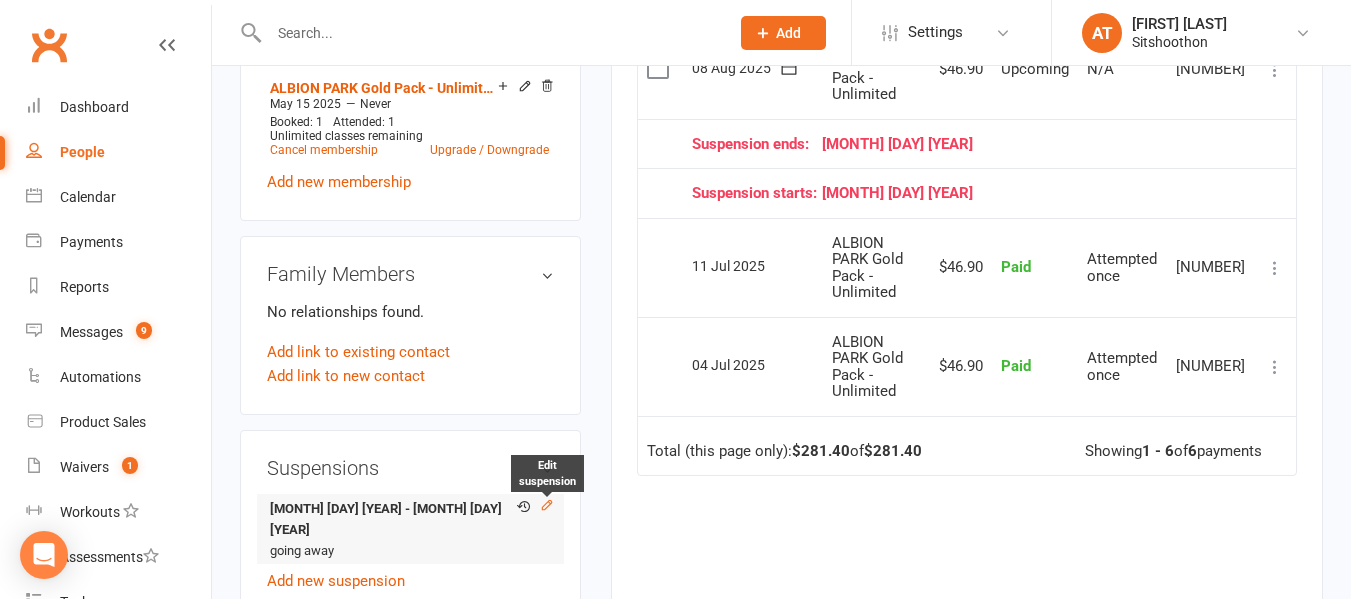 click 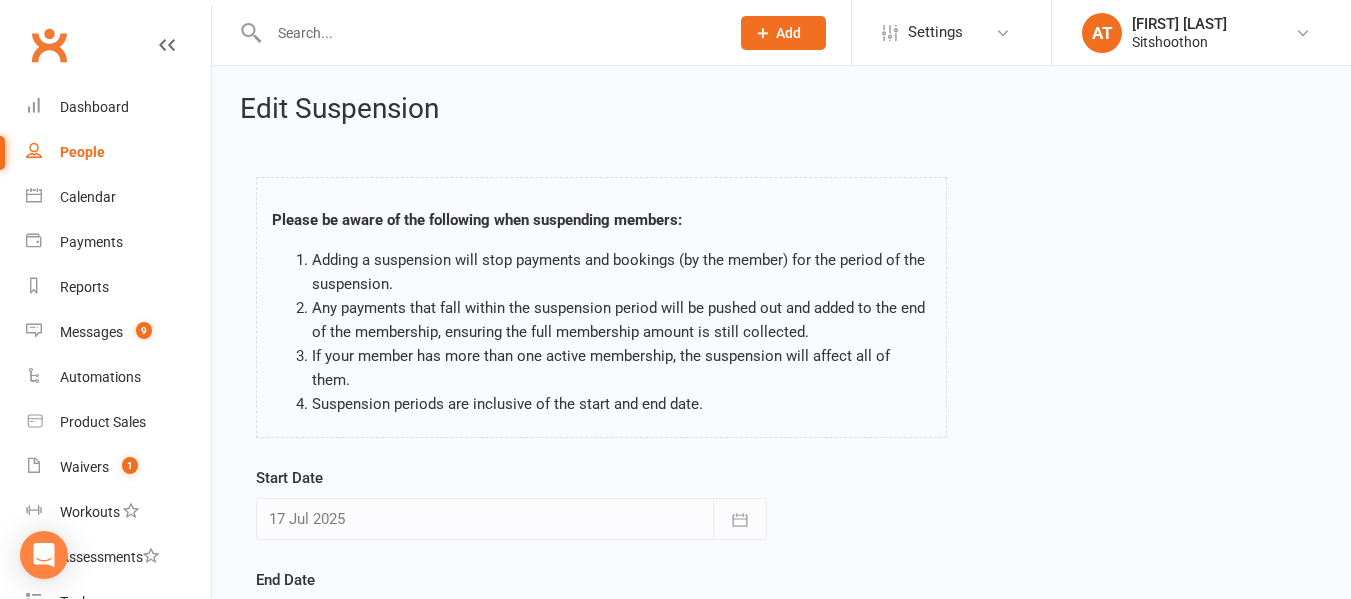 scroll, scrollTop: 280, scrollLeft: 0, axis: vertical 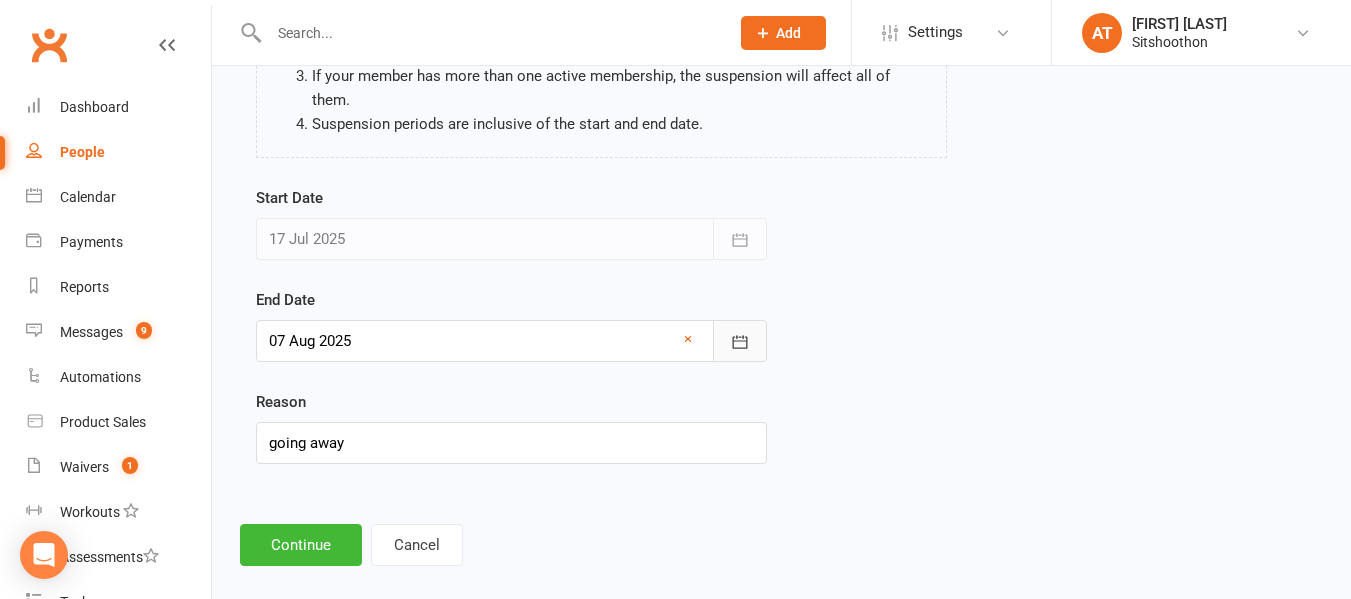 click 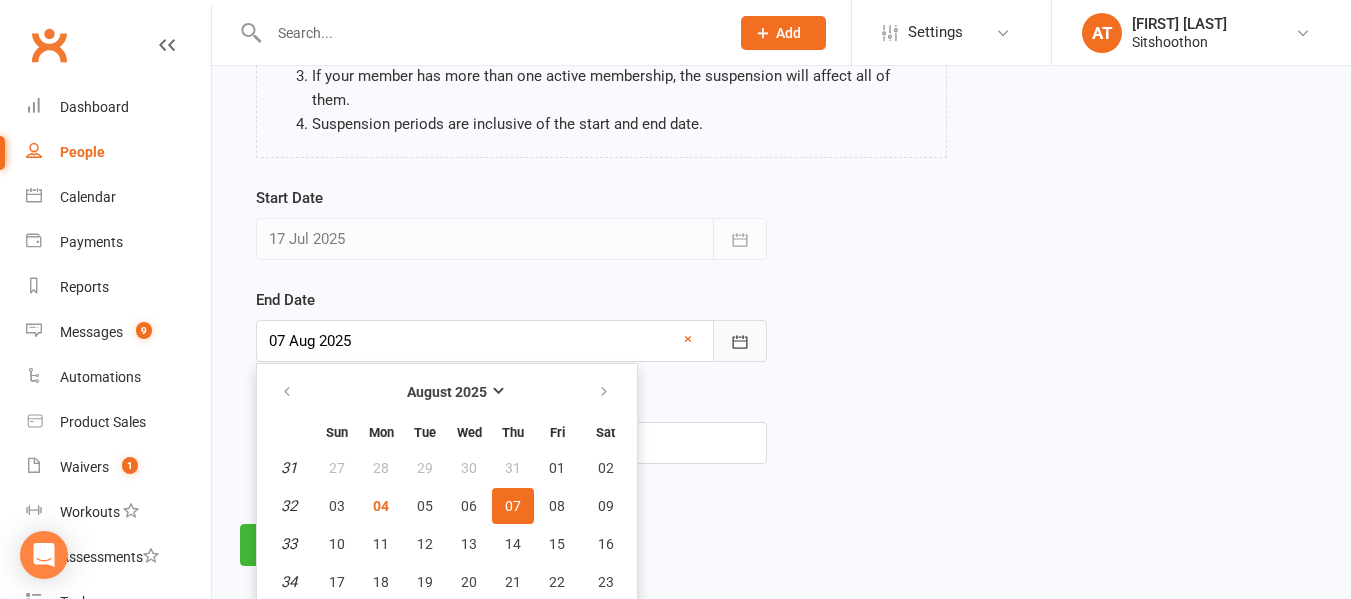 scroll, scrollTop: 335, scrollLeft: 0, axis: vertical 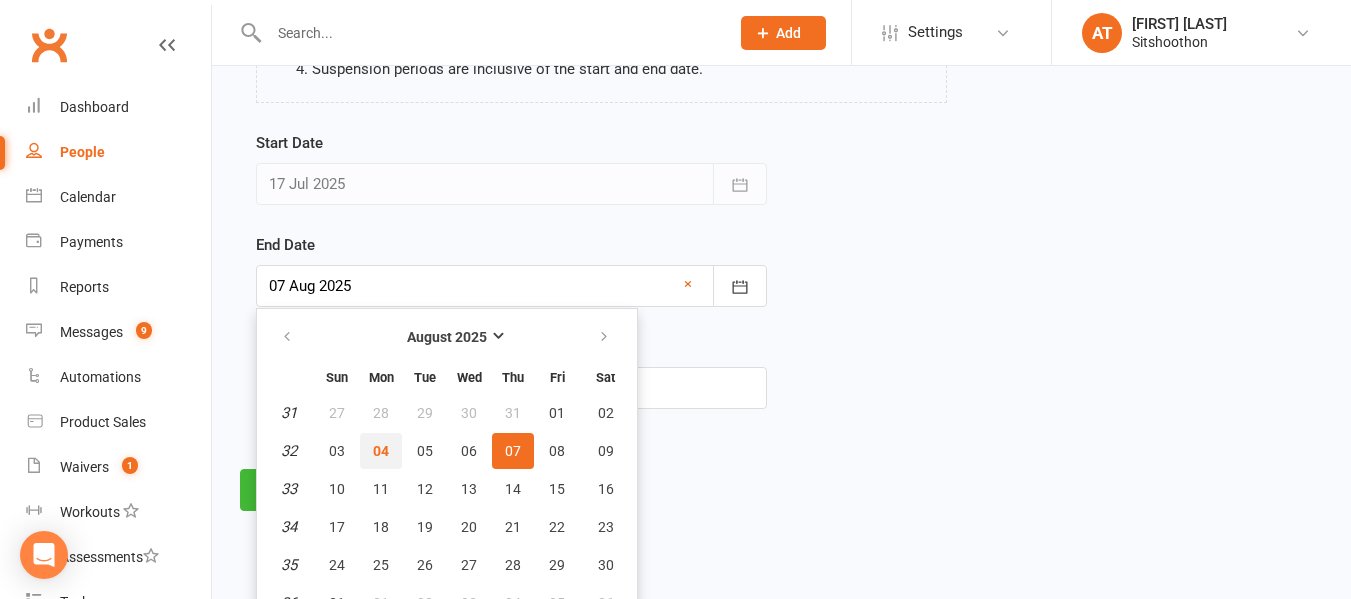 click on "04" at bounding box center (381, 451) 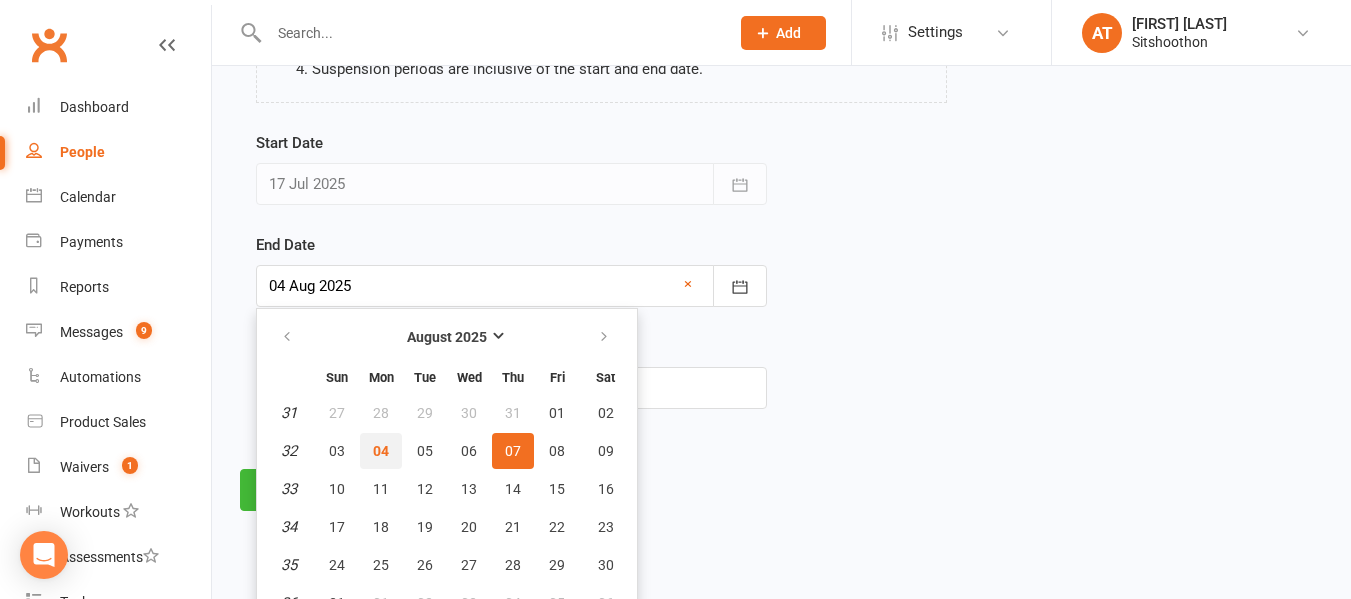 scroll, scrollTop: 280, scrollLeft: 0, axis: vertical 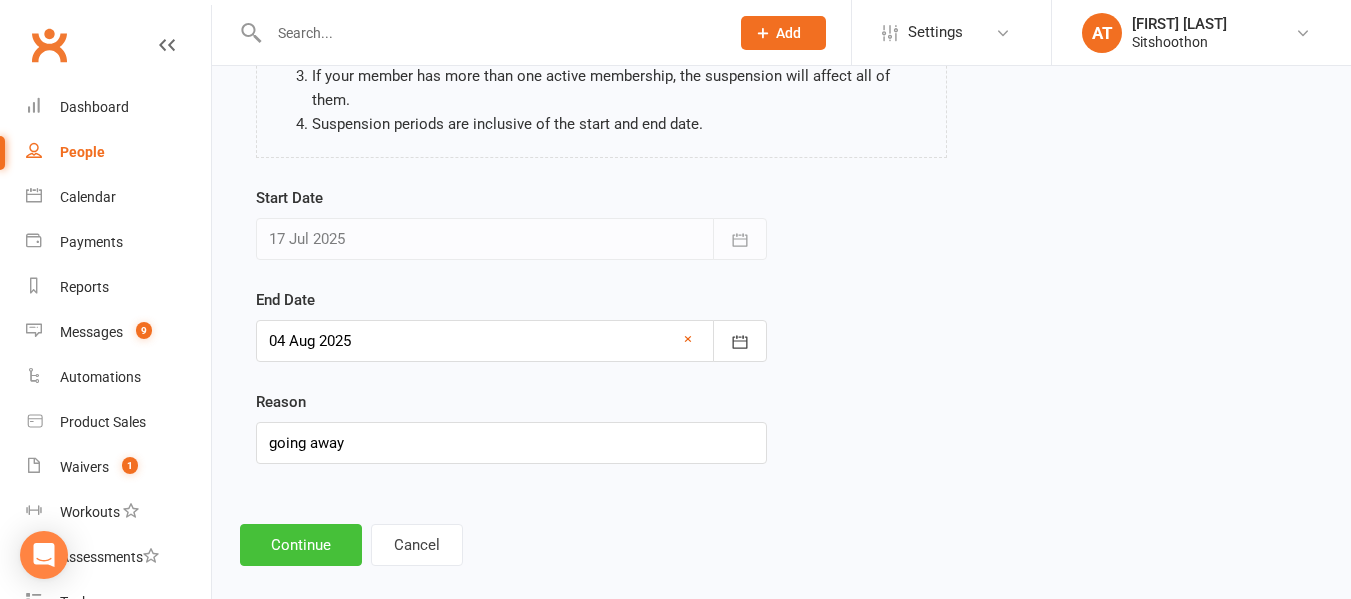 click on "Continue" at bounding box center [301, 545] 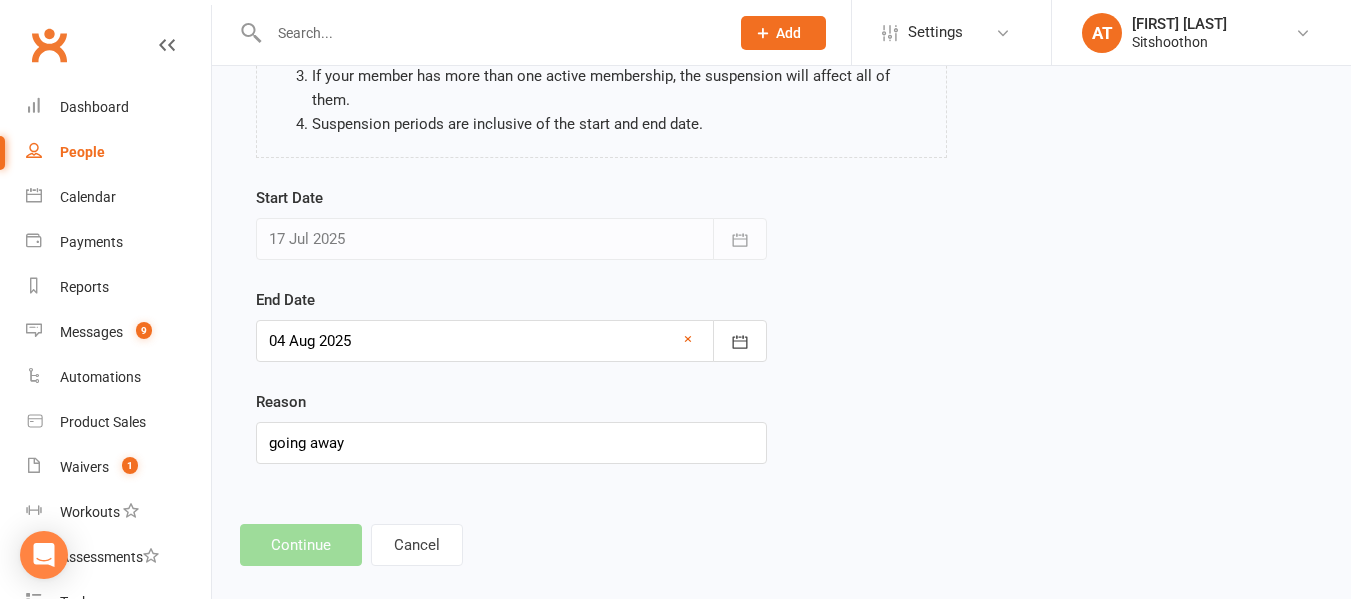 scroll, scrollTop: 0, scrollLeft: 0, axis: both 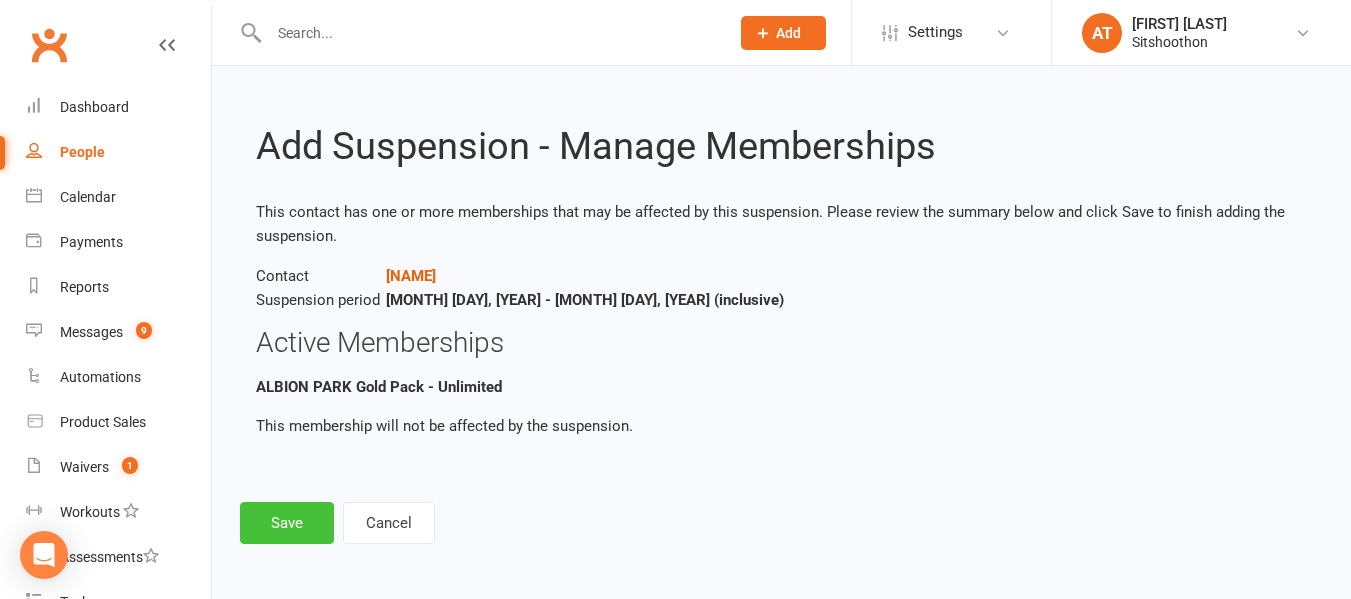 click on "Save" at bounding box center (287, 523) 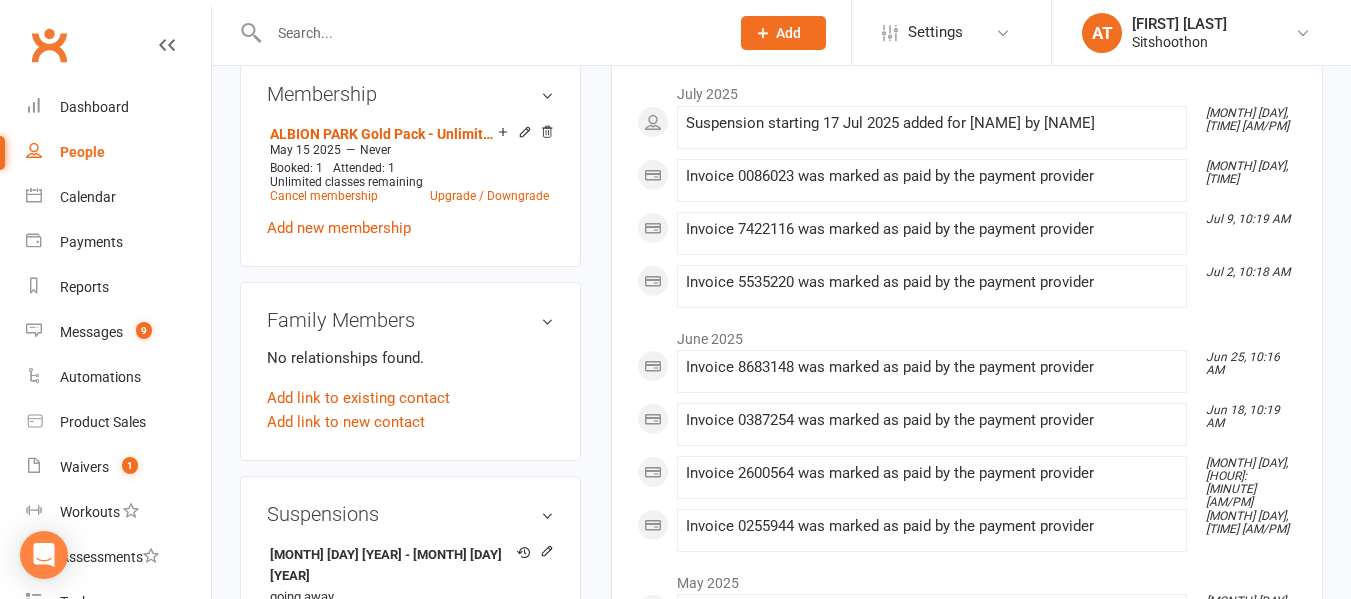 scroll, scrollTop: 862, scrollLeft: 0, axis: vertical 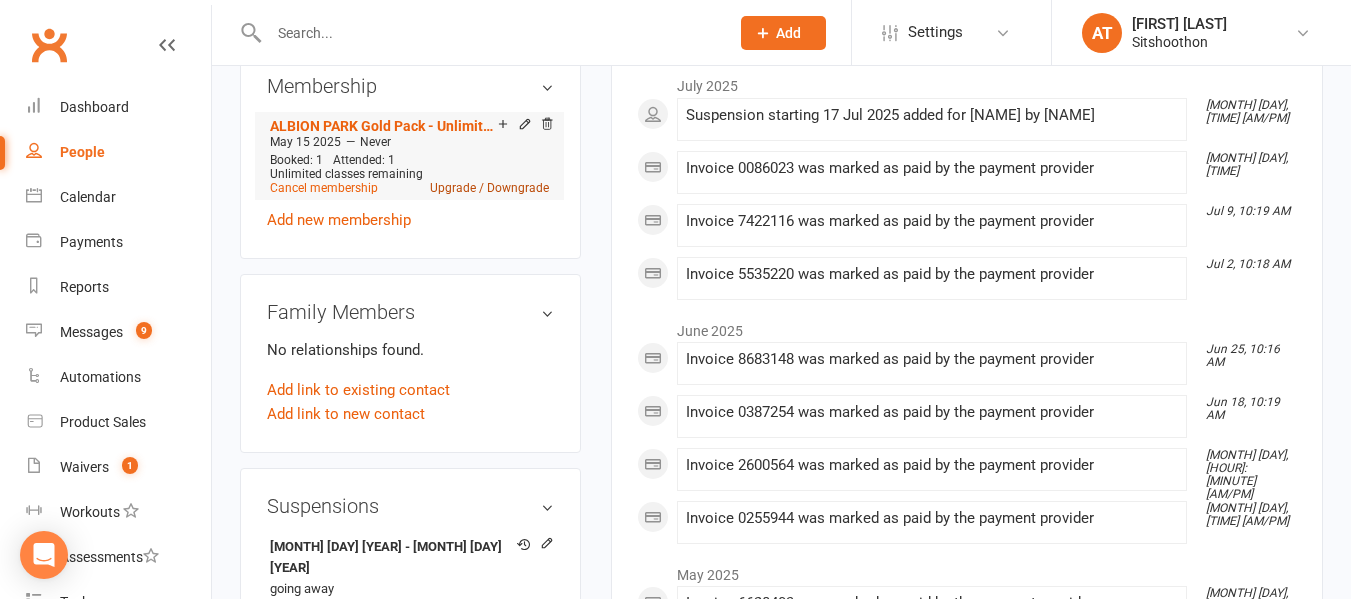 click on "Upgrade / Downgrade" at bounding box center (489, 188) 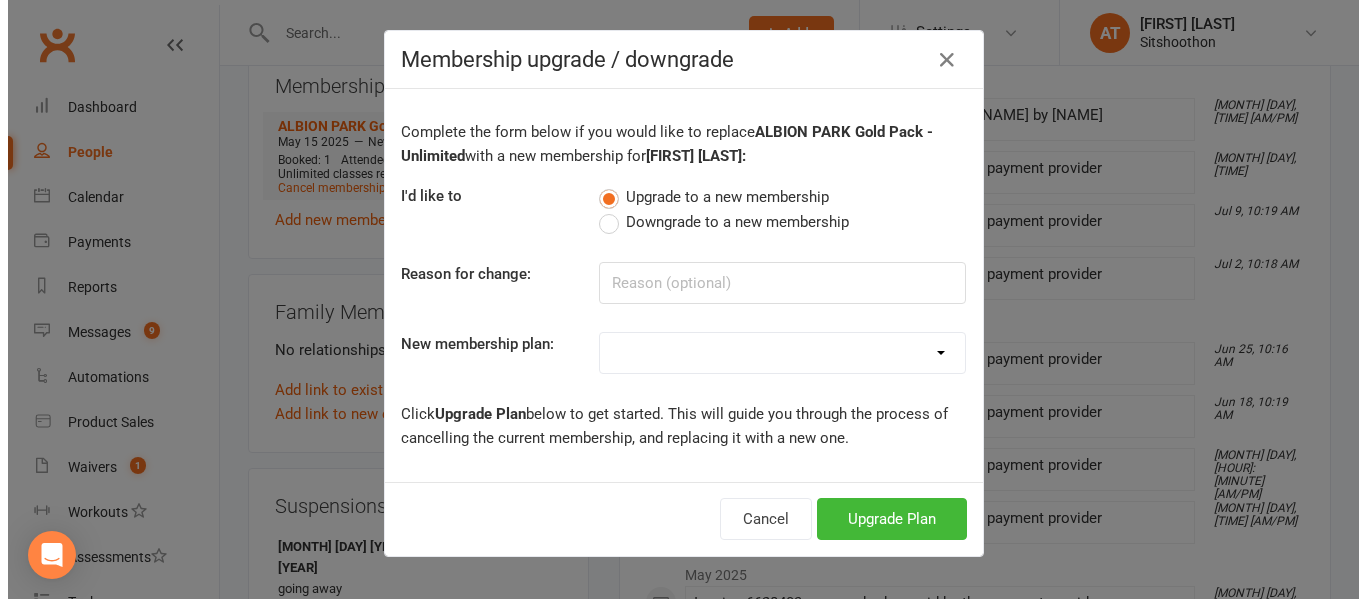 scroll, scrollTop: 843, scrollLeft: 0, axis: vertical 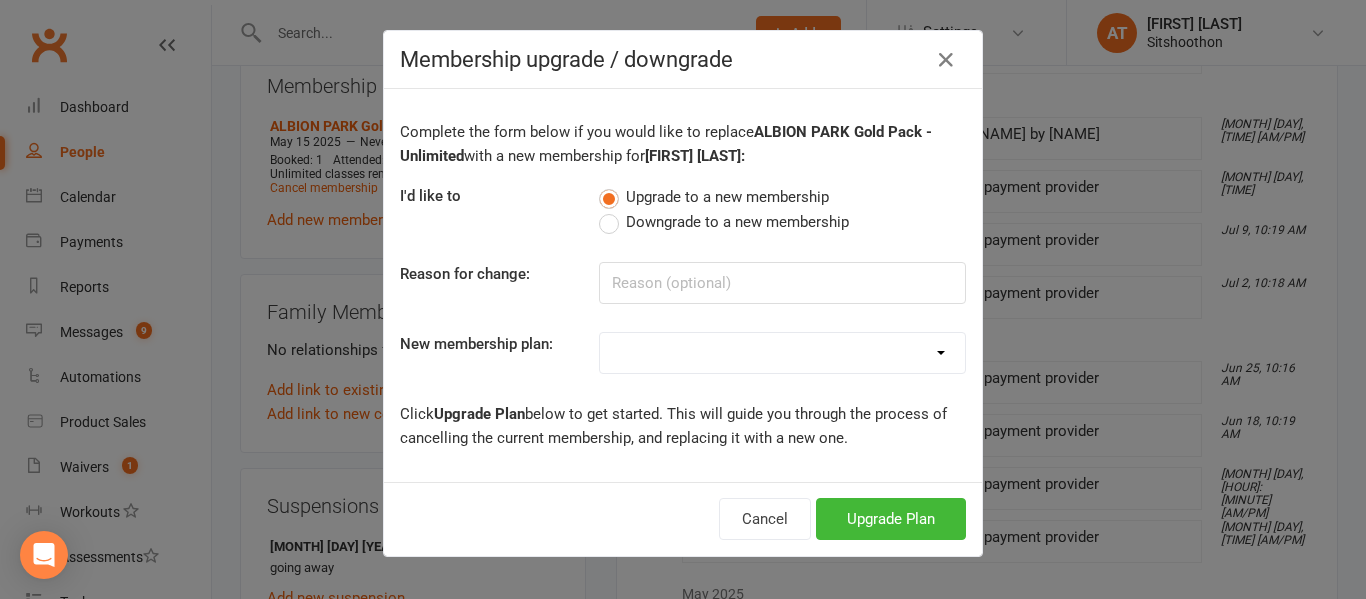 click on "Downgrade to a new membership" at bounding box center [724, 222] 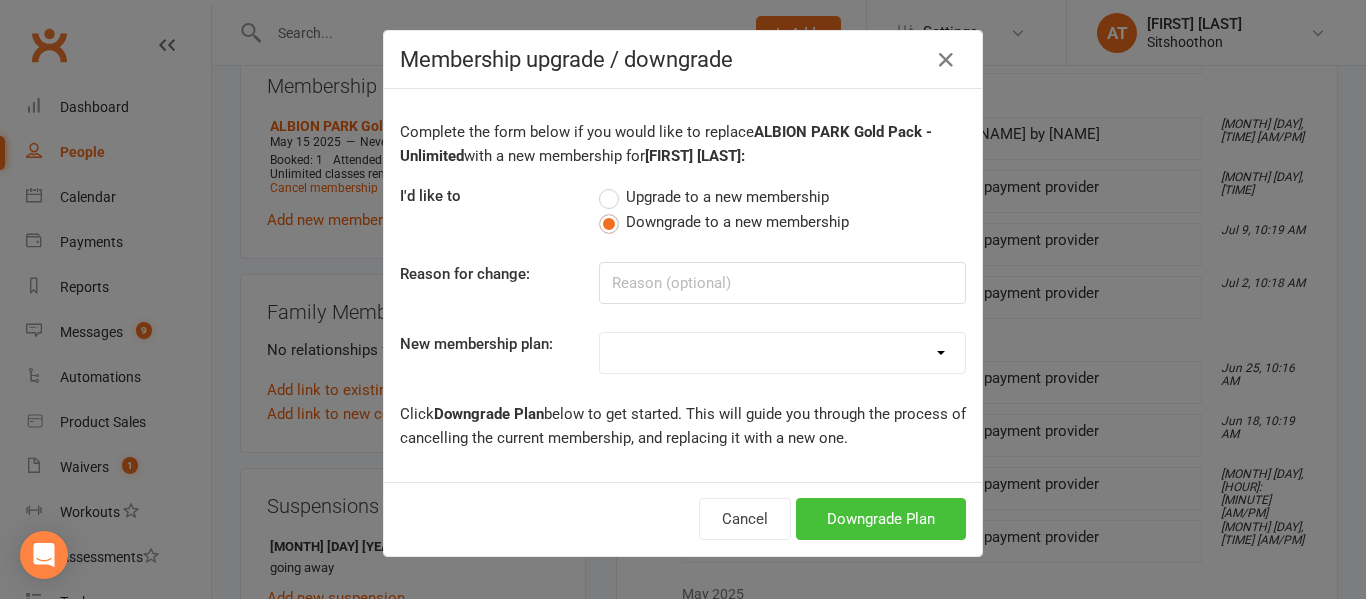 click on "Downgrade Plan" at bounding box center [881, 519] 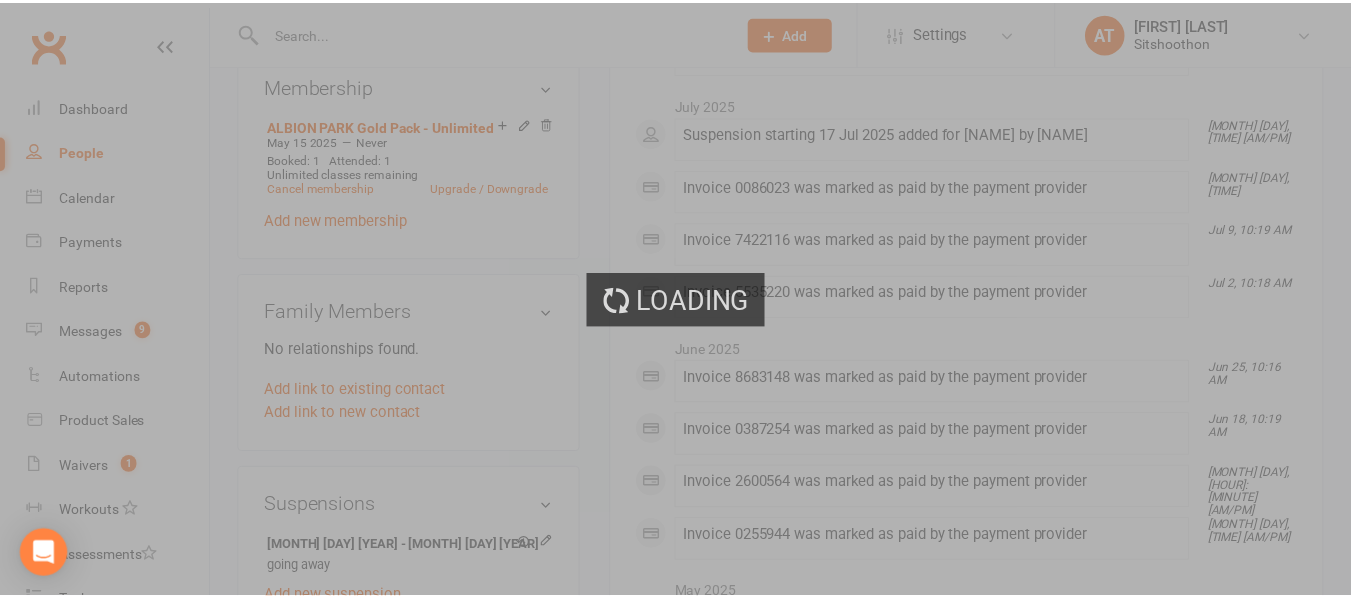 scroll, scrollTop: 862, scrollLeft: 0, axis: vertical 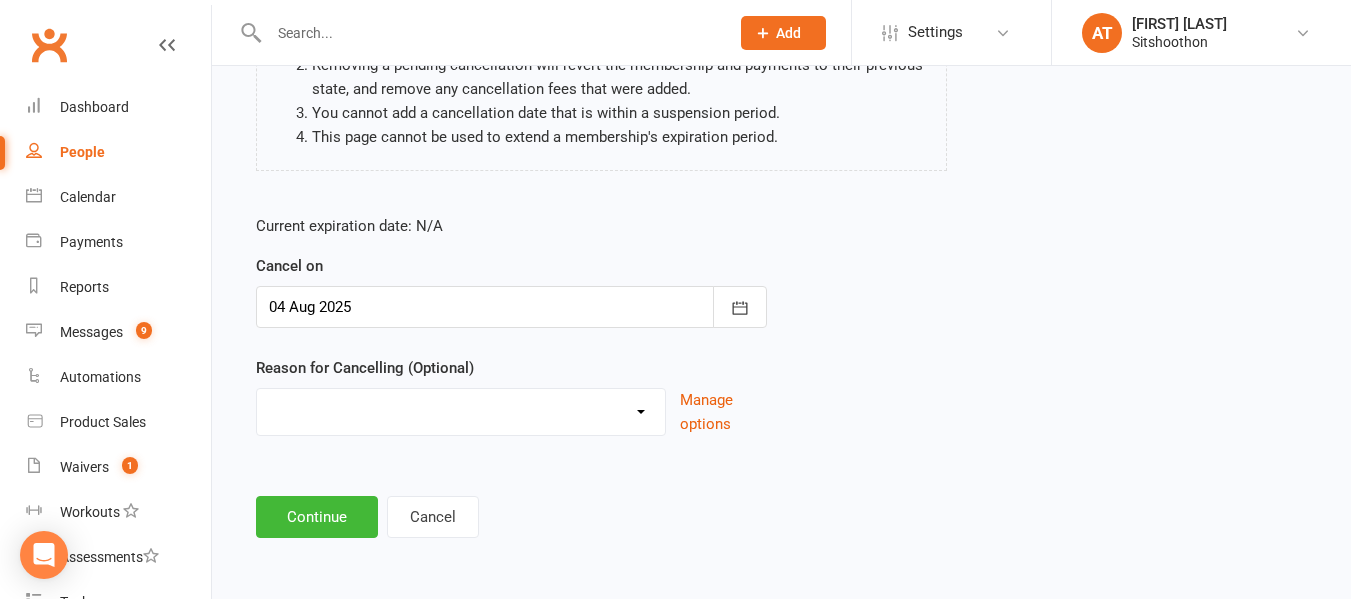click on "Downgrade Financial Reasons Holiday Injury Upgrade Other reason" at bounding box center (461, 409) 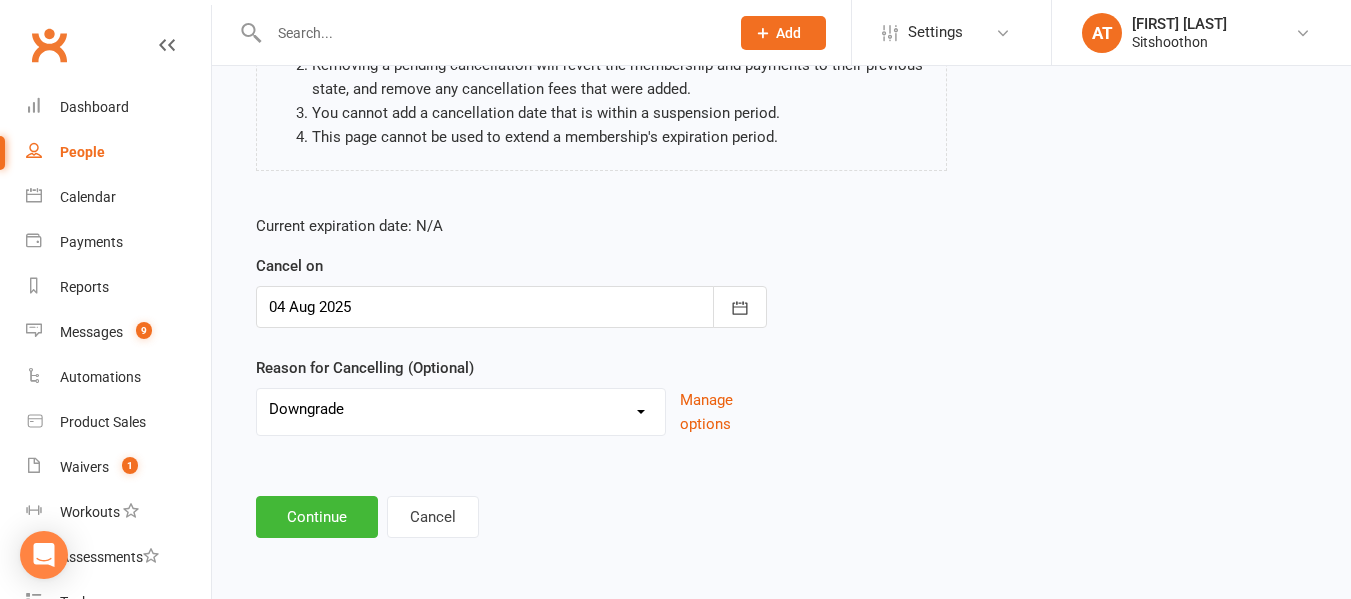 click on "Downgrade Financial Reasons Holiday Injury Upgrade Other reason" at bounding box center (461, 409) 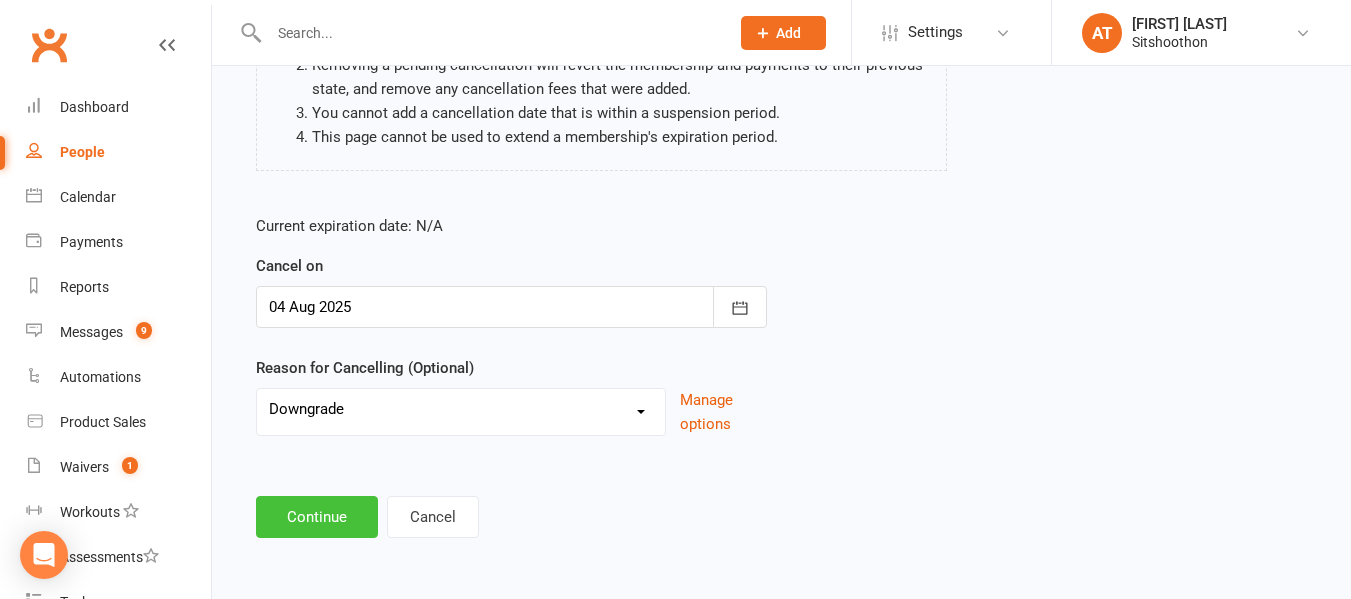 click on "Continue" at bounding box center [317, 517] 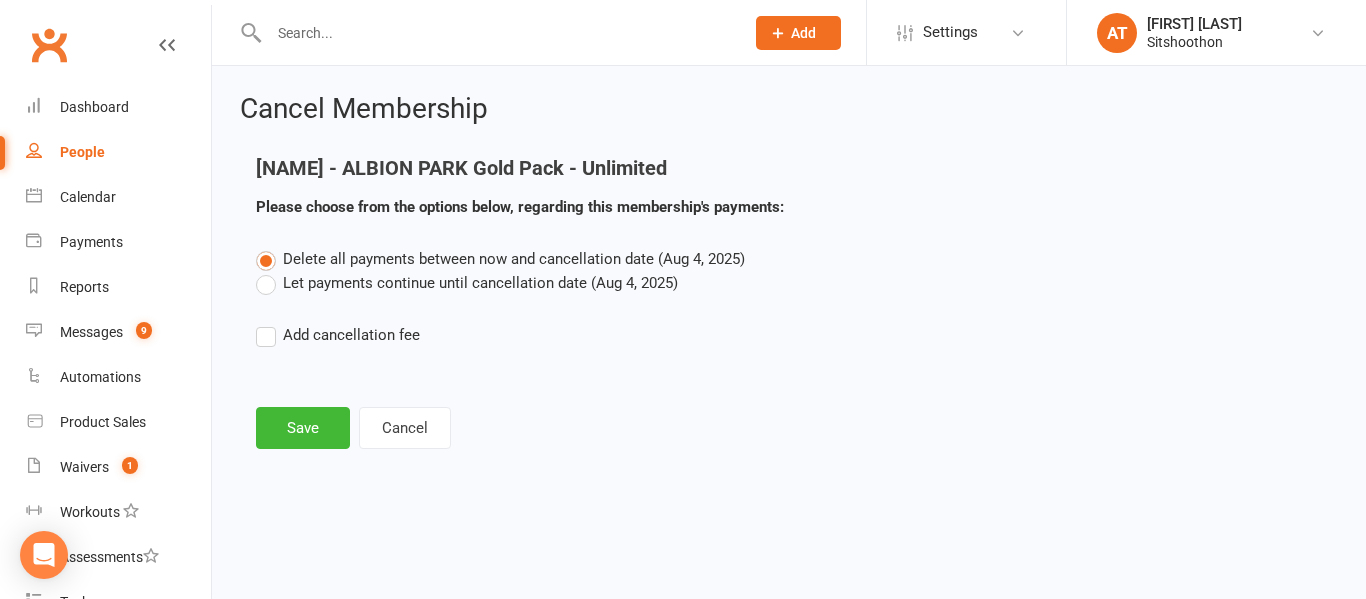 click on "Let payments continue until cancellation date (Aug 4, 2025)" at bounding box center [467, 283] 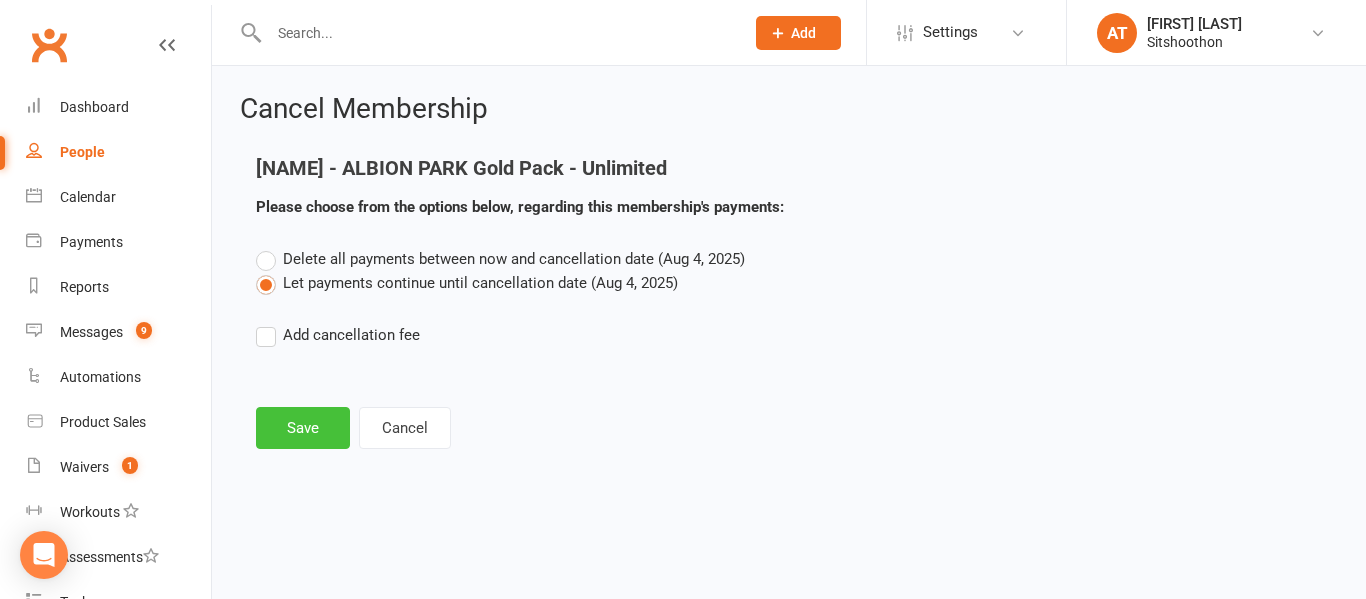 click on "Save" at bounding box center (303, 428) 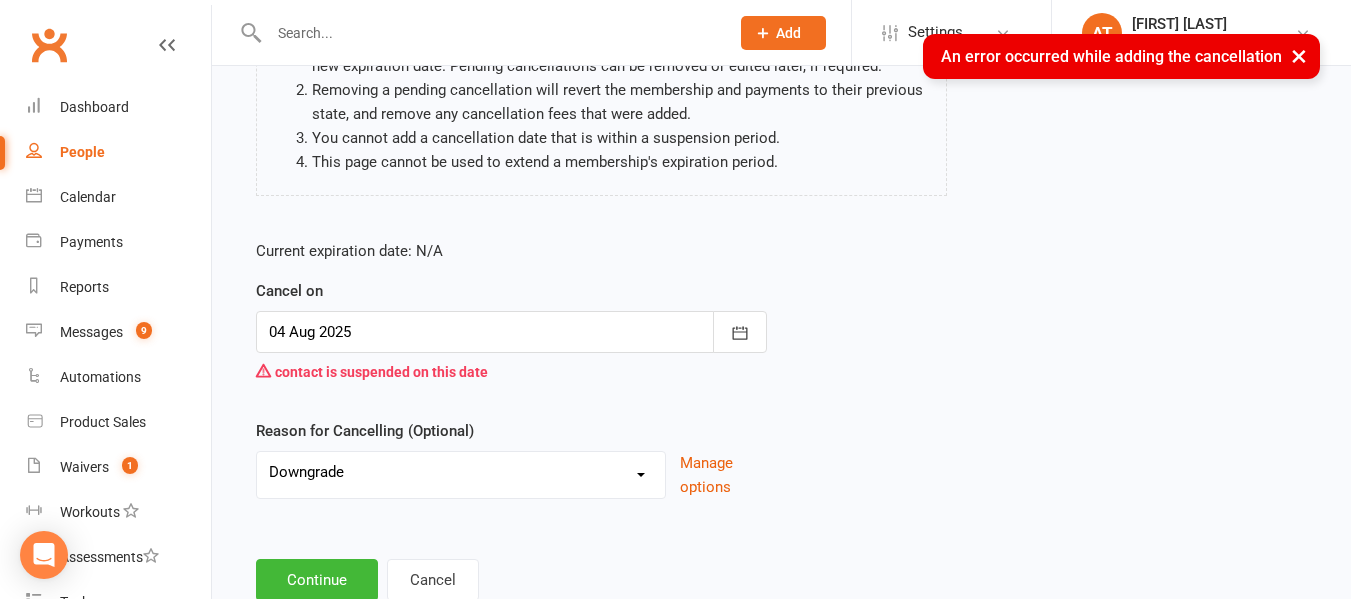 scroll, scrollTop: 241, scrollLeft: 0, axis: vertical 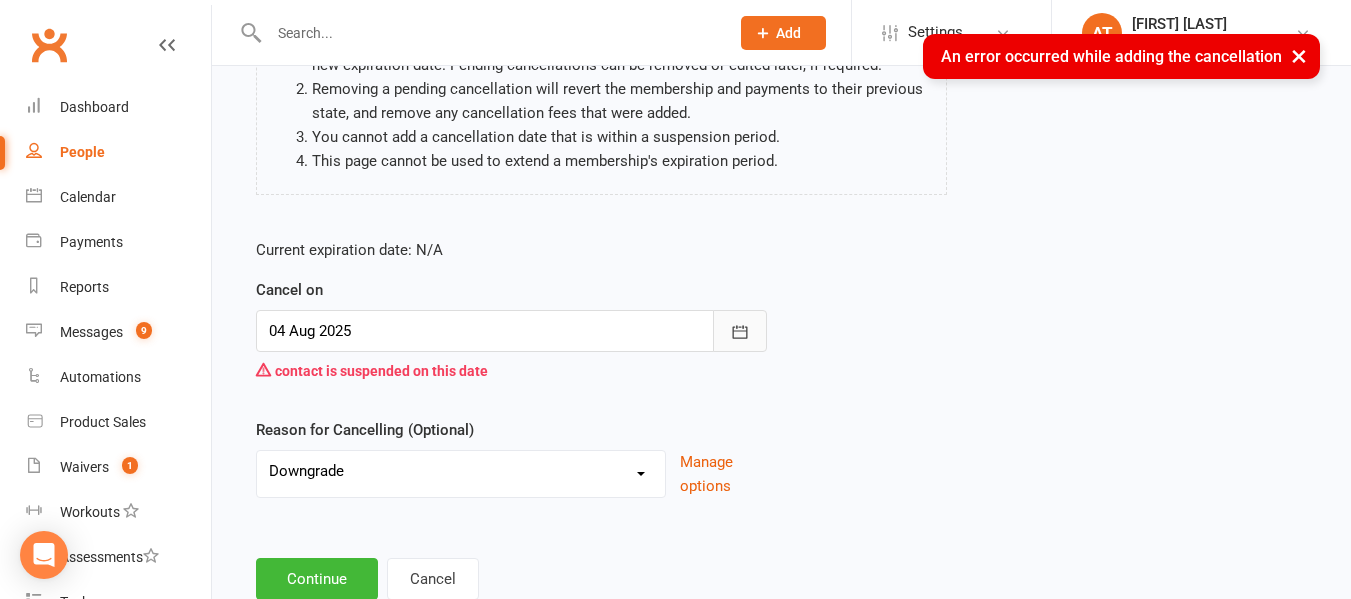 click at bounding box center [740, 331] 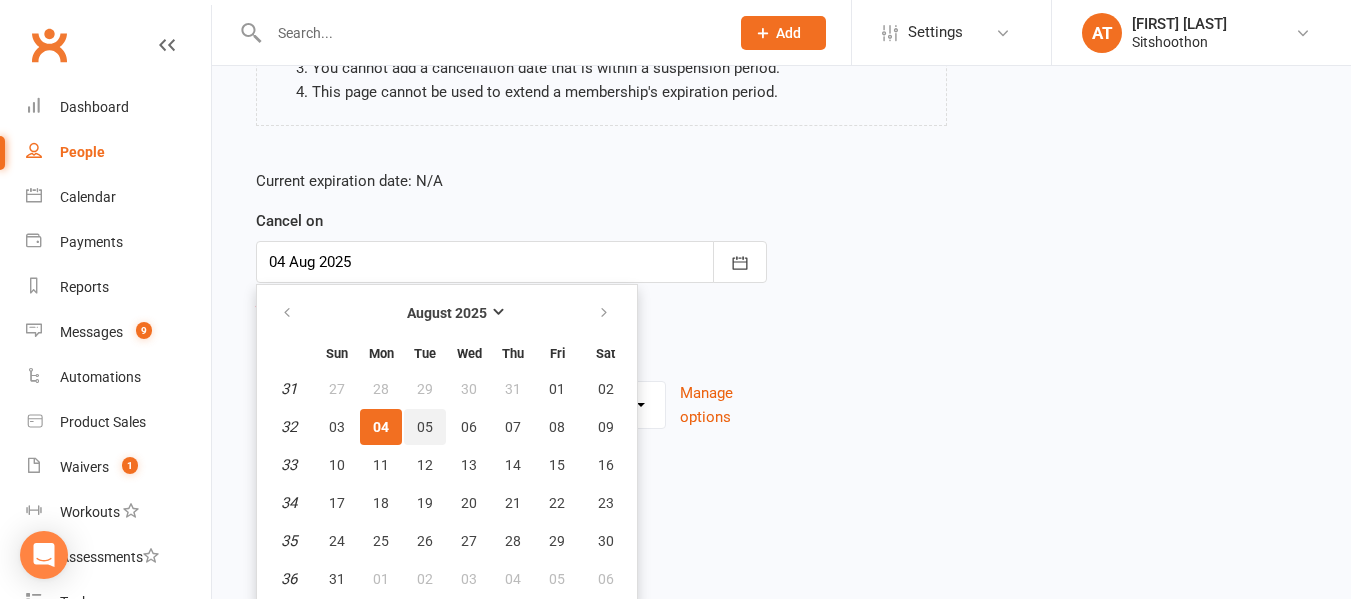 click on "05" at bounding box center [425, 427] 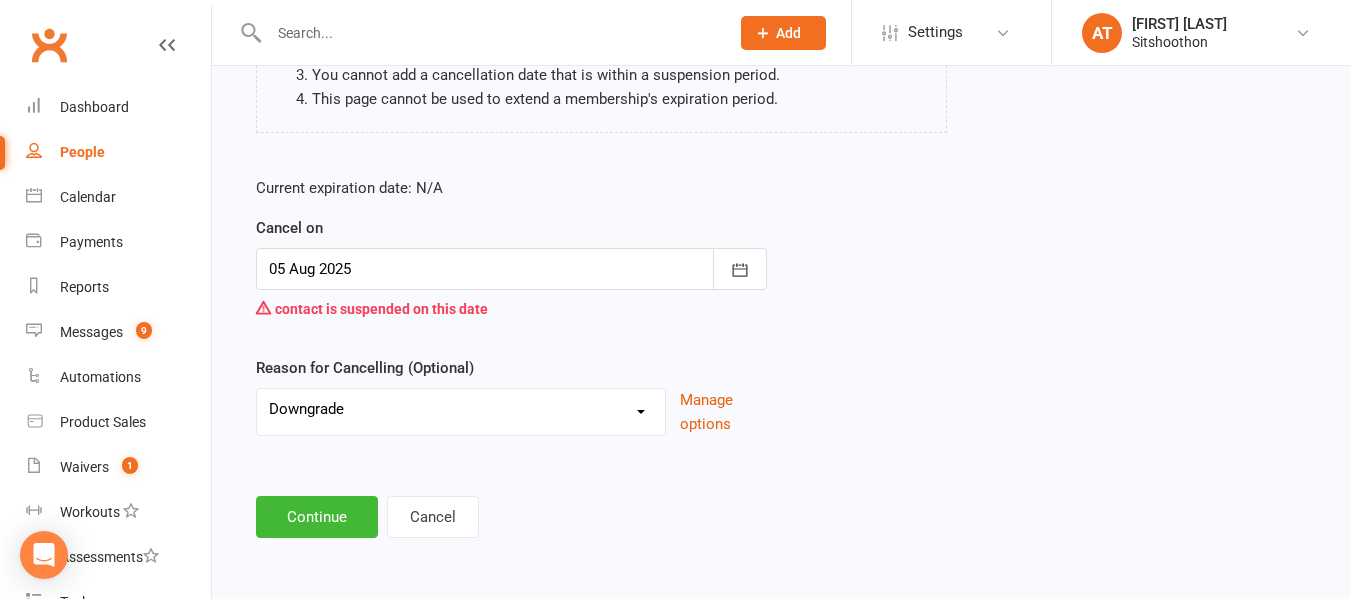 scroll, scrollTop: 303, scrollLeft: 0, axis: vertical 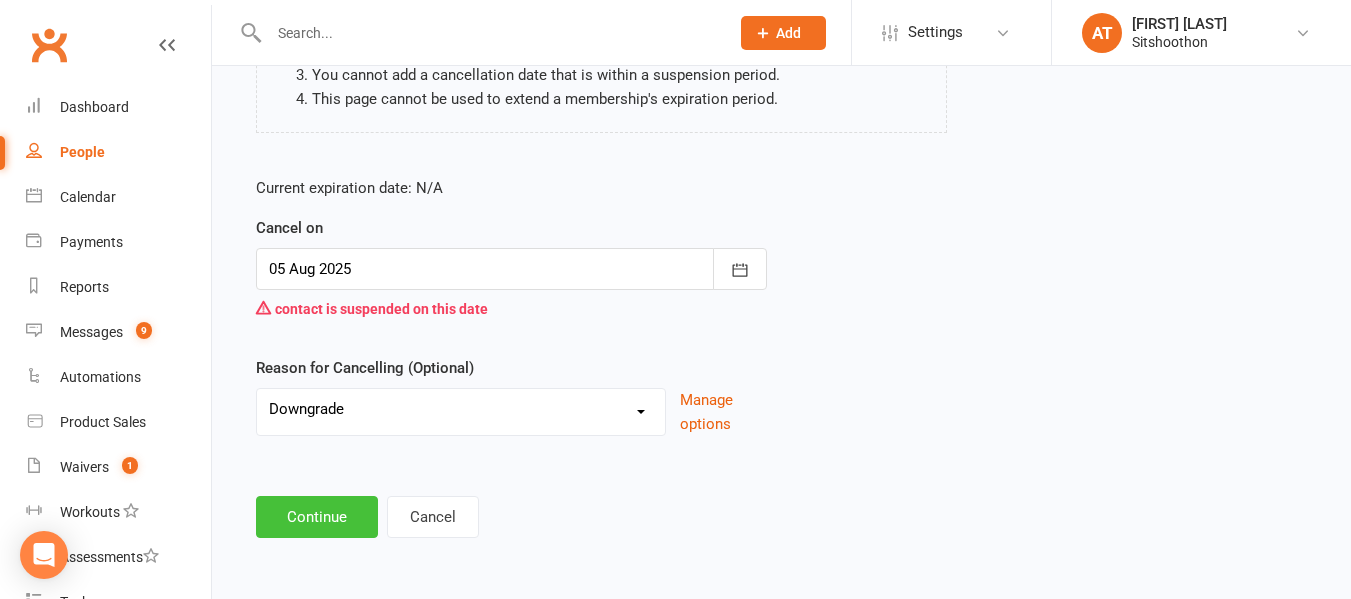click on "Continue" at bounding box center (317, 517) 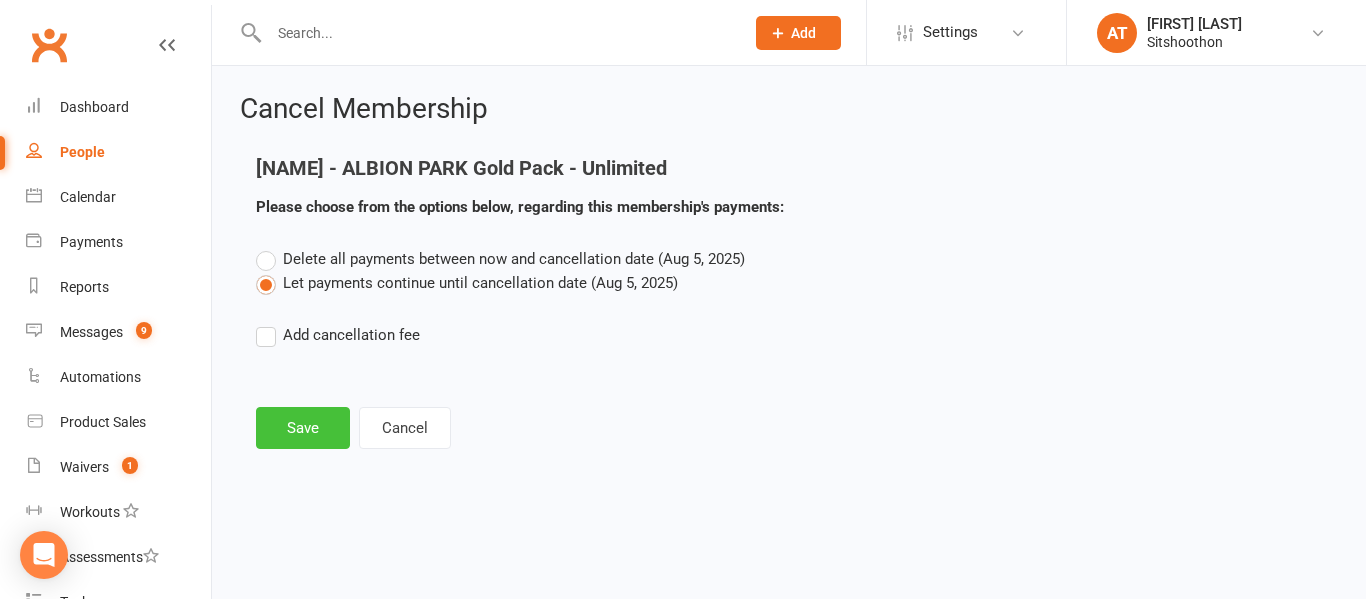 click on "Save" at bounding box center (303, 428) 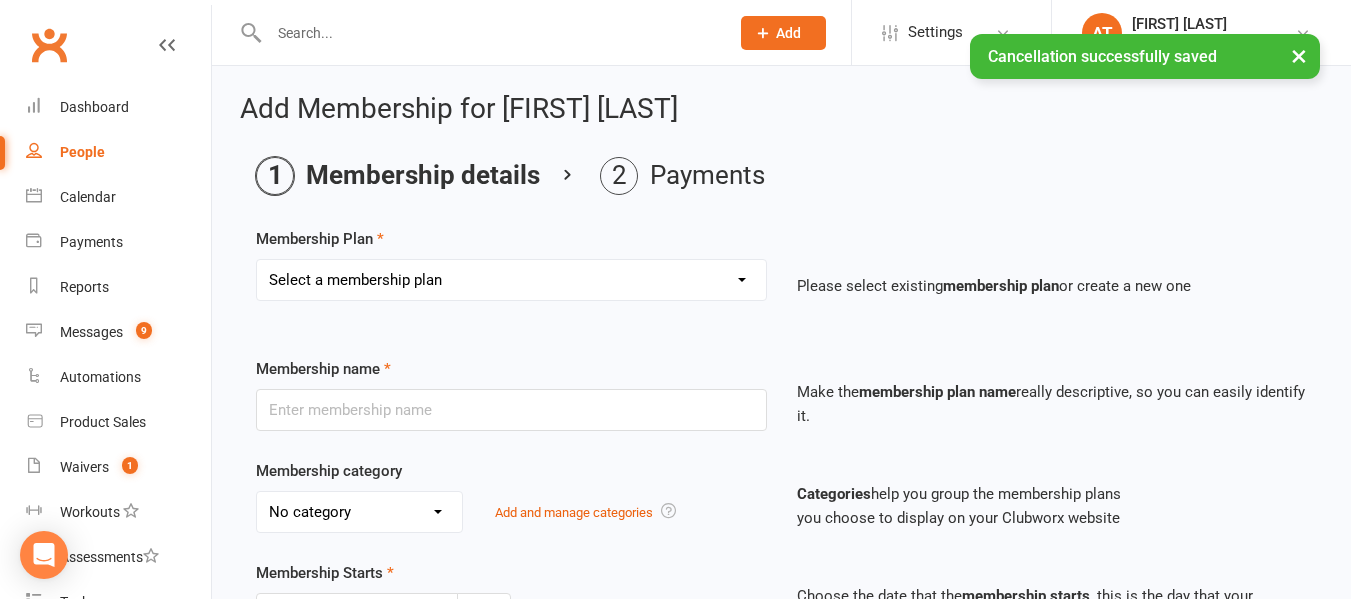 click on "Select a membership plan Create new Membership Plan Gold Pack - Unlimited Muay Thai Boxing Silver Pack - 2 Classes PW Kids Membership 28 Days Beginner 10 Pass Visit ST Platinum Package - Unlimited Muay Thai & Grappling ST Gold Package - Unlimited Muay Thai ST Gold Package - Unlimited Grappling MMA ST Silver Package - 2 Classes PW ST Kids Membership ST Promo - Unlimited All Access ALBION PARK Unlimited $45 pw ALBION PARK Gold Pack - Unlimited ALBION PARK Silver Pack - 2 Classes PW ALBION PARK Kids Membership Albion Park Promo 14 Days Promo Flash Sale August Promo Sitshoothon Kogarah - Promo KOGARAH - Gold Unlimited Muay Thai KOGARAH - Silver 2 Classes PW KOGARAH - Kids Membership Two Weeks Unlimited Trial Promo Kogarah - Promo" at bounding box center [511, 280] 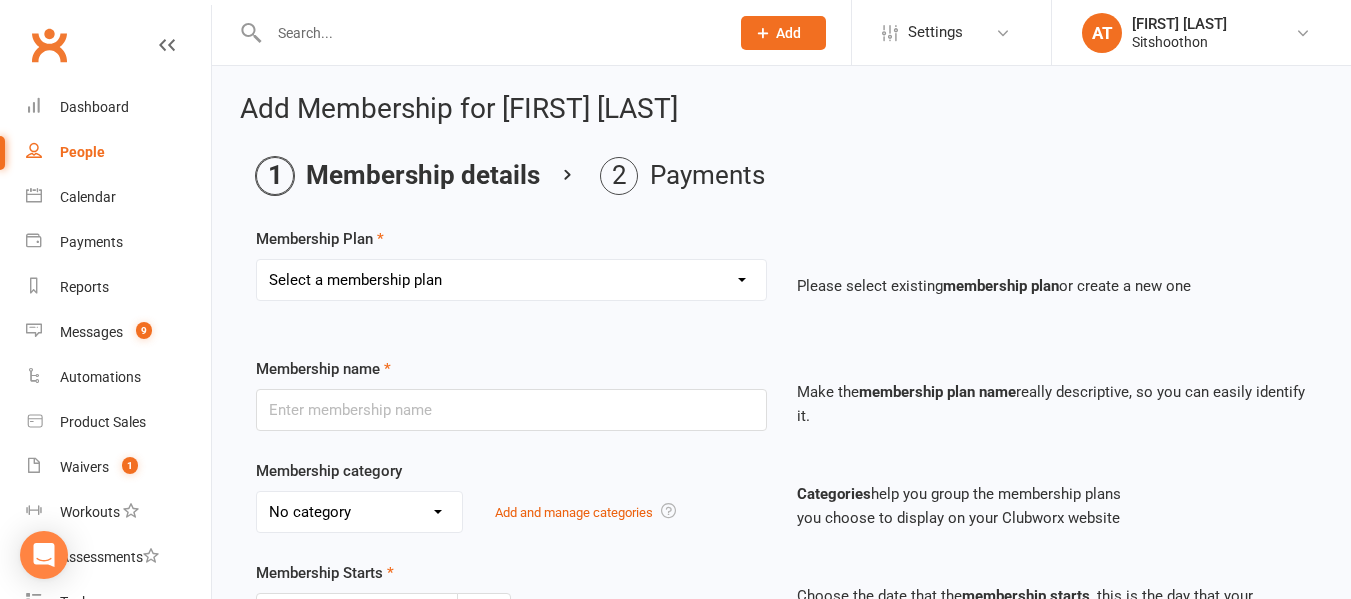 select on "14" 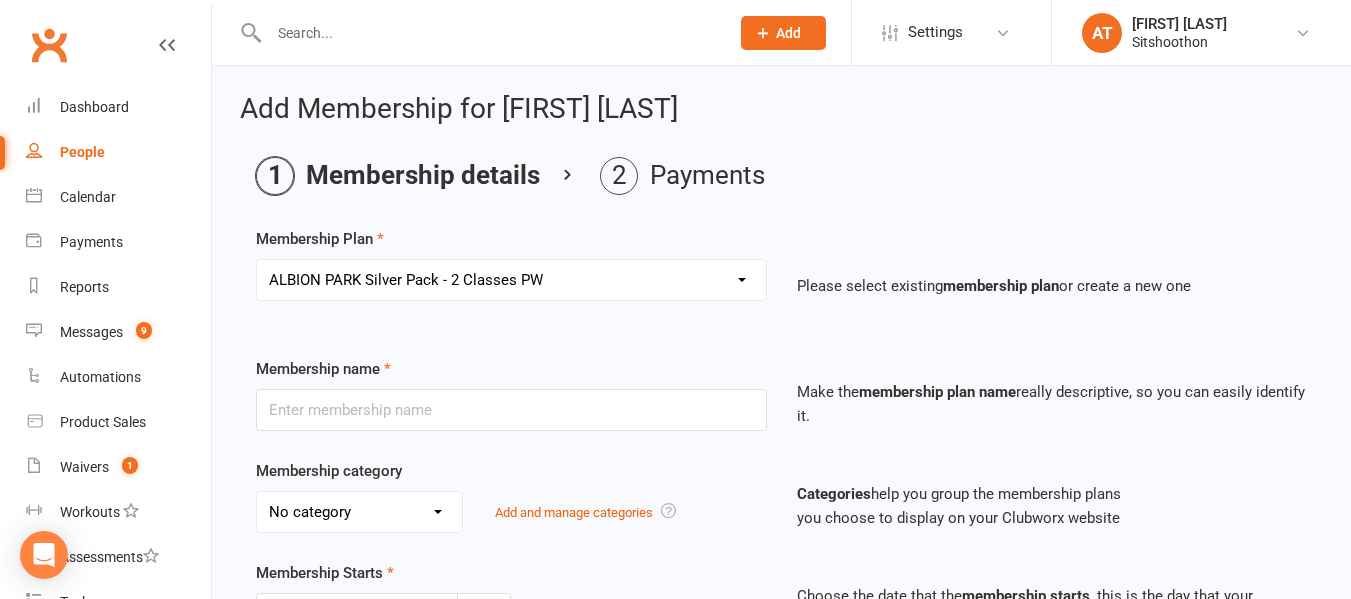 click on "Select a membership plan Create new Membership Plan Gold Pack - Unlimited Muay Thai Boxing Silver Pack - 2 Classes PW Kids Membership 28 Days Beginner 10 Pass Visit ST Platinum Package - Unlimited Muay Thai & Grappling ST Gold Package - Unlimited Muay Thai ST Gold Package - Unlimited Grappling MMA ST Silver Package - 2 Classes PW ST Kids Membership ST Promo - Unlimited All Access ALBION PARK Unlimited $45 pw ALBION PARK Gold Pack - Unlimited ALBION PARK Silver Pack - 2 Classes PW ALBION PARK Kids Membership Albion Park Promo 14 Days Promo Flash Sale August Promo Sitshoothon Kogarah - Promo KOGARAH - Gold Unlimited Muay Thai KOGARAH - Silver 2 Classes PW KOGARAH - Kids Membership Two Weeks Unlimited Trial Promo Kogarah - Promo" at bounding box center [511, 280] 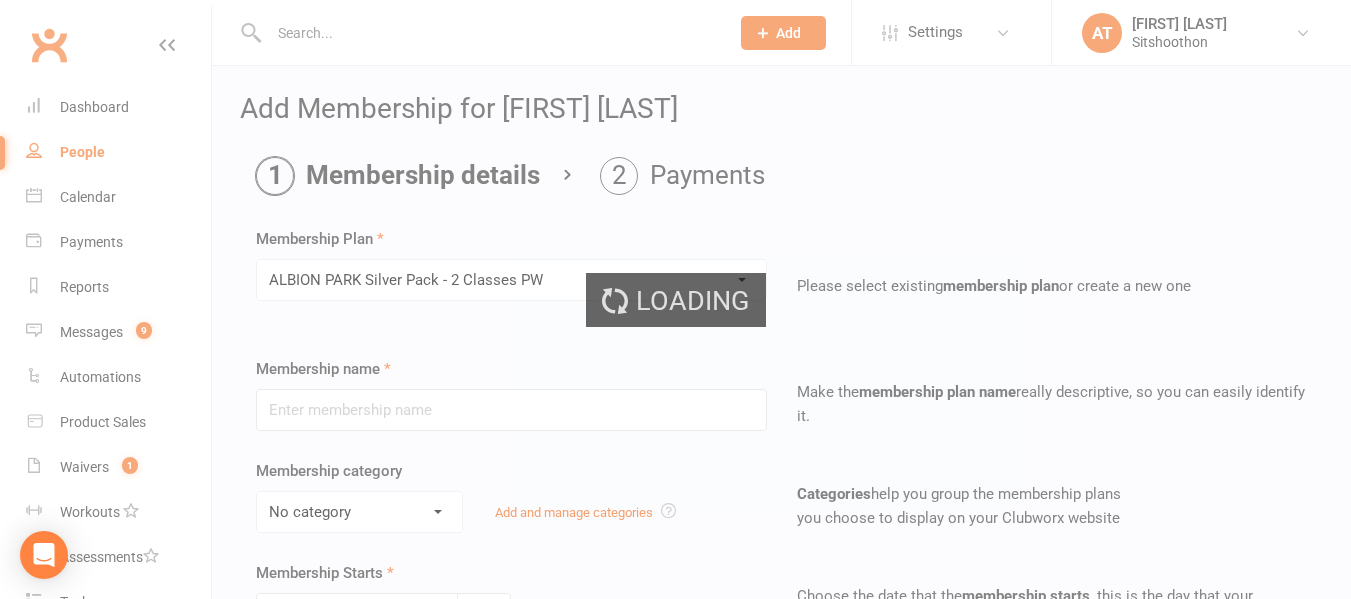 type on "ALBION PARK Silver Pack - 2 Classes PW" 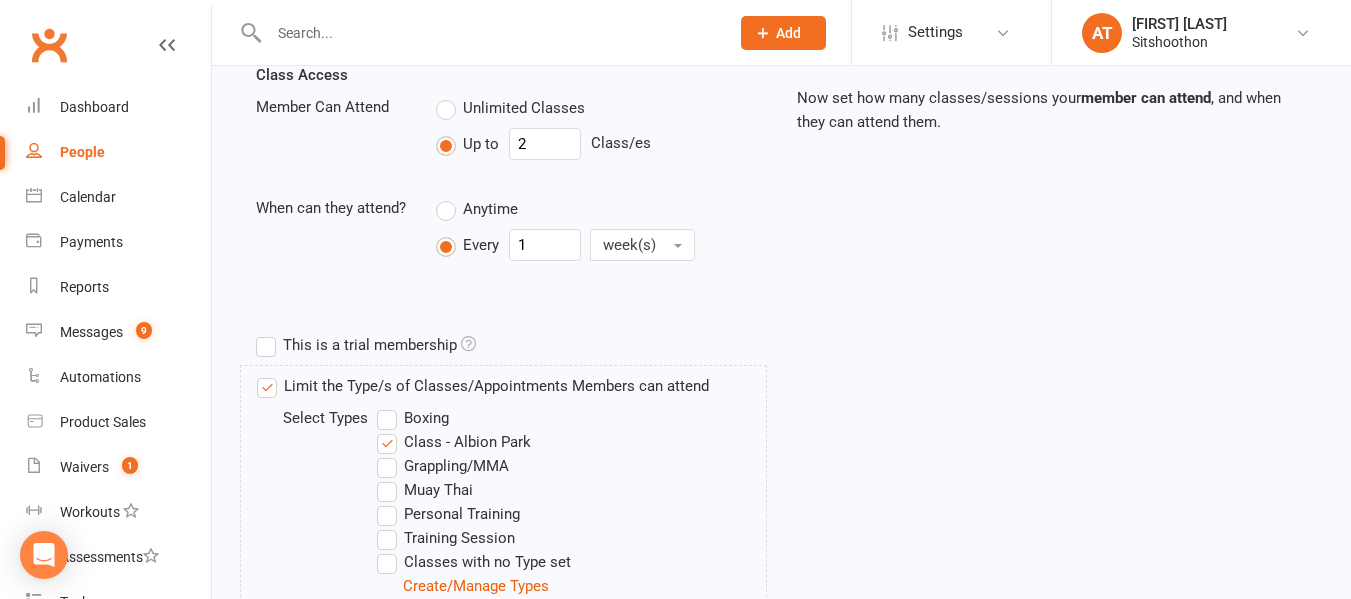 scroll, scrollTop: 997, scrollLeft: 0, axis: vertical 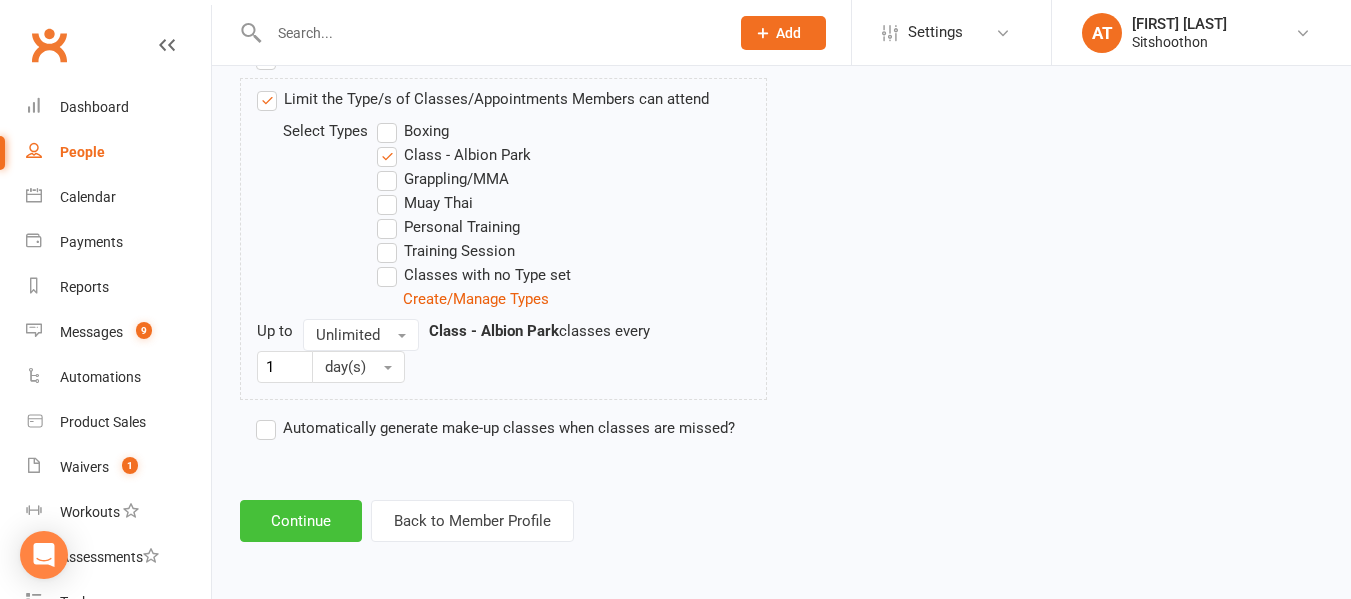 click on "Continue" at bounding box center [301, 521] 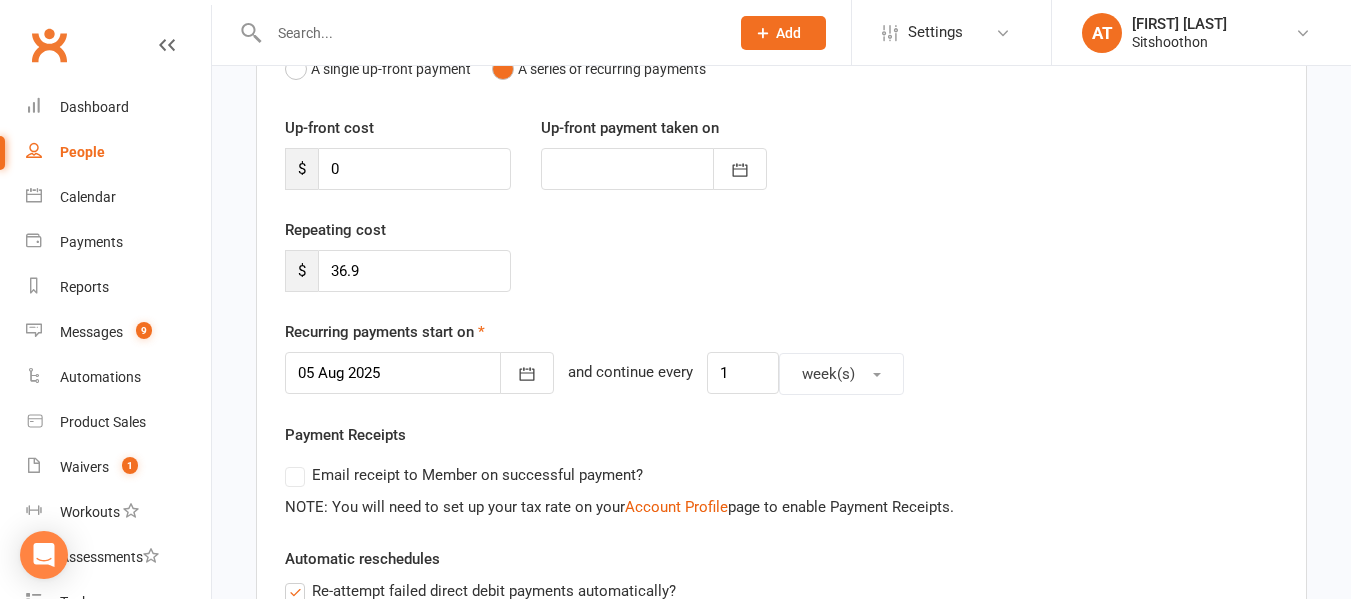 scroll, scrollTop: 211, scrollLeft: 0, axis: vertical 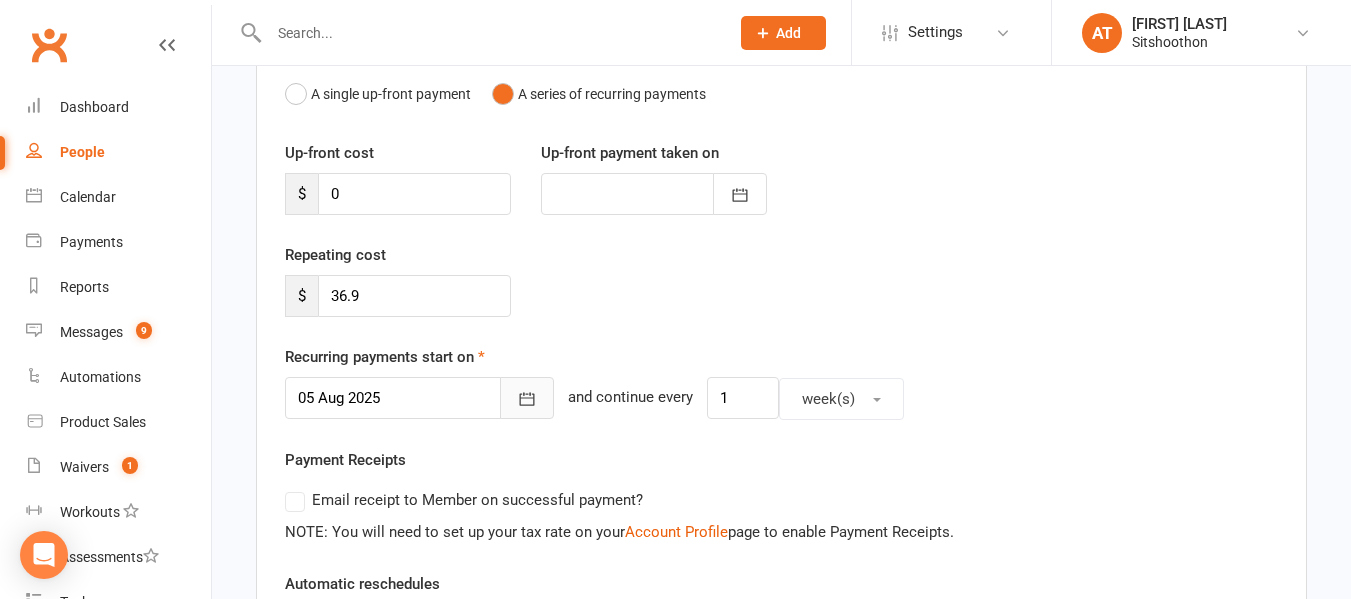 click 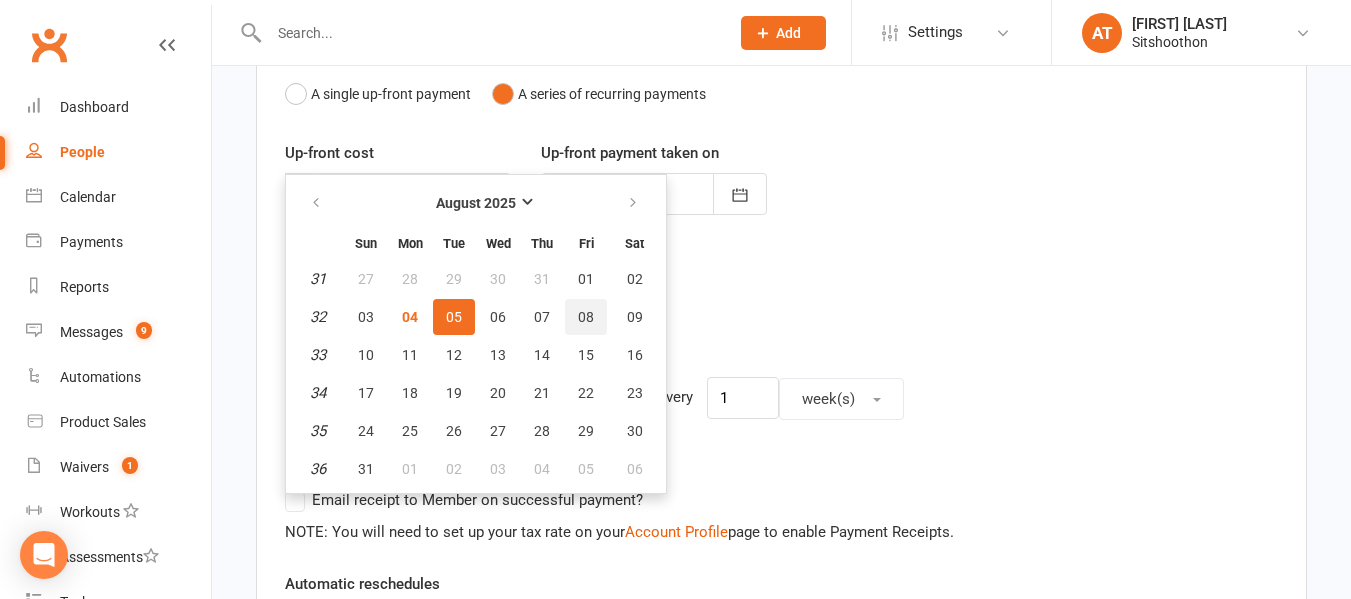click on "08" at bounding box center [586, 317] 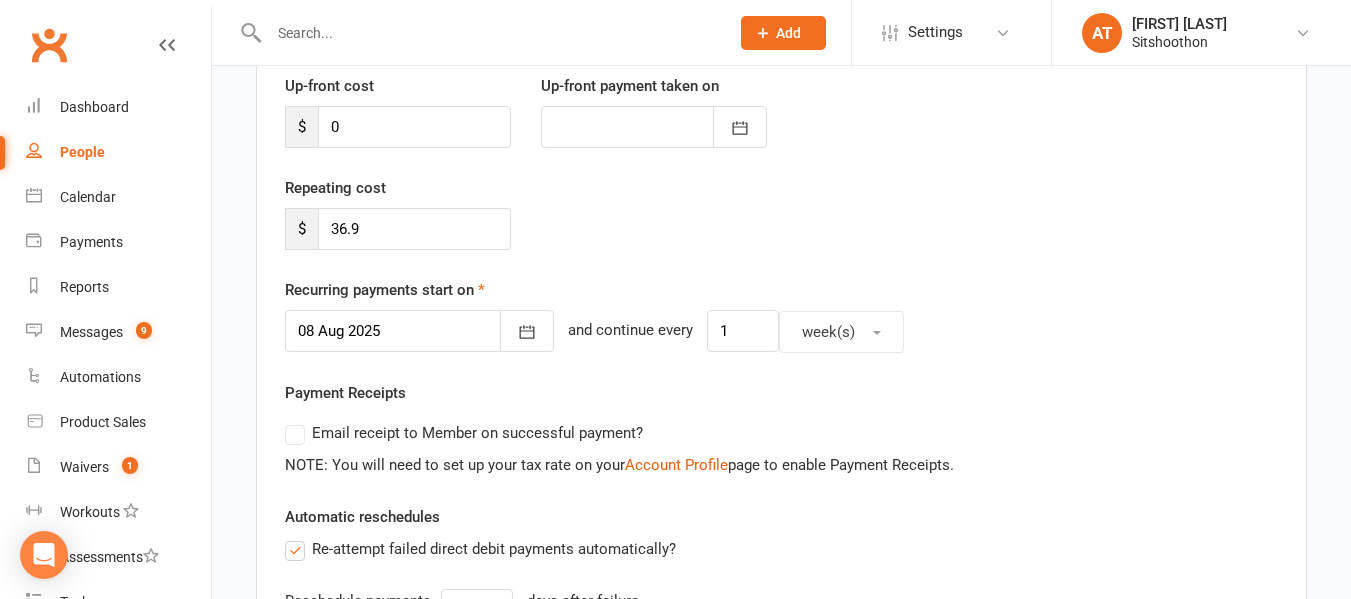 scroll, scrollTop: 775, scrollLeft: 0, axis: vertical 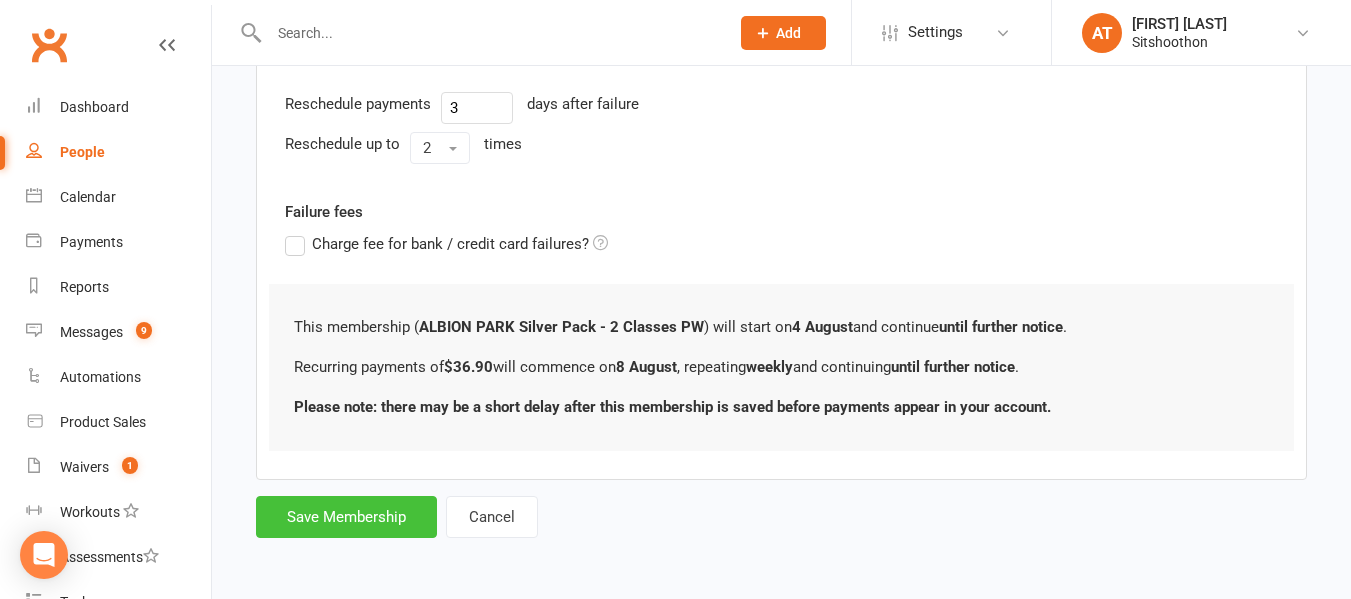 click on "Save Membership" at bounding box center [346, 517] 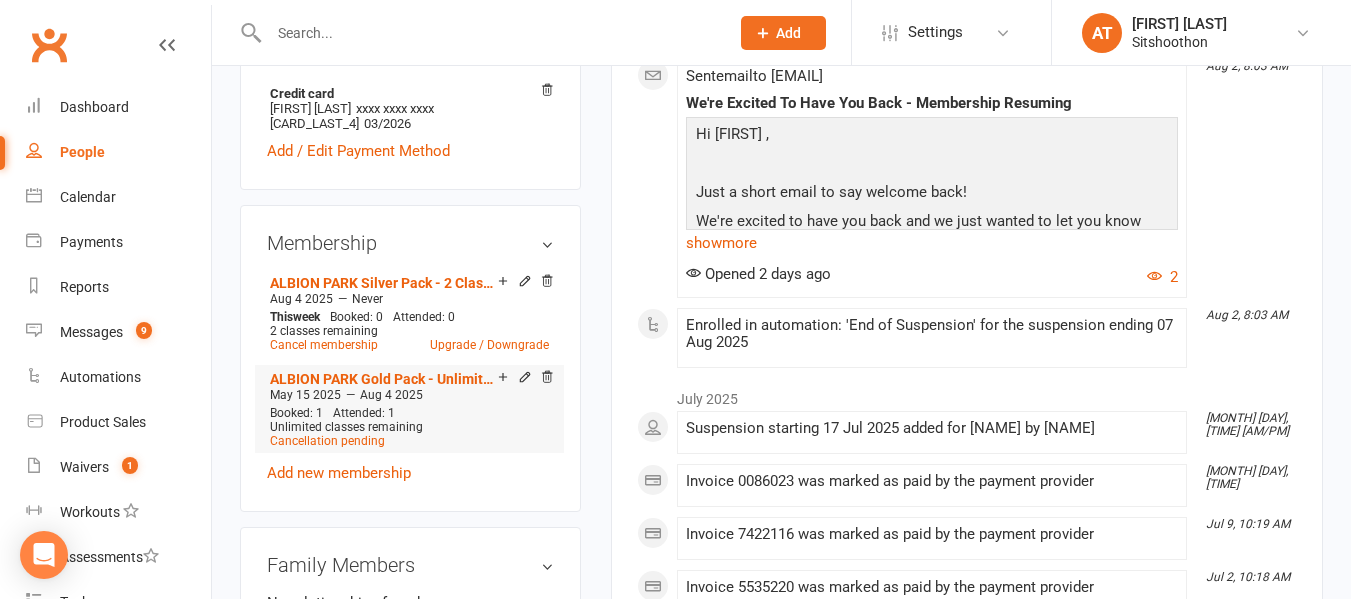 scroll, scrollTop: 0, scrollLeft: 0, axis: both 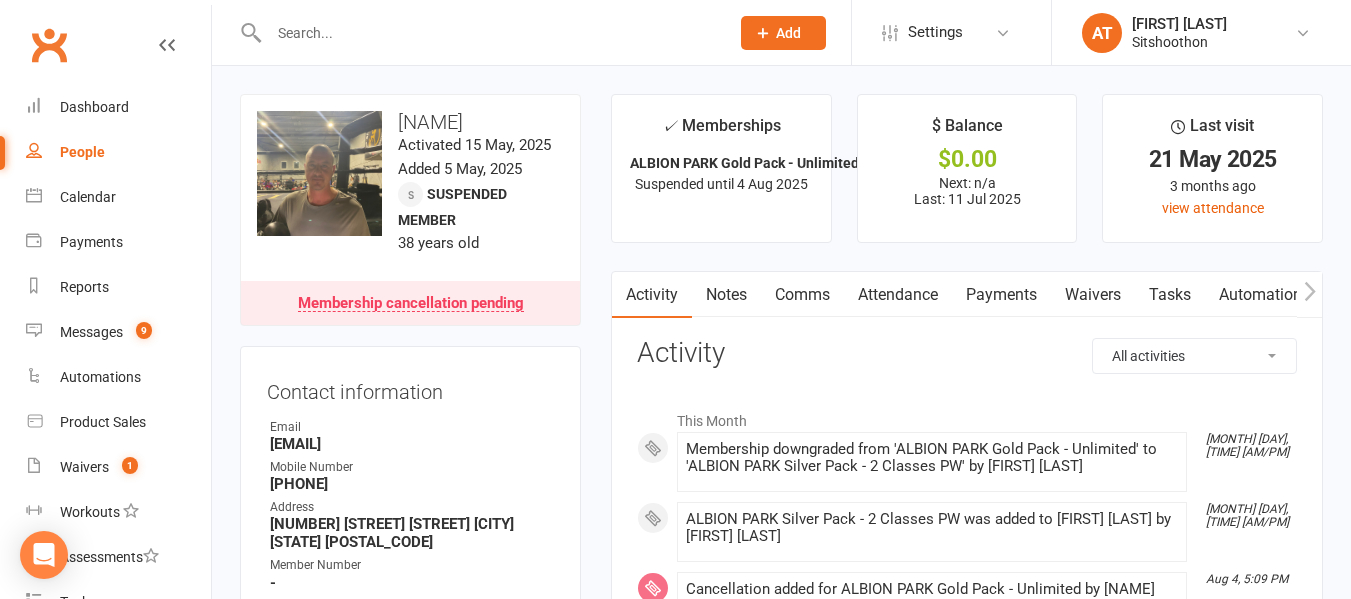 click at bounding box center (489, 33) 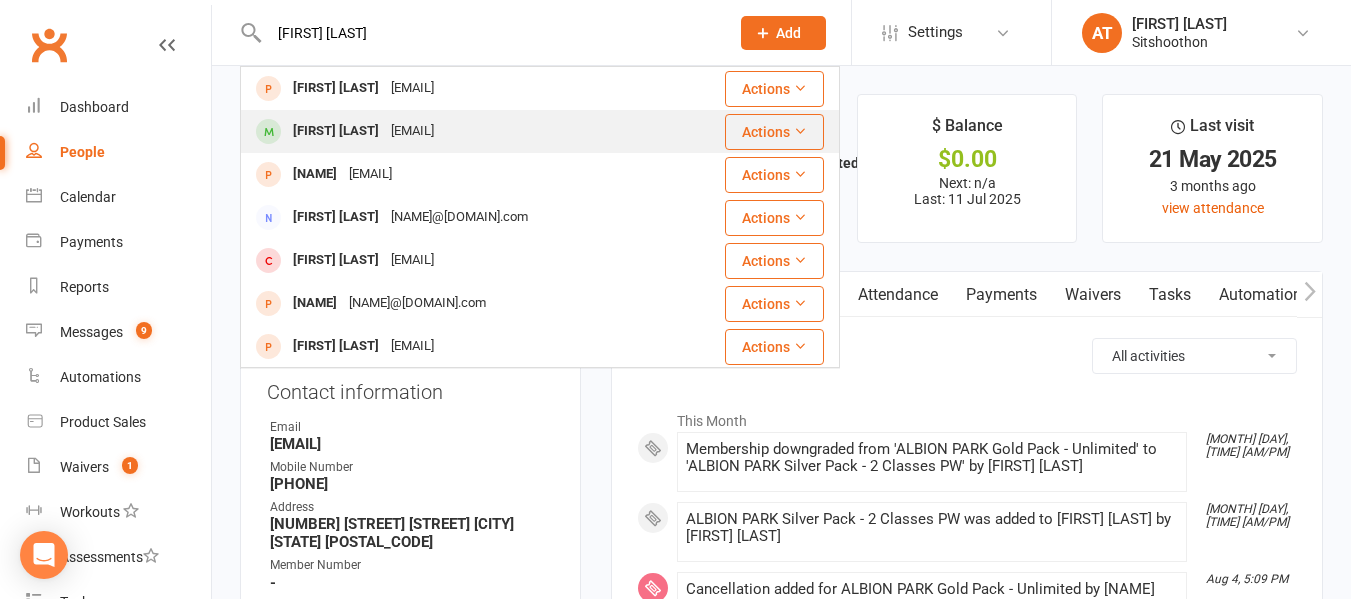 type on "[FIRST] [LAST]" 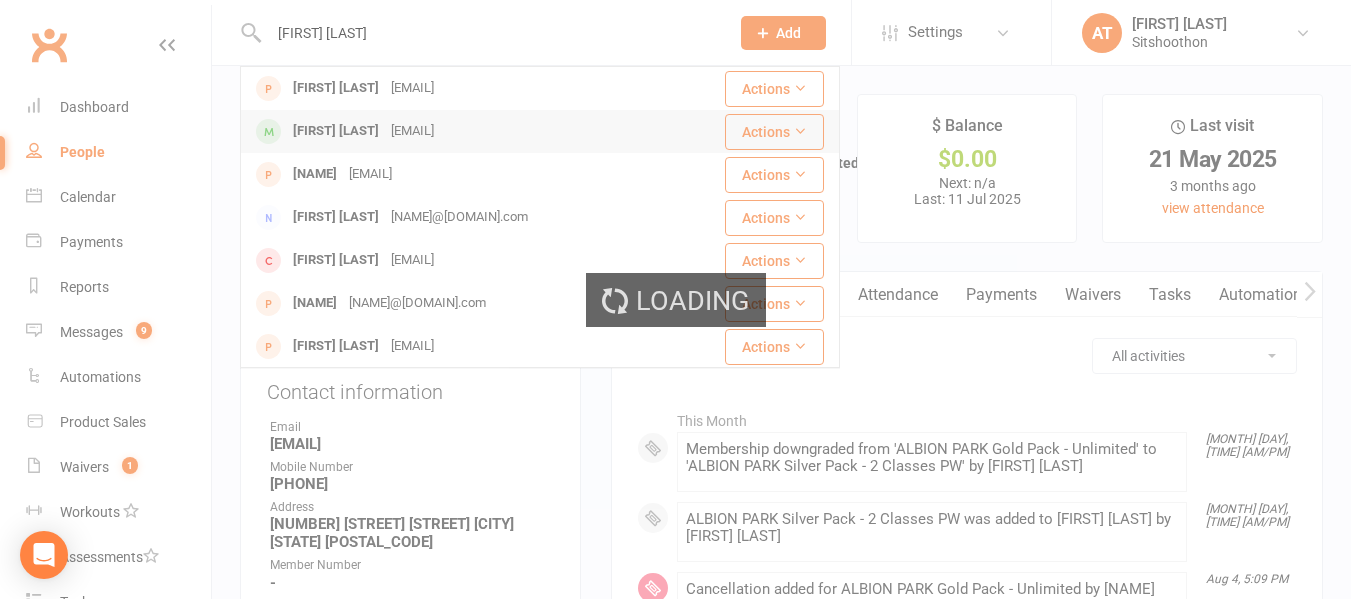 type 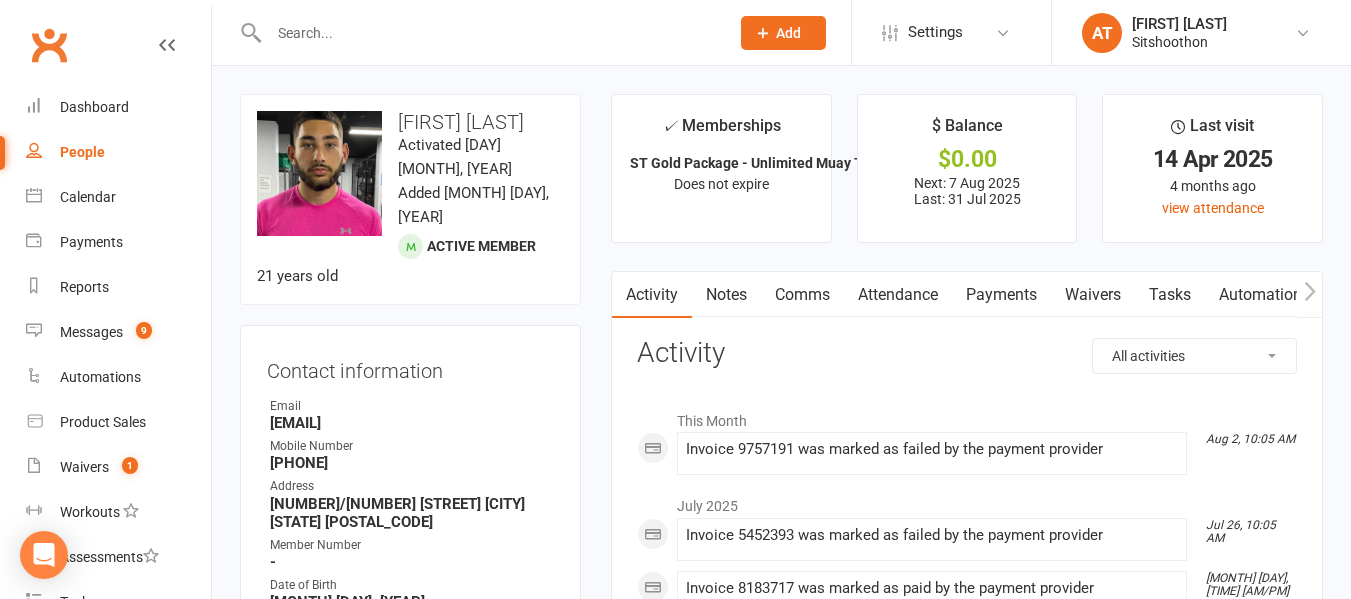 click on "Comms" at bounding box center (802, 295) 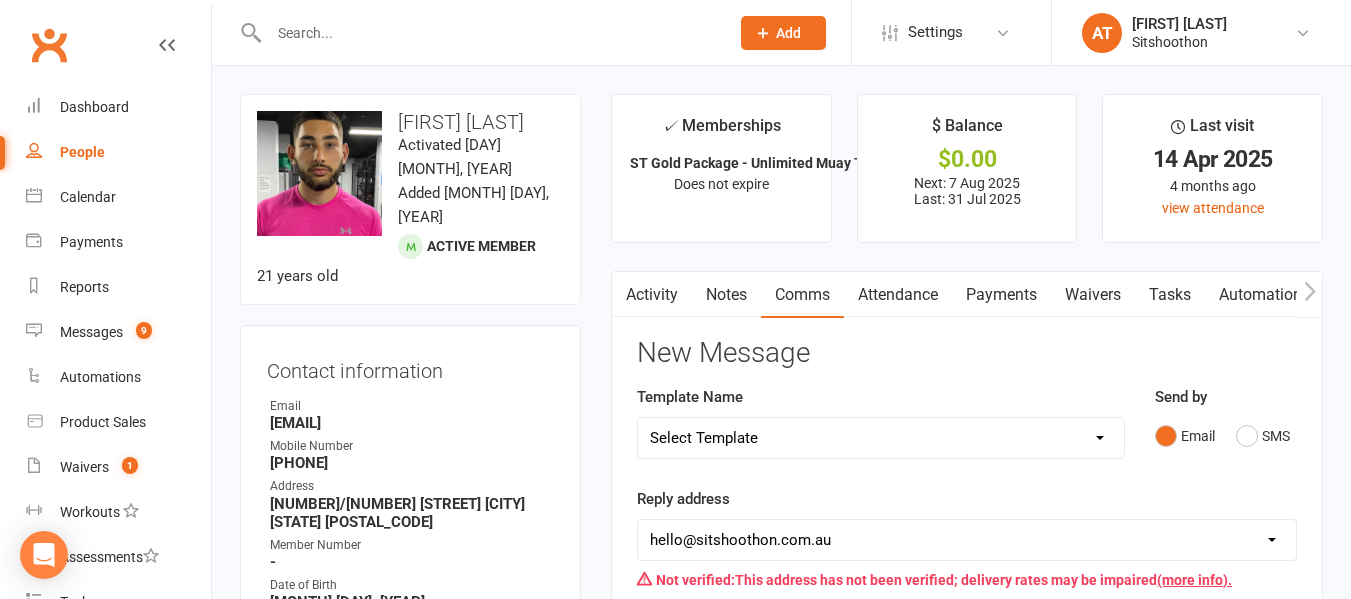 scroll, scrollTop: 134, scrollLeft: 0, axis: vertical 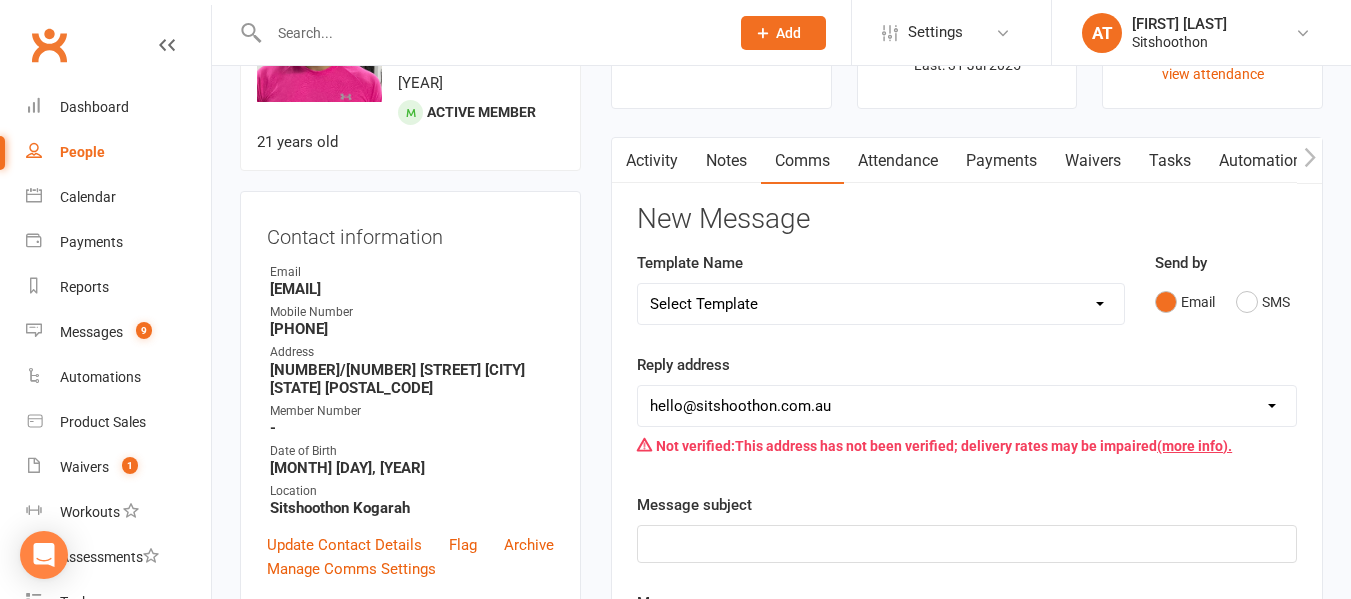 click on "Select Template [Email] FREE Trial [SMS] New Banking Details [SMS] Unsuccessful Payment [SMS] Unsuccessful Payment - Reschedule [SMS] Membership Application [SMS] Waiver [SMS] Waiver - Under 18" at bounding box center [881, 304] 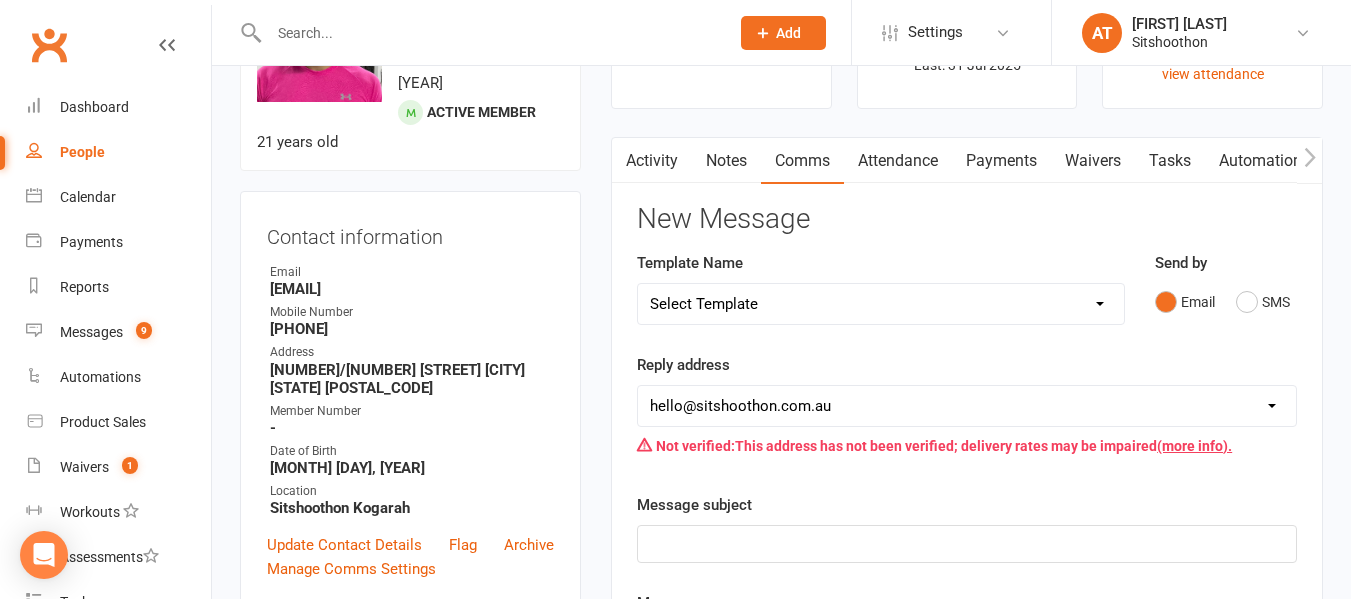 select on "2" 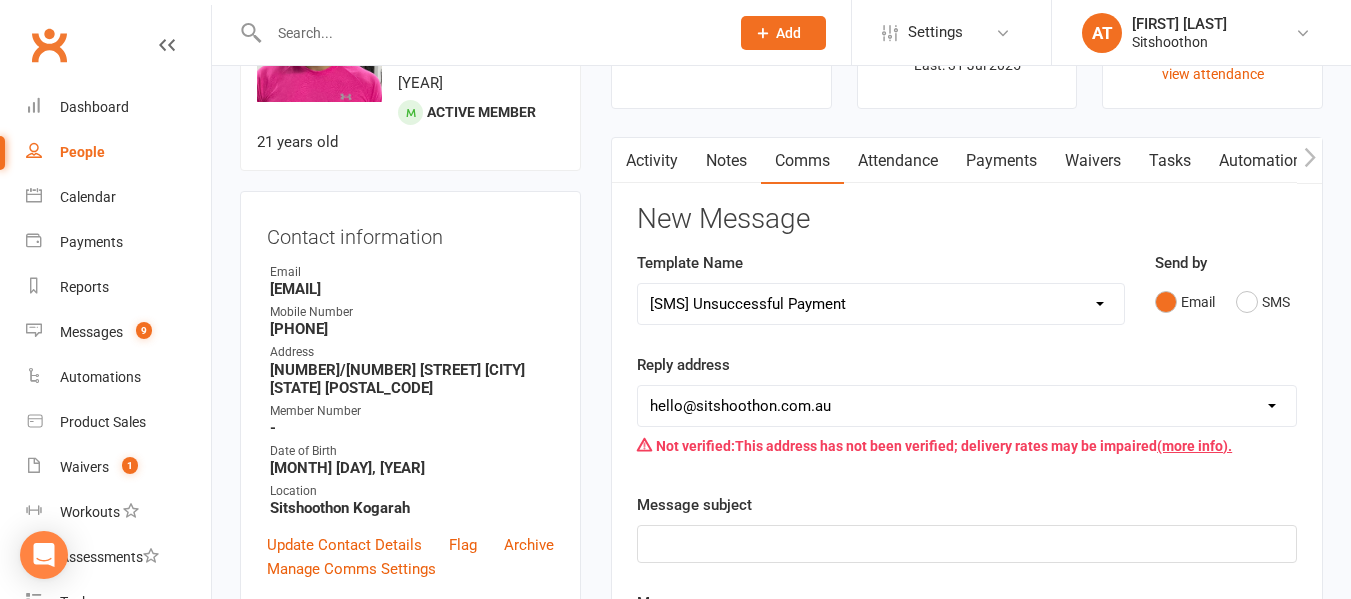 click on "Select Template [Email] FREE Trial [SMS] New Banking Details [SMS] Unsuccessful Payment [SMS] Unsuccessful Payment - Reschedule [SMS] Membership Application [SMS] Waiver [SMS] Waiver - Under 18" at bounding box center [881, 304] 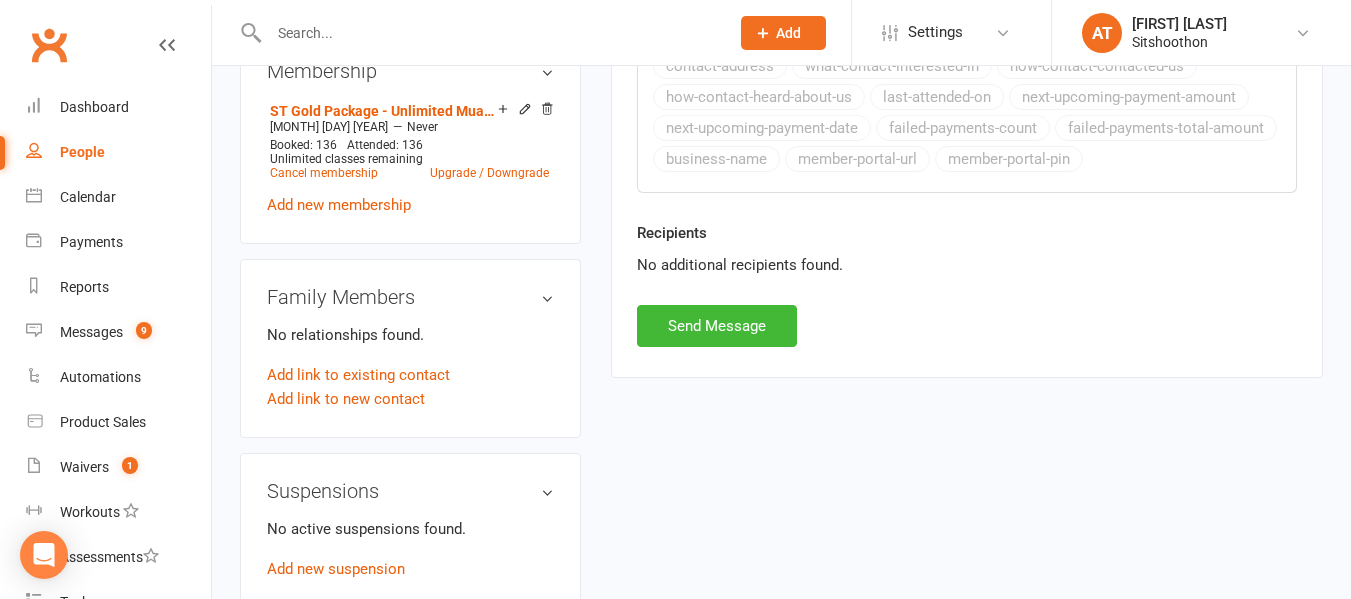 scroll, scrollTop: 896, scrollLeft: 0, axis: vertical 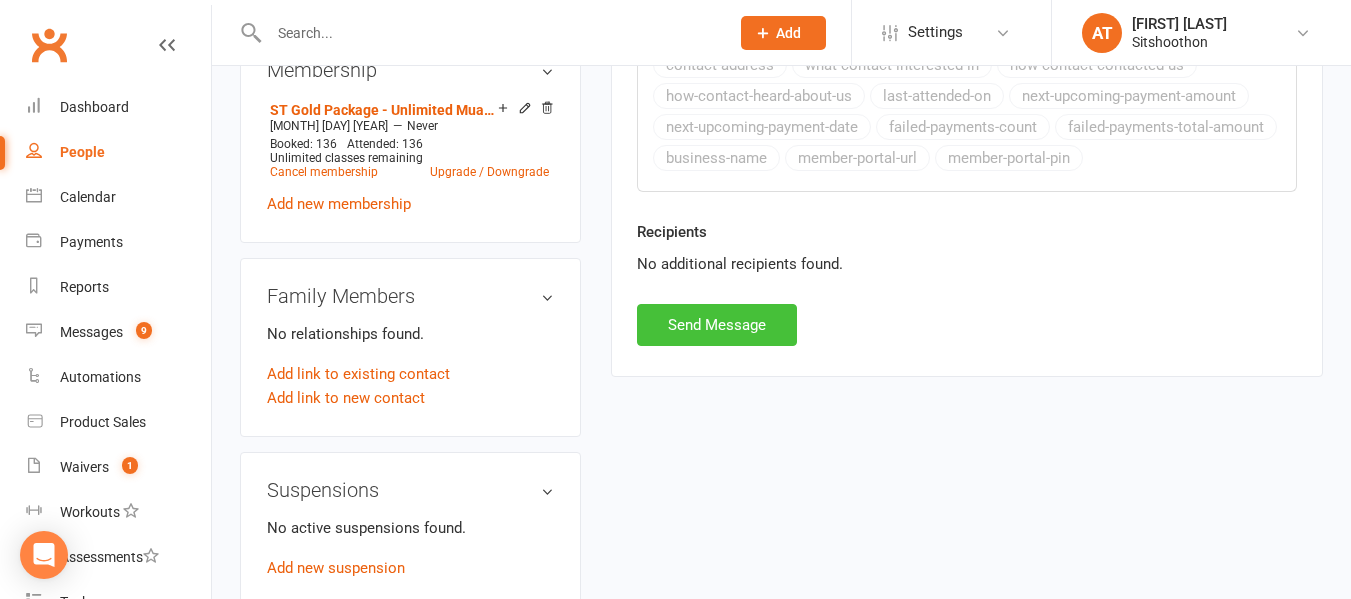 click on "Send Message" at bounding box center (717, 325) 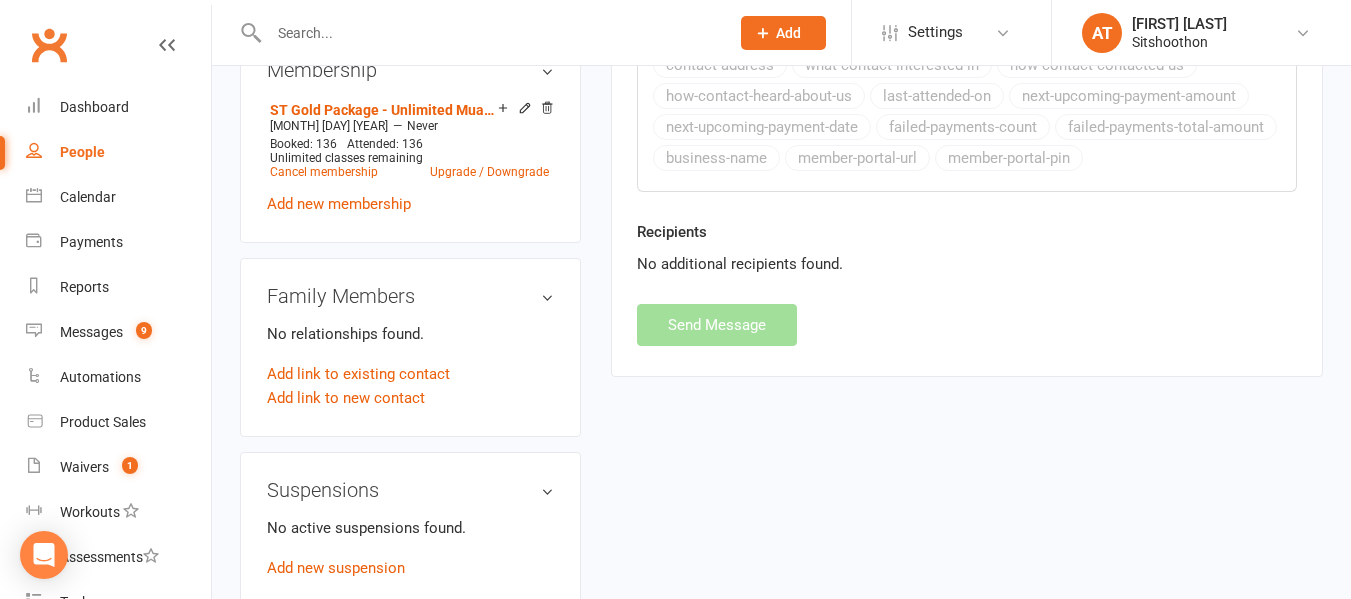 select 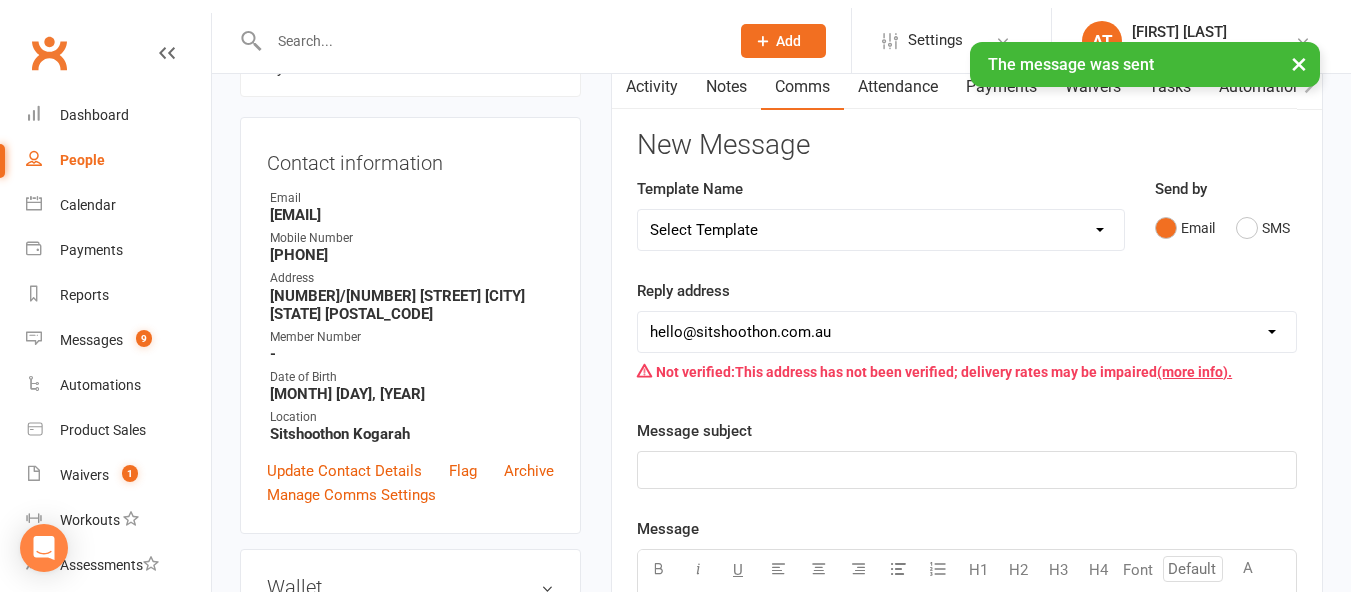 scroll, scrollTop: 72, scrollLeft: 0, axis: vertical 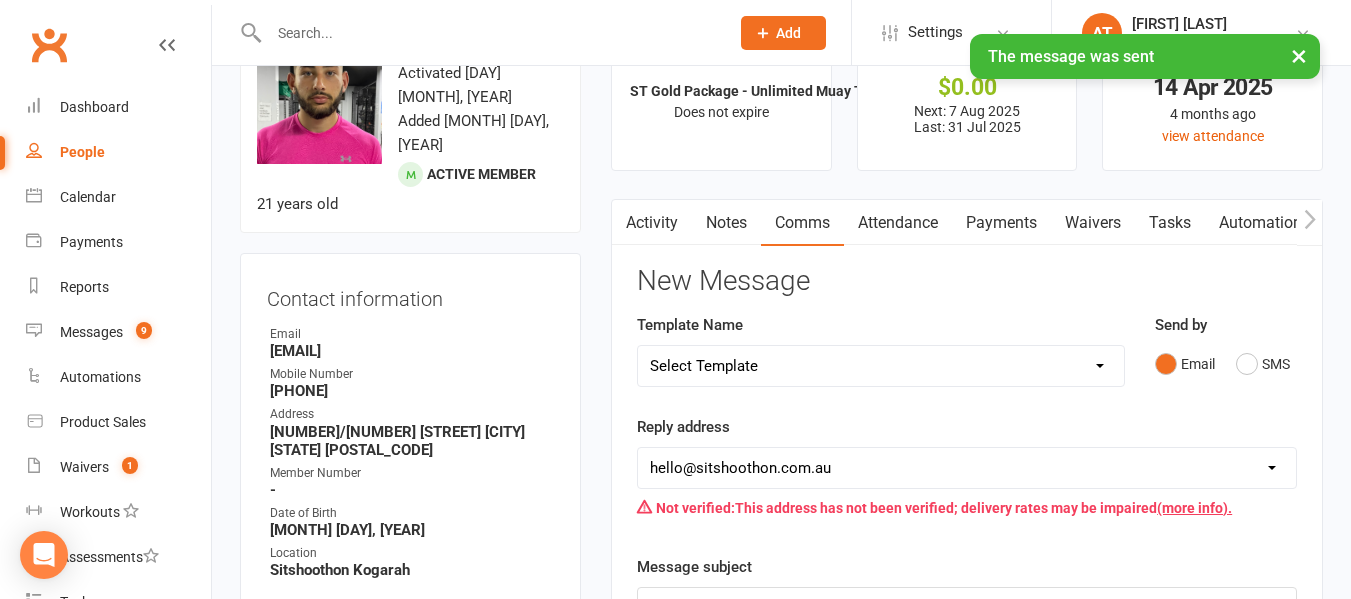 click on "Payments" at bounding box center [1001, 223] 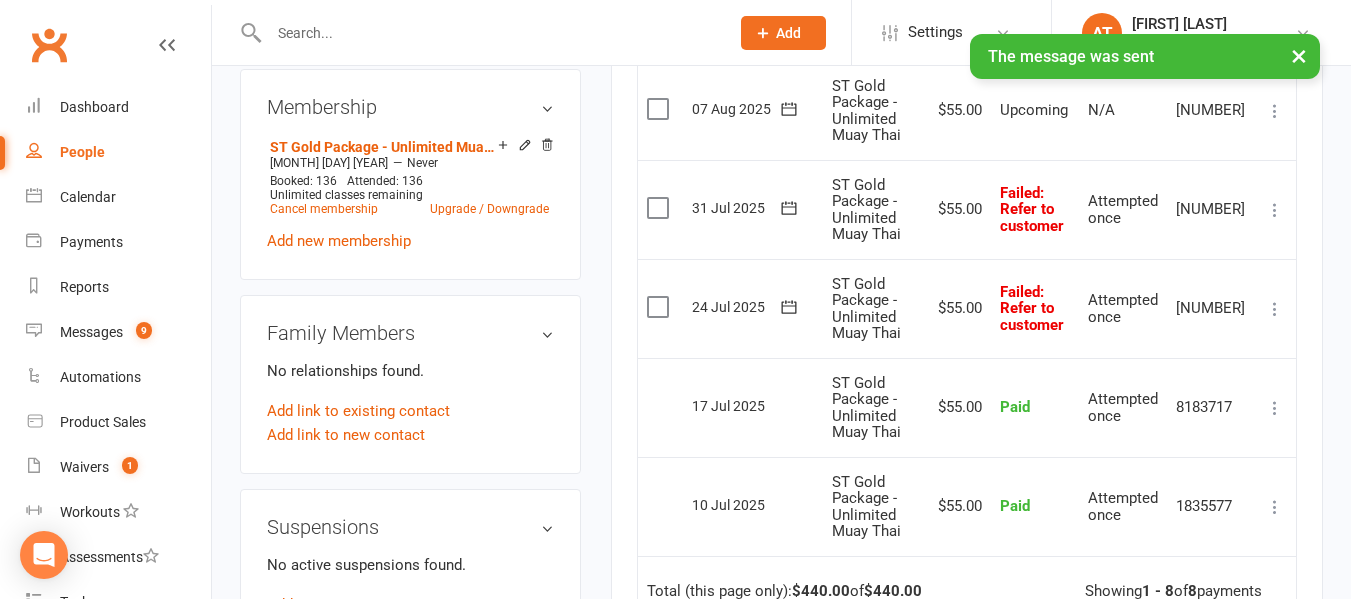 scroll, scrollTop: 860, scrollLeft: 0, axis: vertical 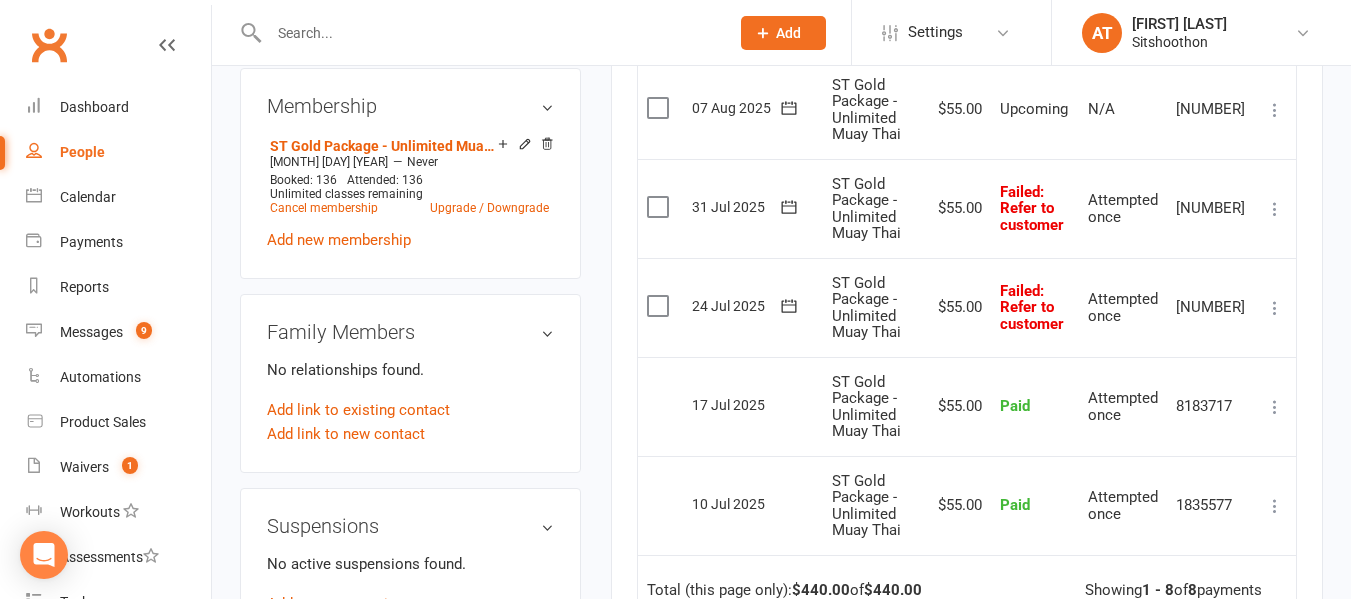 click at bounding box center [489, 33] 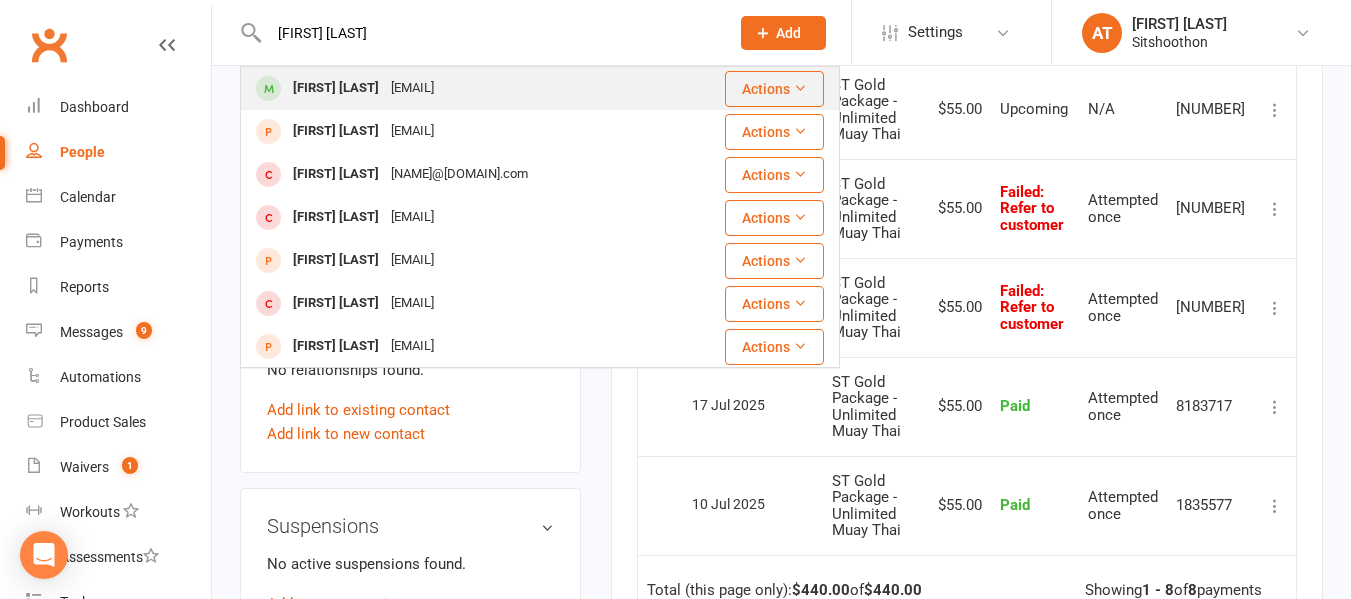 type on "[FIRST] [LAST]" 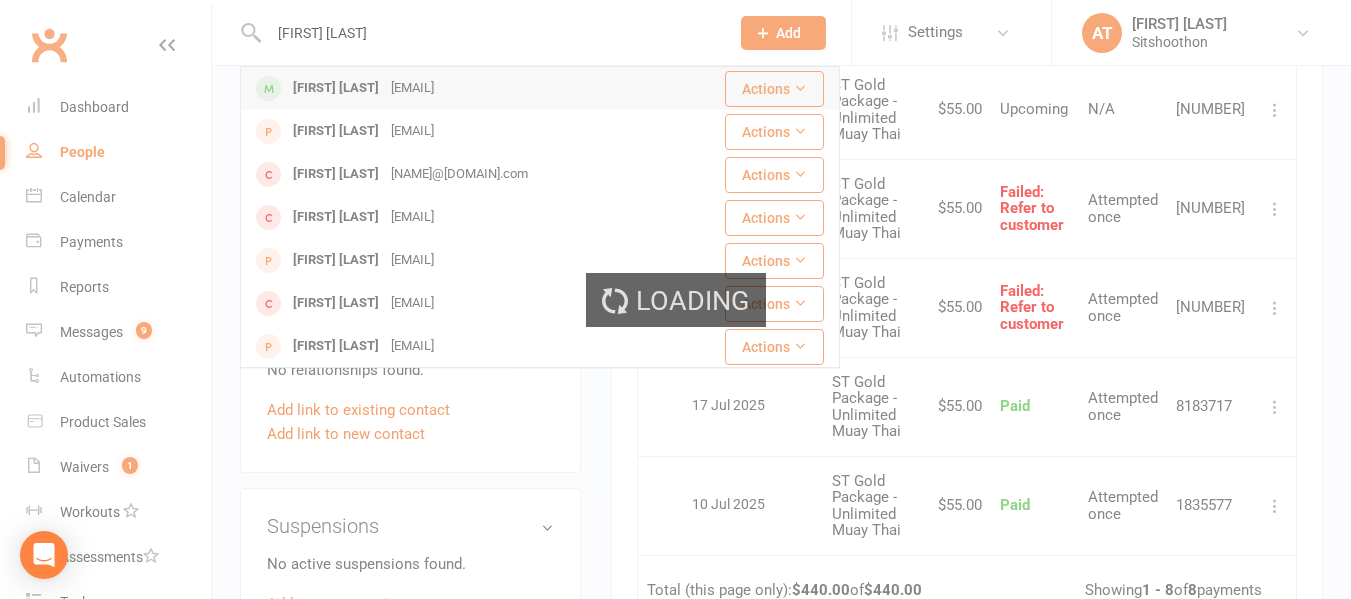 type 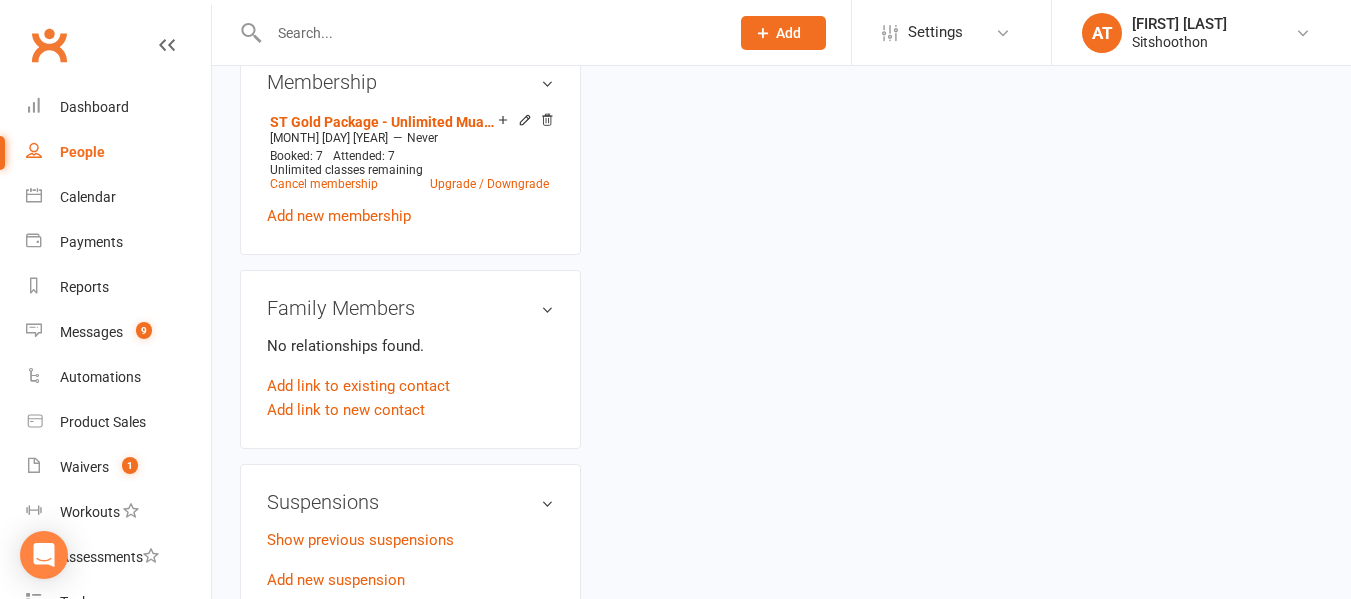 scroll, scrollTop: 0, scrollLeft: 0, axis: both 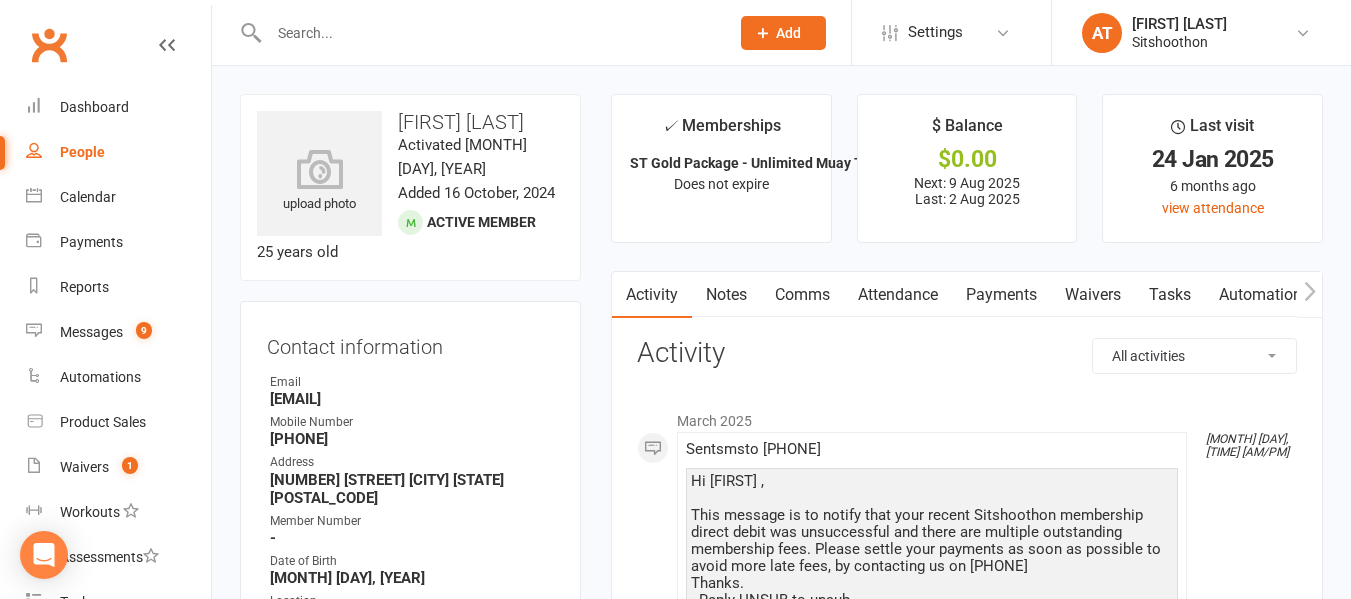 click on "Payments" at bounding box center (1001, 295) 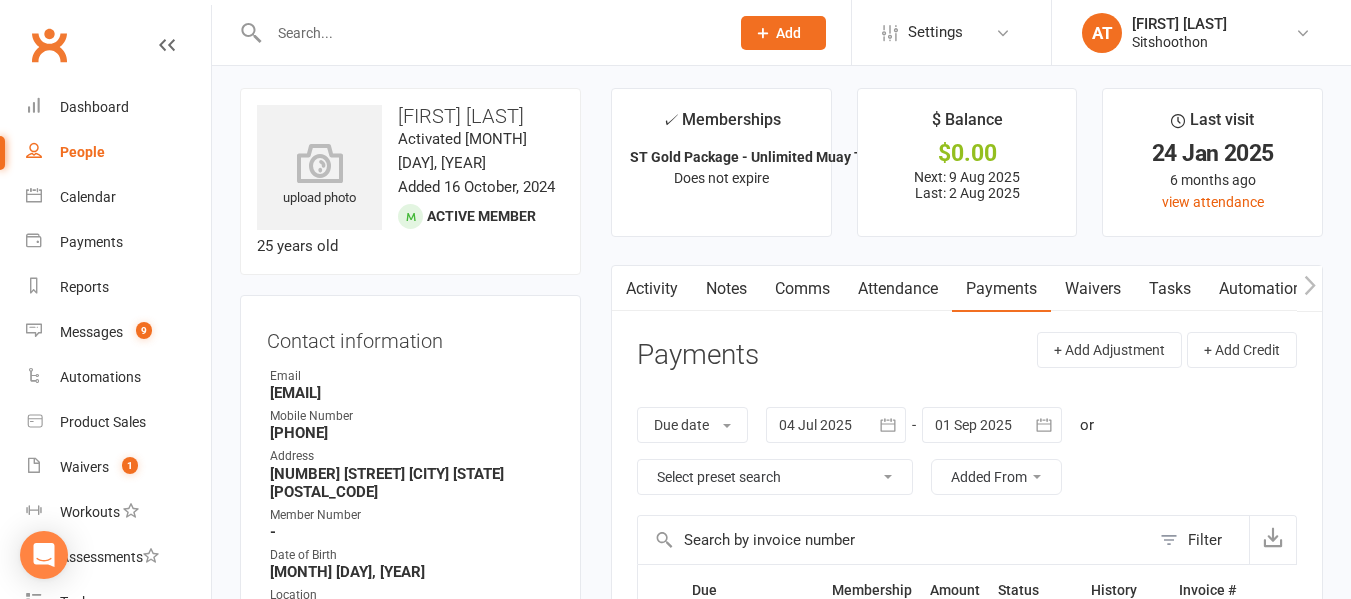 scroll, scrollTop: 0, scrollLeft: 0, axis: both 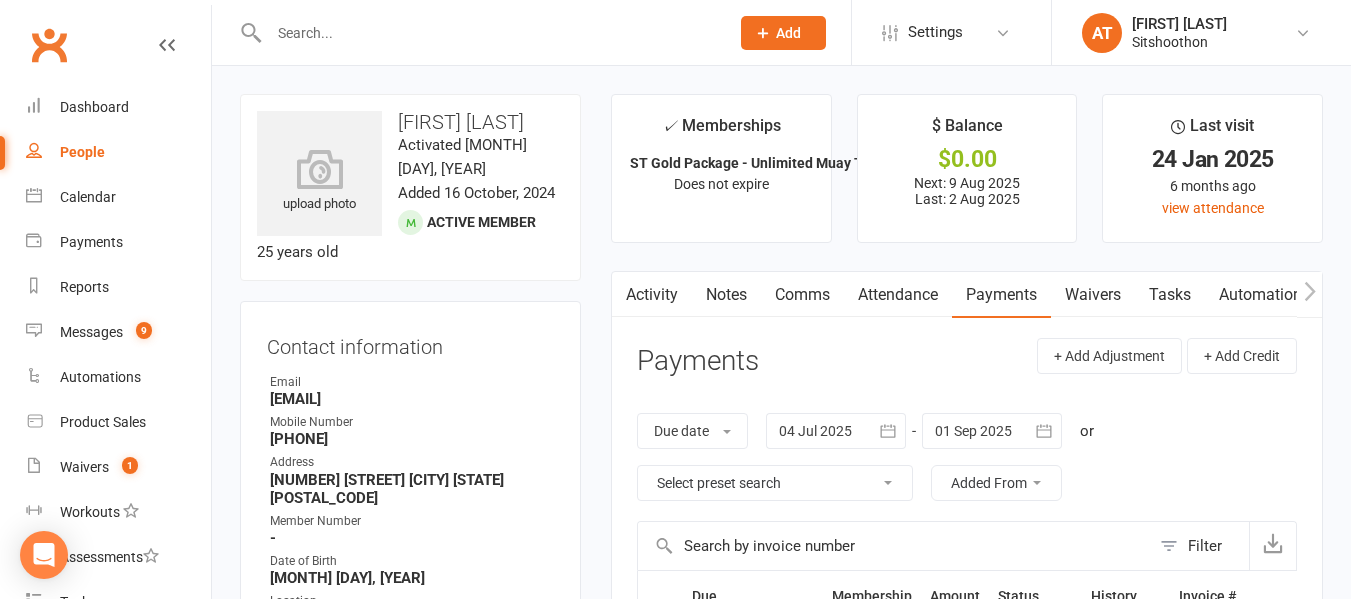 click 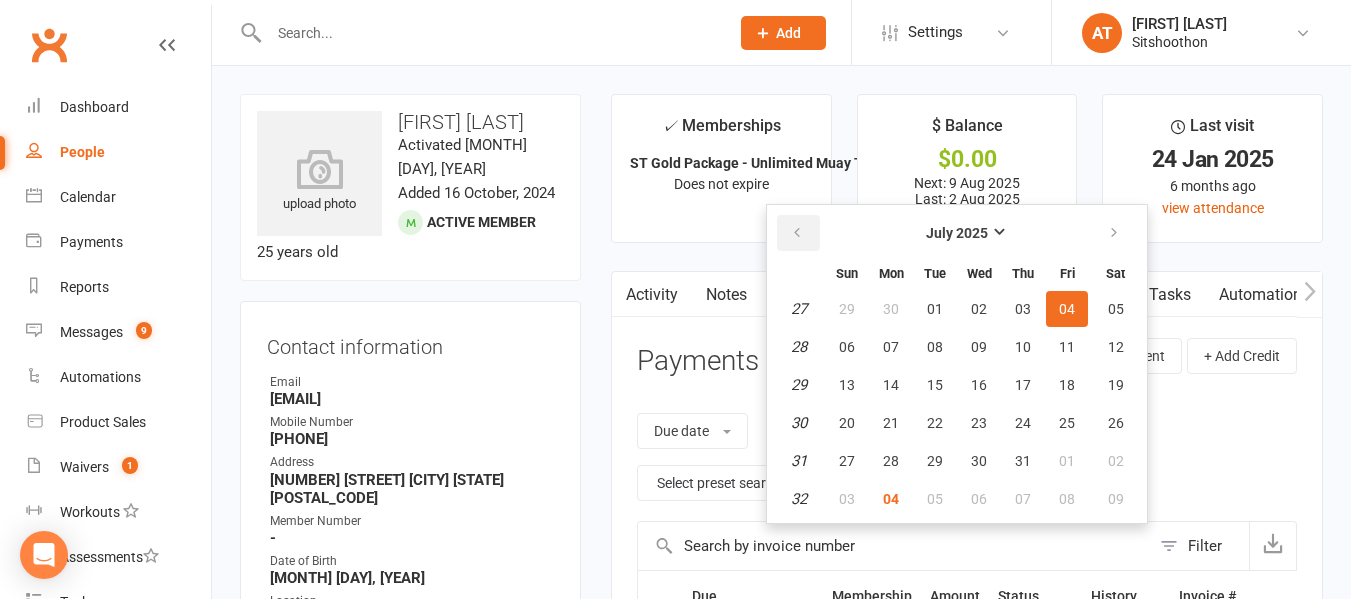 click at bounding box center (798, 233) 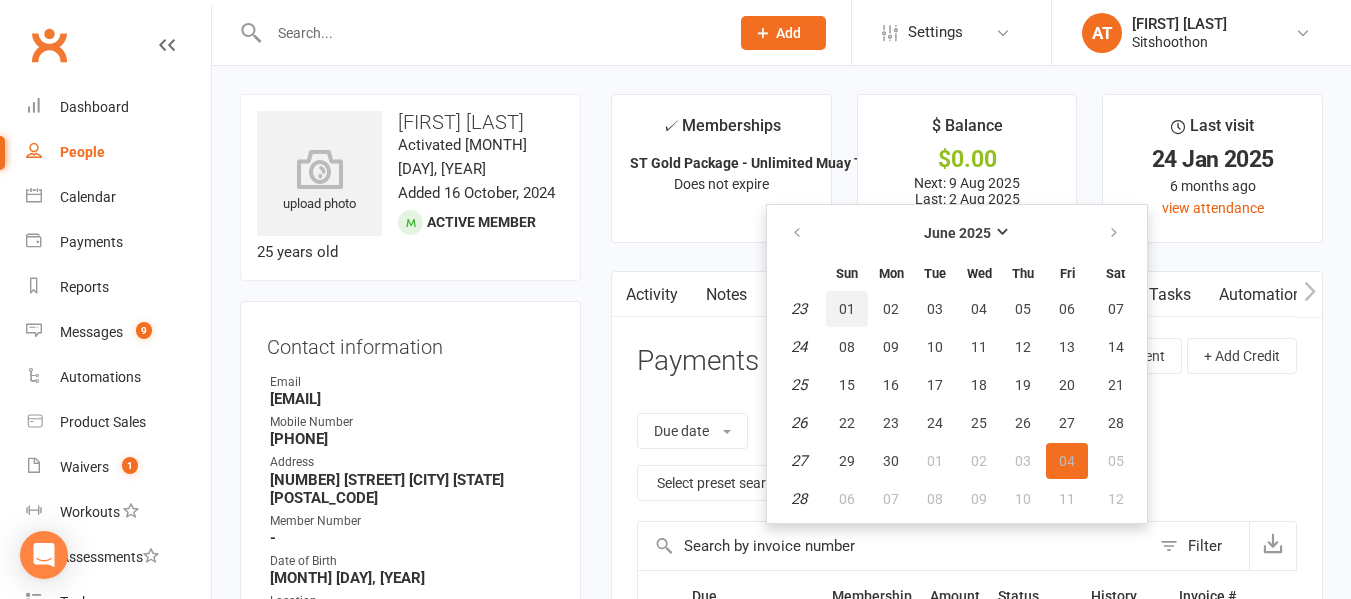 click on "01" at bounding box center (847, 309) 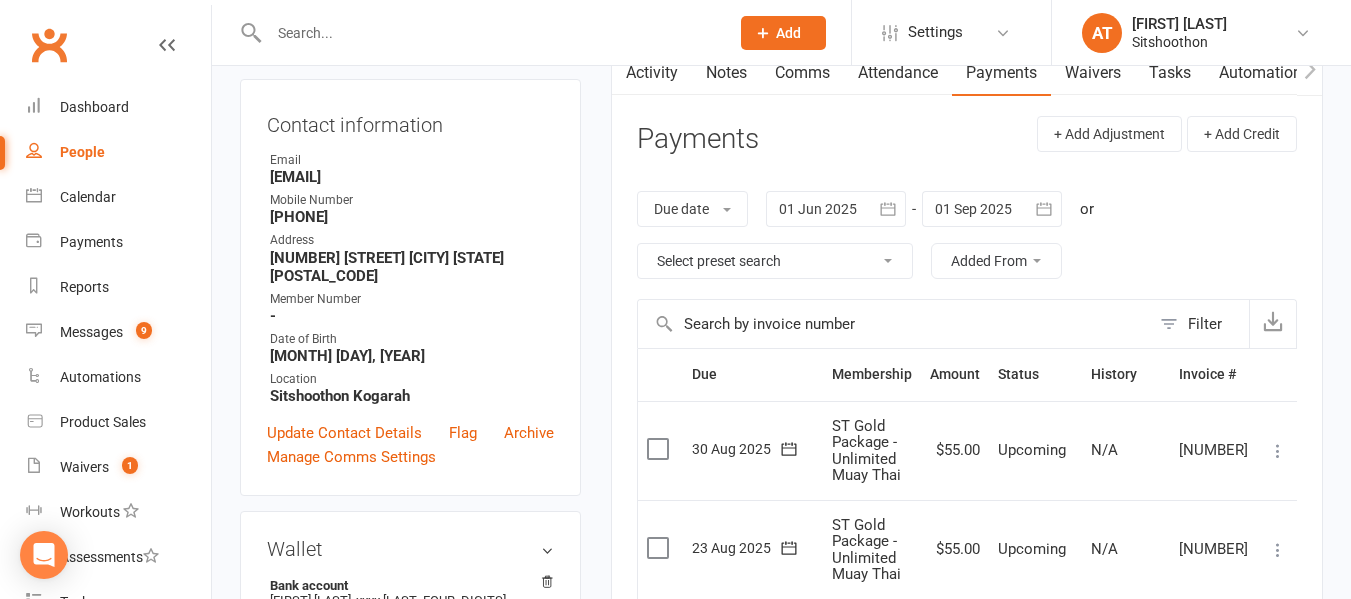 scroll, scrollTop: 0, scrollLeft: 0, axis: both 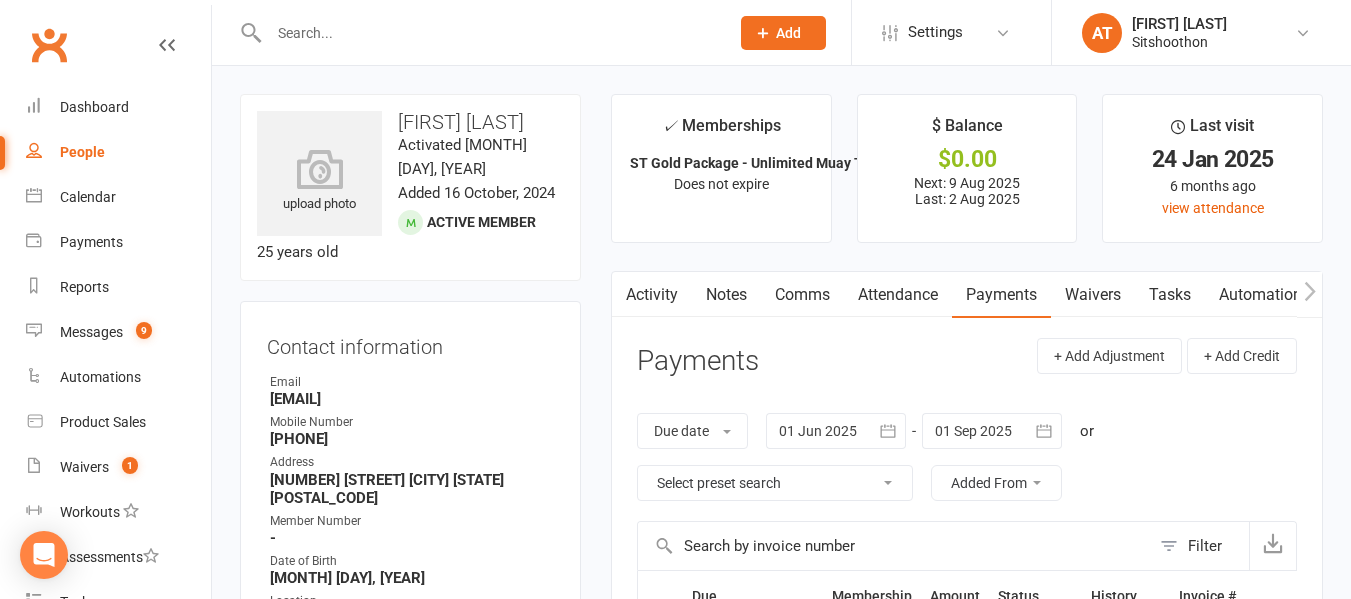 click 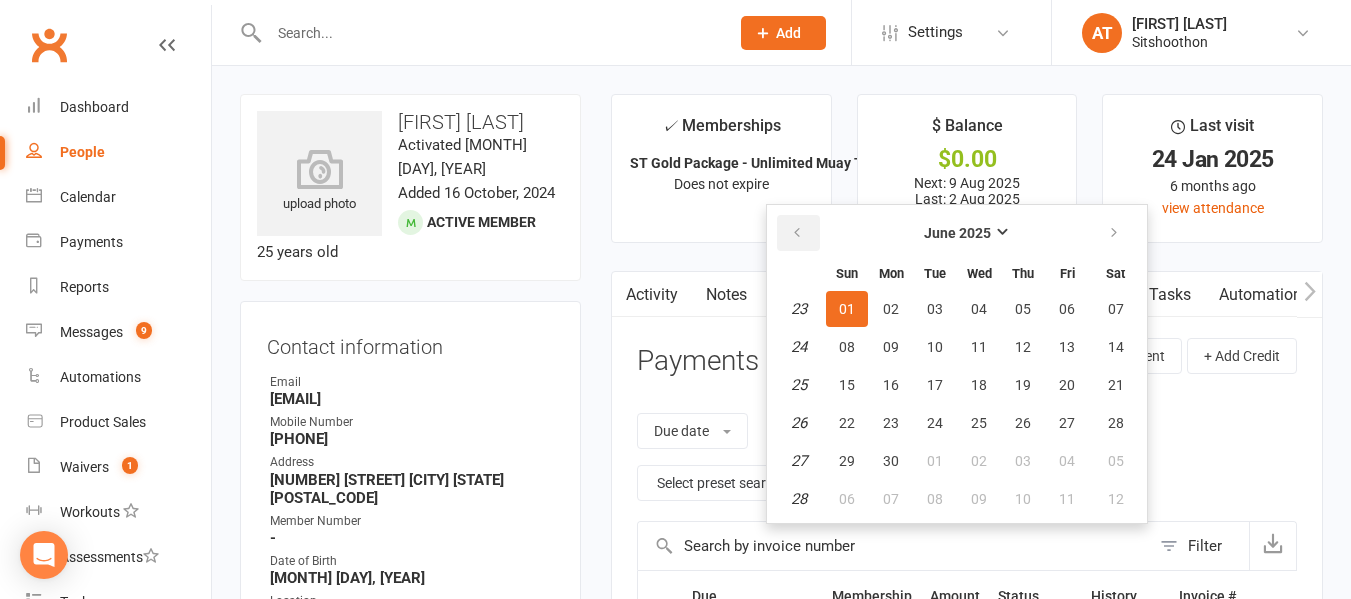 click at bounding box center [798, 233] 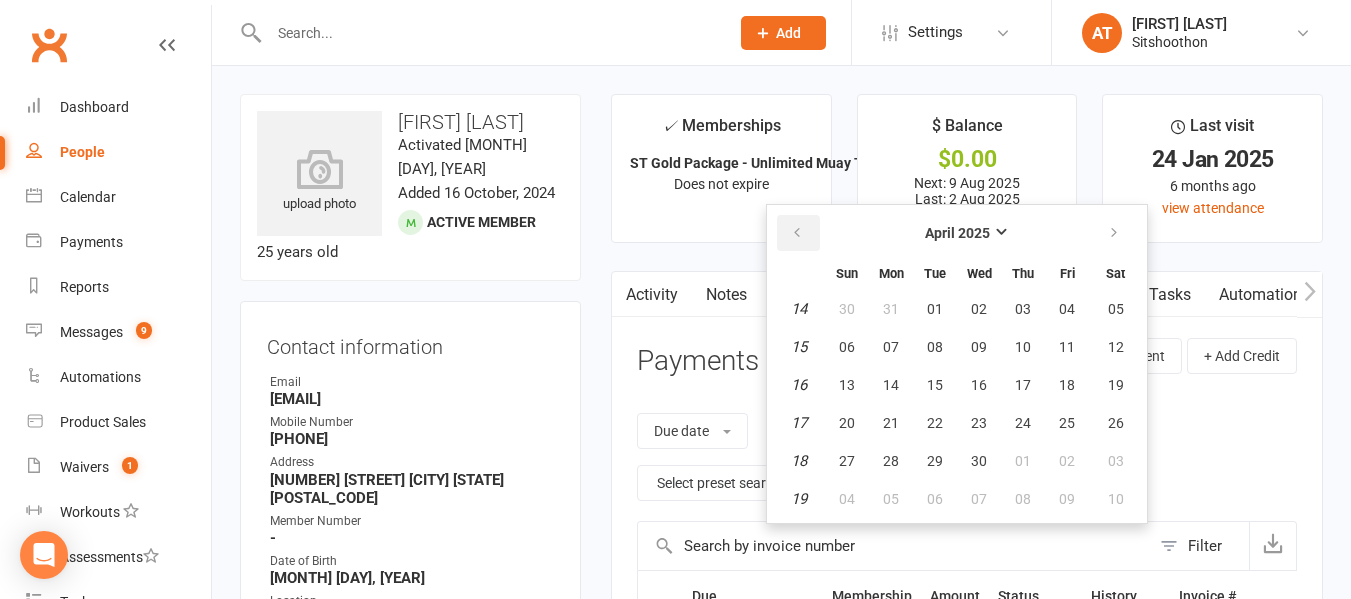 click at bounding box center (798, 233) 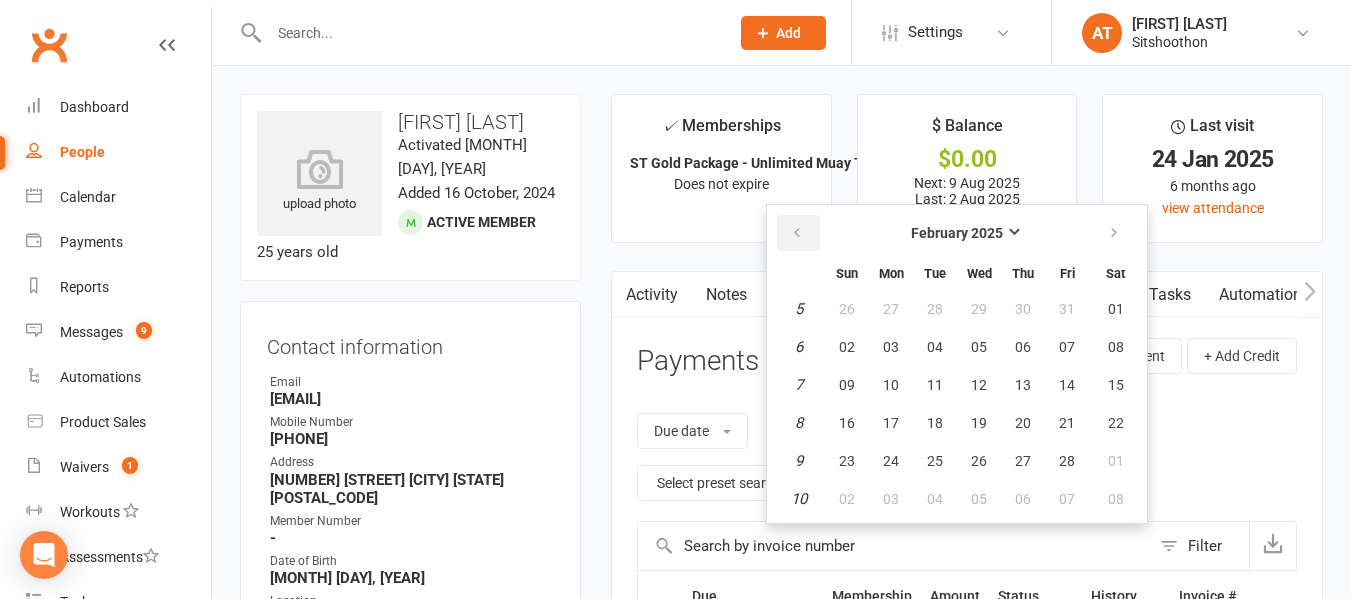 click at bounding box center (798, 233) 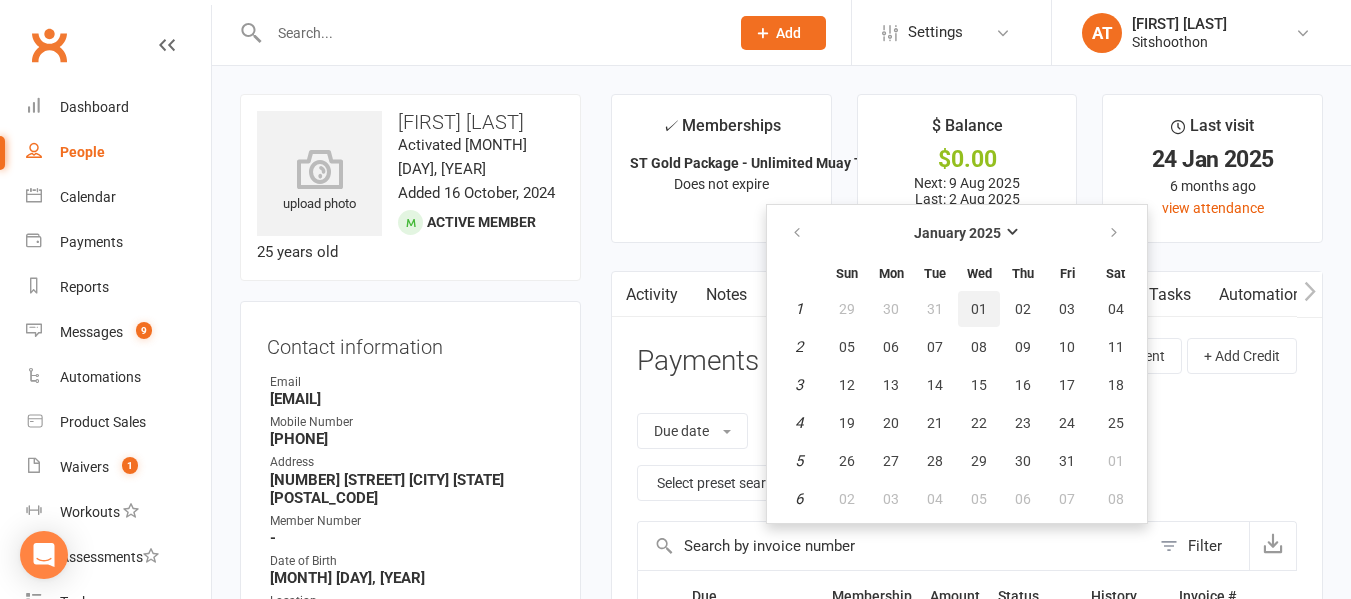 click on "01" at bounding box center (979, 309) 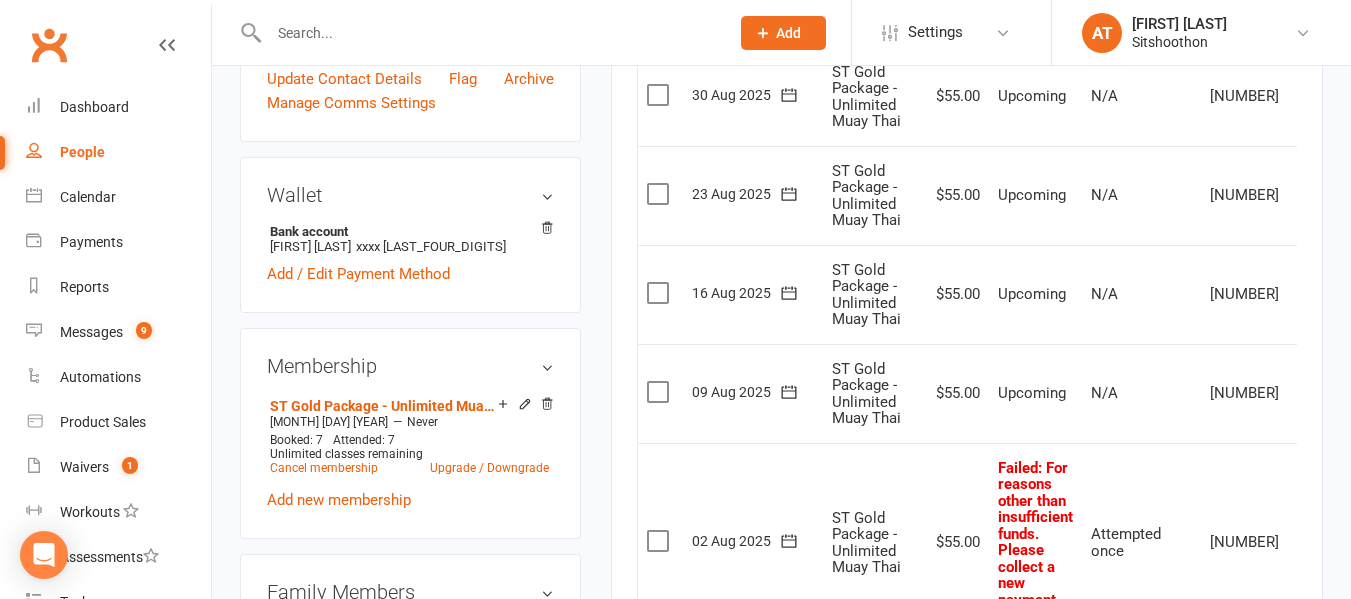 scroll, scrollTop: 592, scrollLeft: 0, axis: vertical 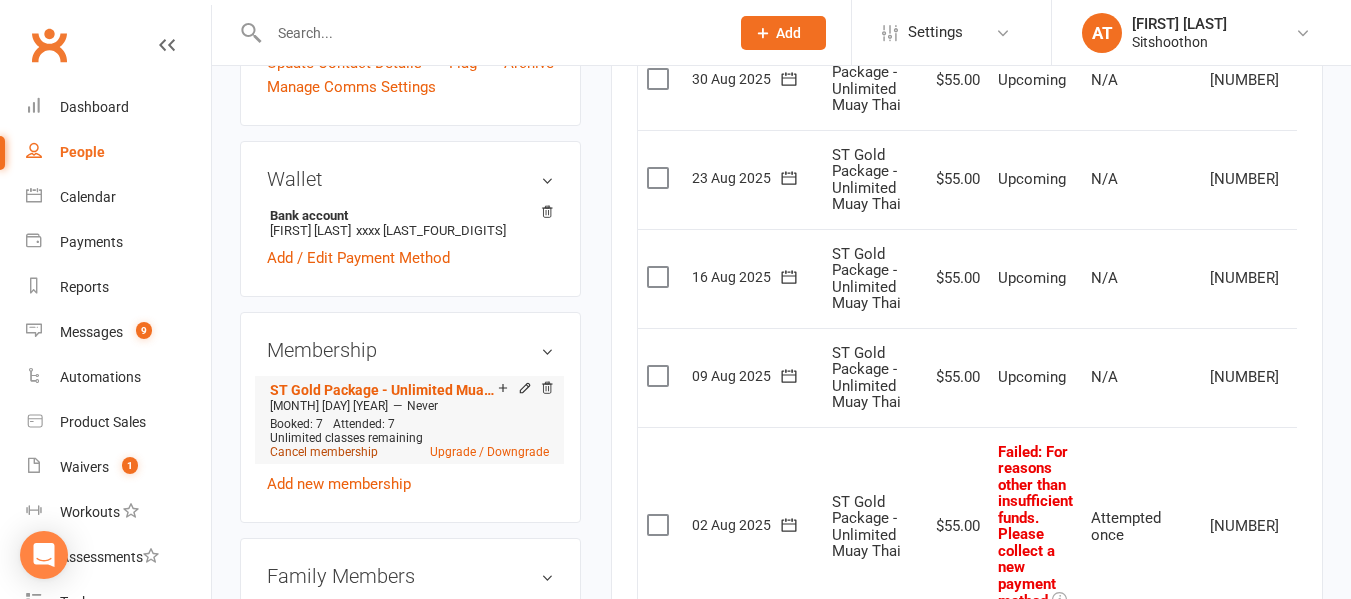 click on "Cancel membership" at bounding box center [324, 452] 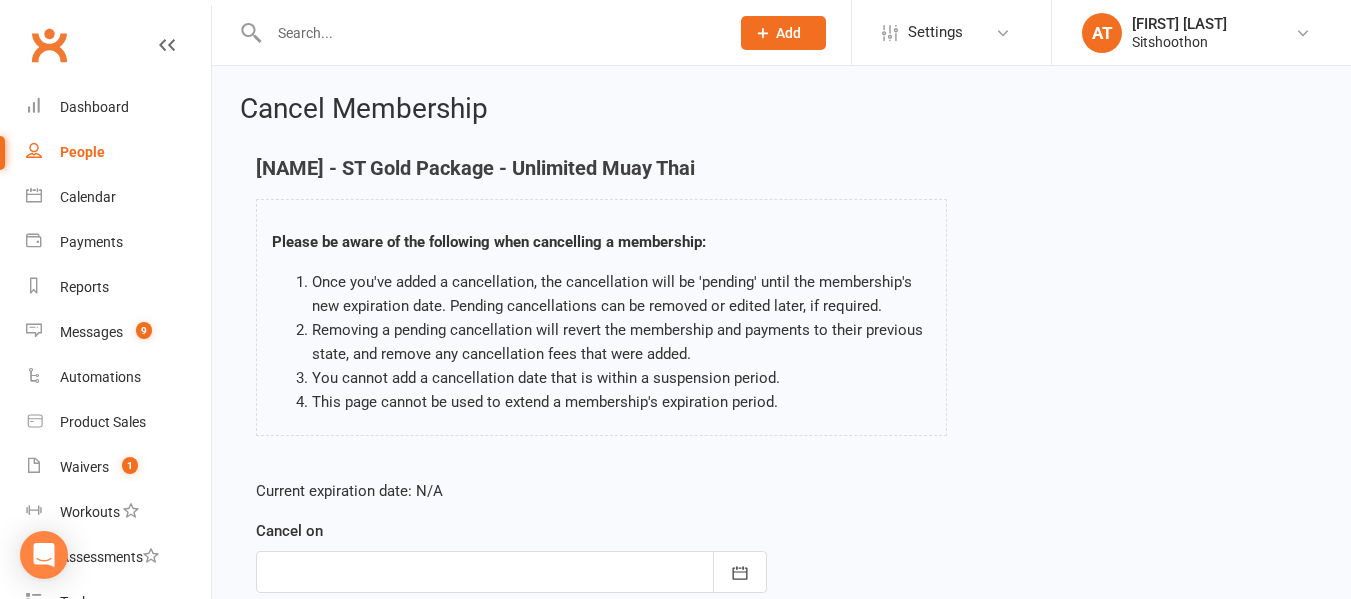 scroll, scrollTop: 265, scrollLeft: 0, axis: vertical 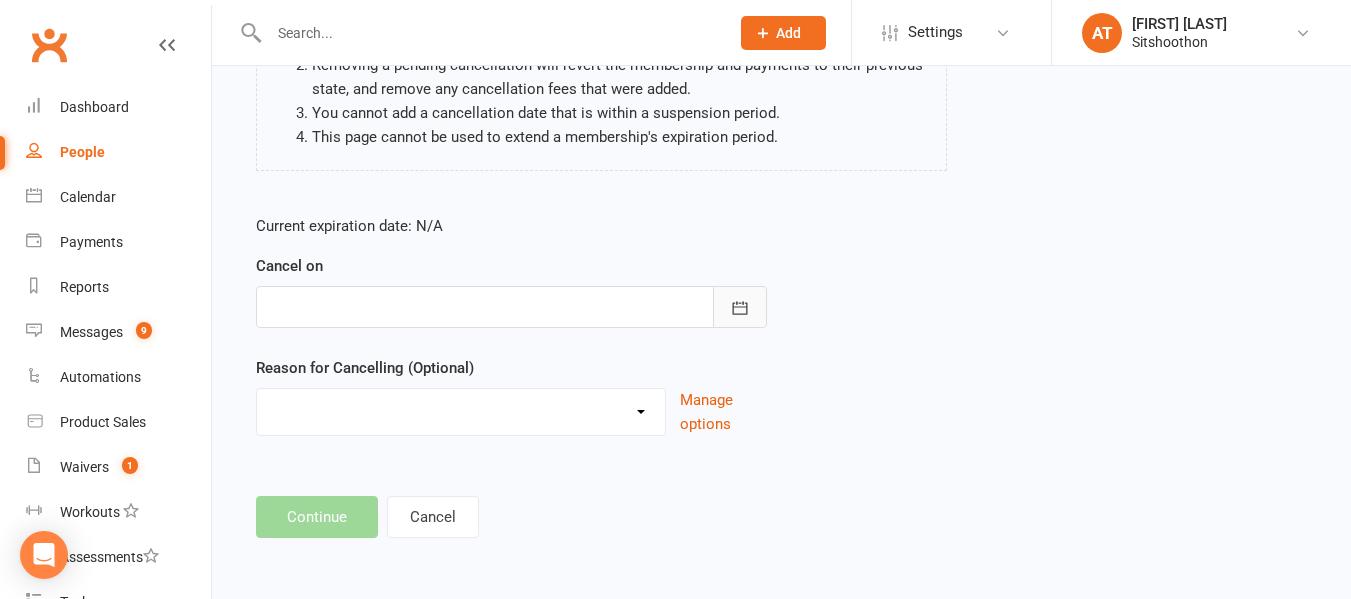 click at bounding box center [740, 307] 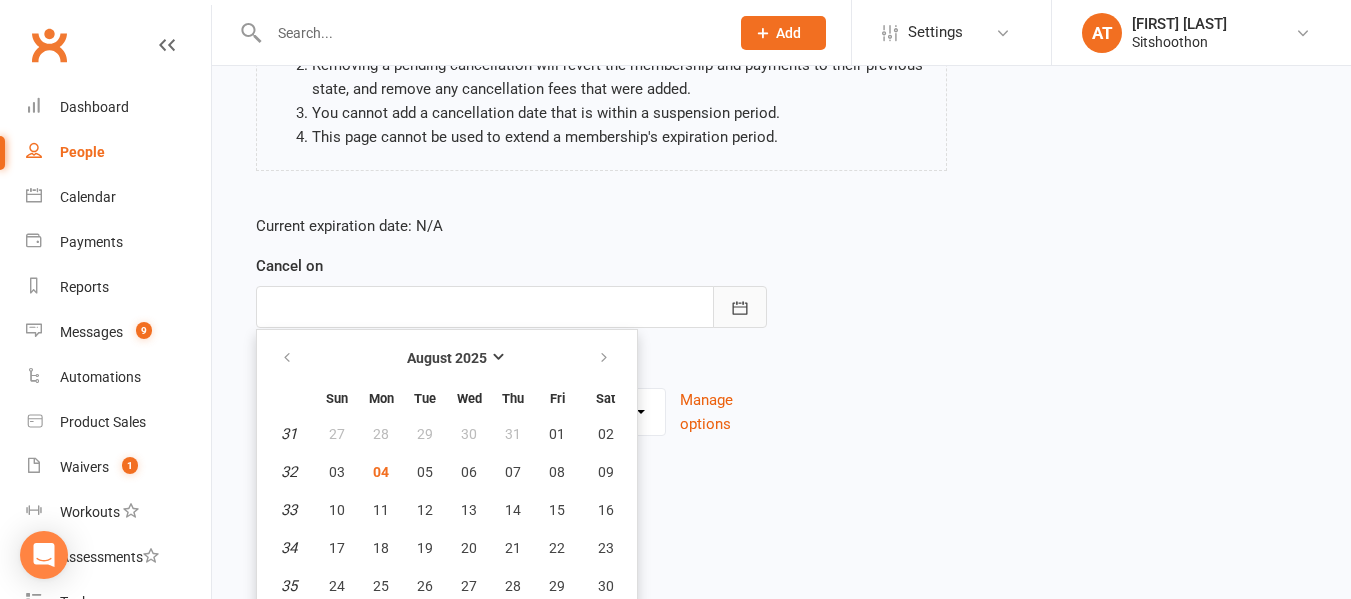 scroll, scrollTop: 310, scrollLeft: 0, axis: vertical 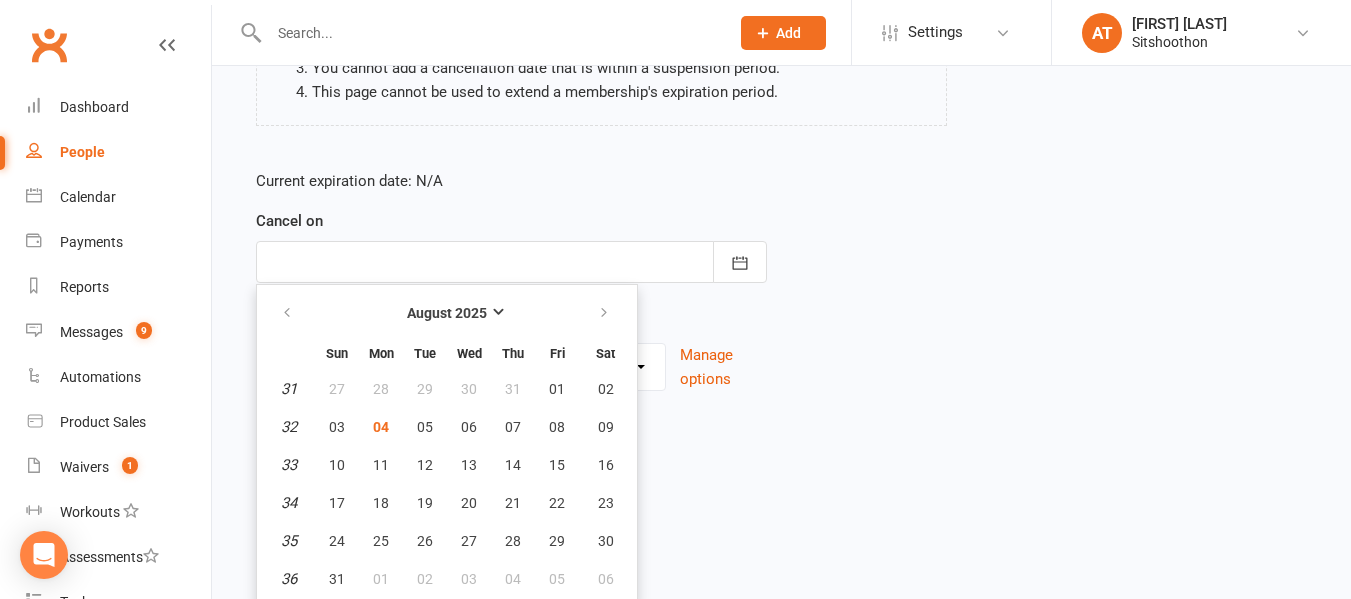 click on "Current expiration date: N/A Cancel on
August 2025
Sun Mon Tue Wed Thu Fri Sat
31
27
28
29
30
31
01
02
32
03
04
05
06
07
08
09
33
10
11
12
13
14
15
16
34
17
18
19
20
21
22
23
35
24
25
26
27
28
29
30
36" at bounding box center [781, 286] 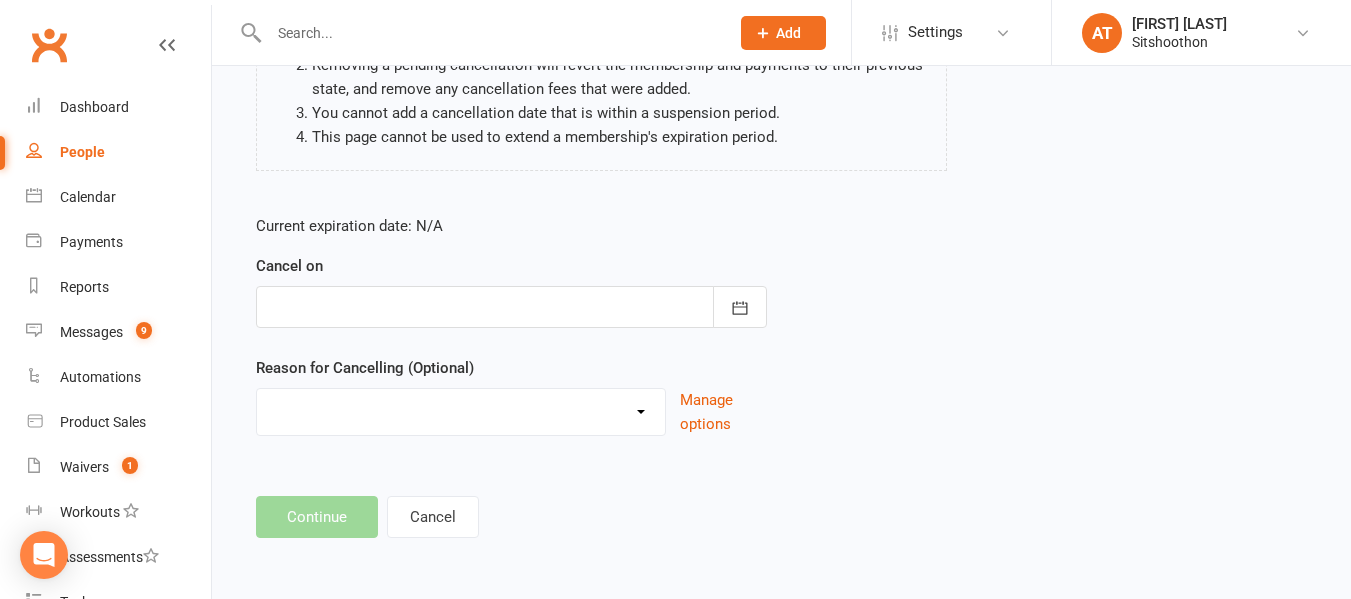 scroll, scrollTop: 265, scrollLeft: 0, axis: vertical 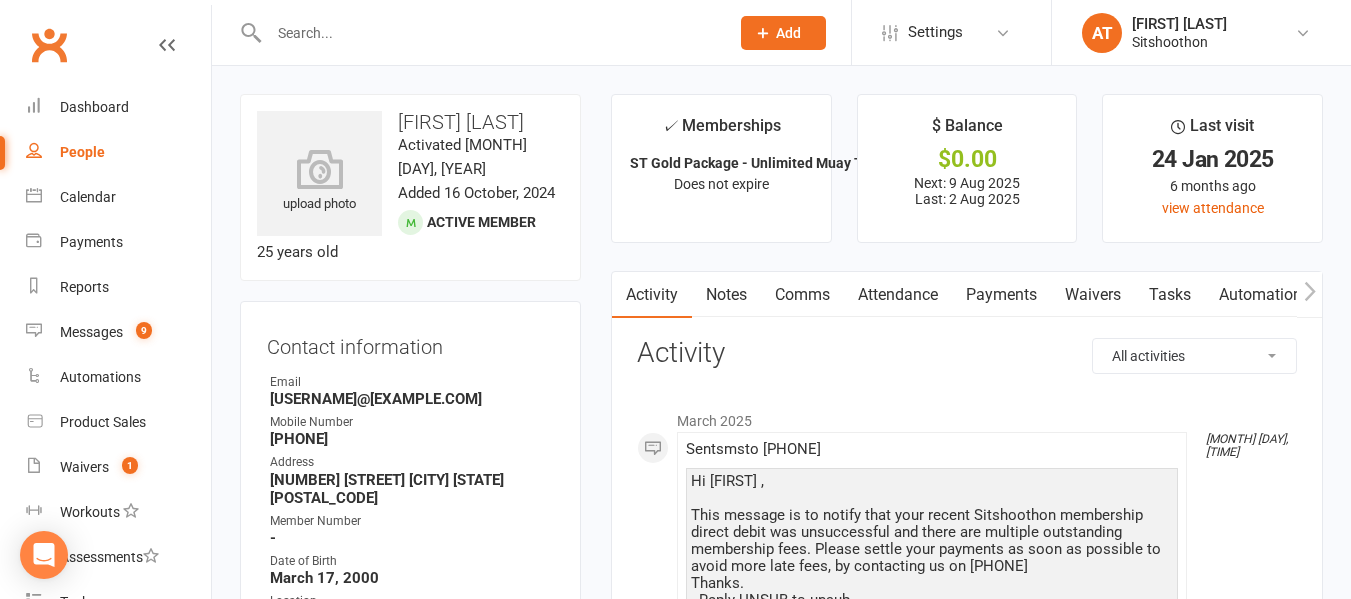 click on "Attendance" at bounding box center [898, 295] 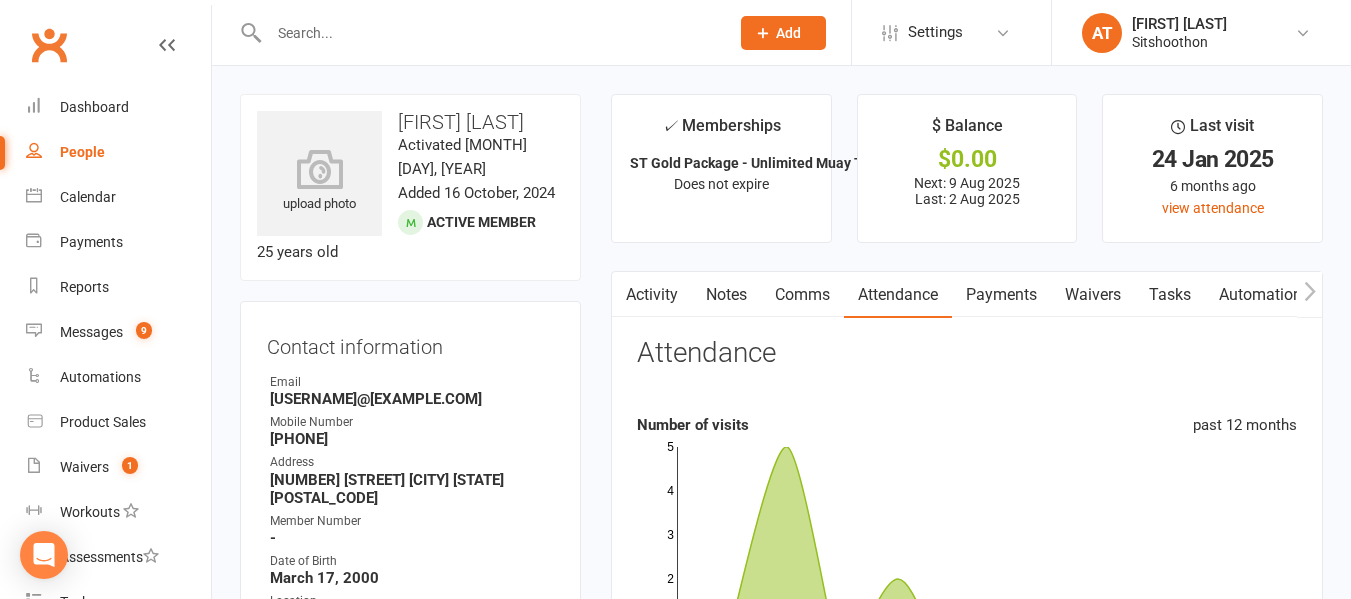 click on "Payments" at bounding box center [1001, 295] 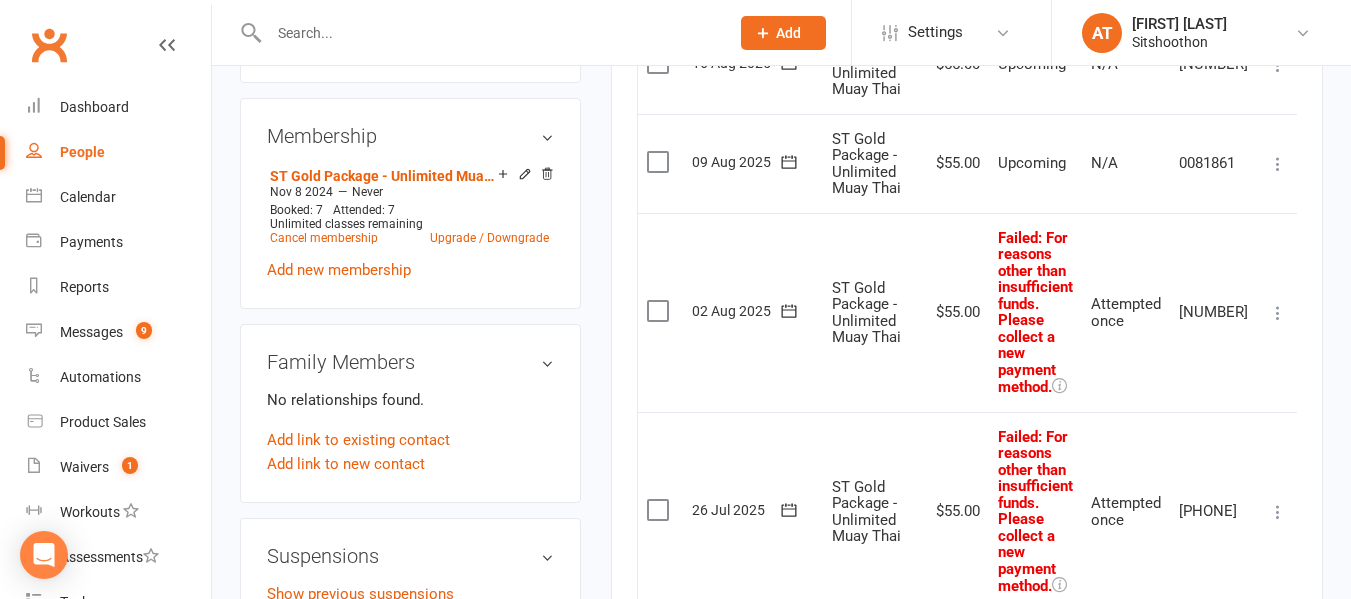 scroll, scrollTop: 807, scrollLeft: 0, axis: vertical 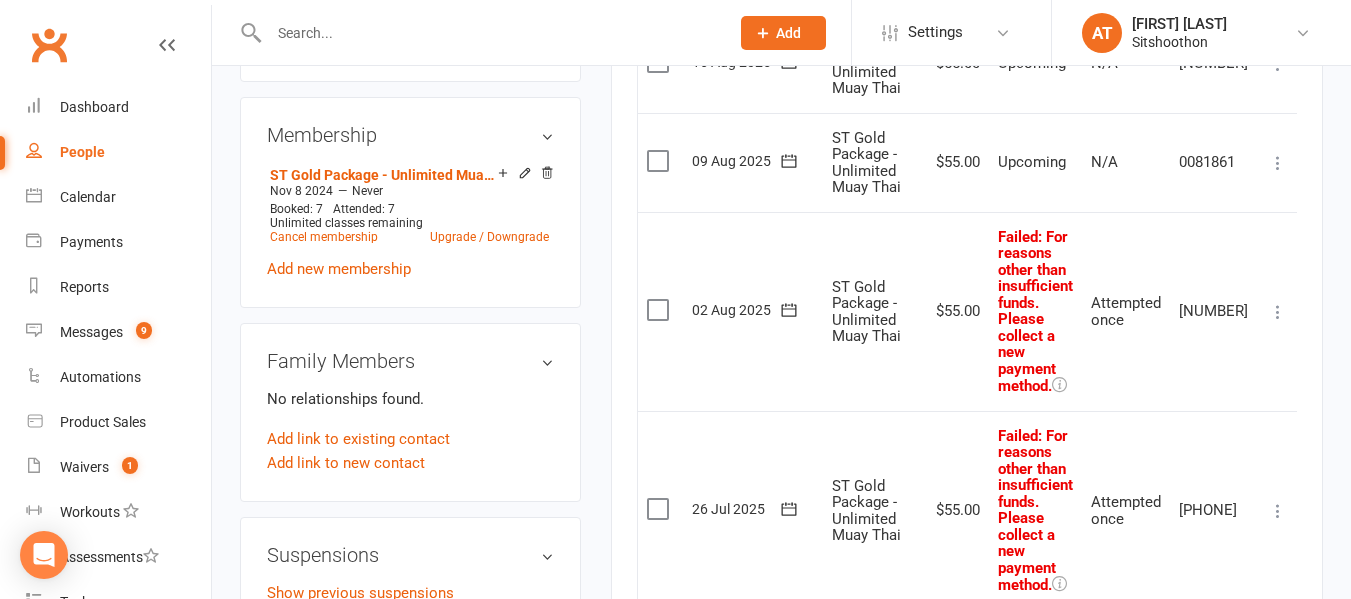 click at bounding box center (477, 32) 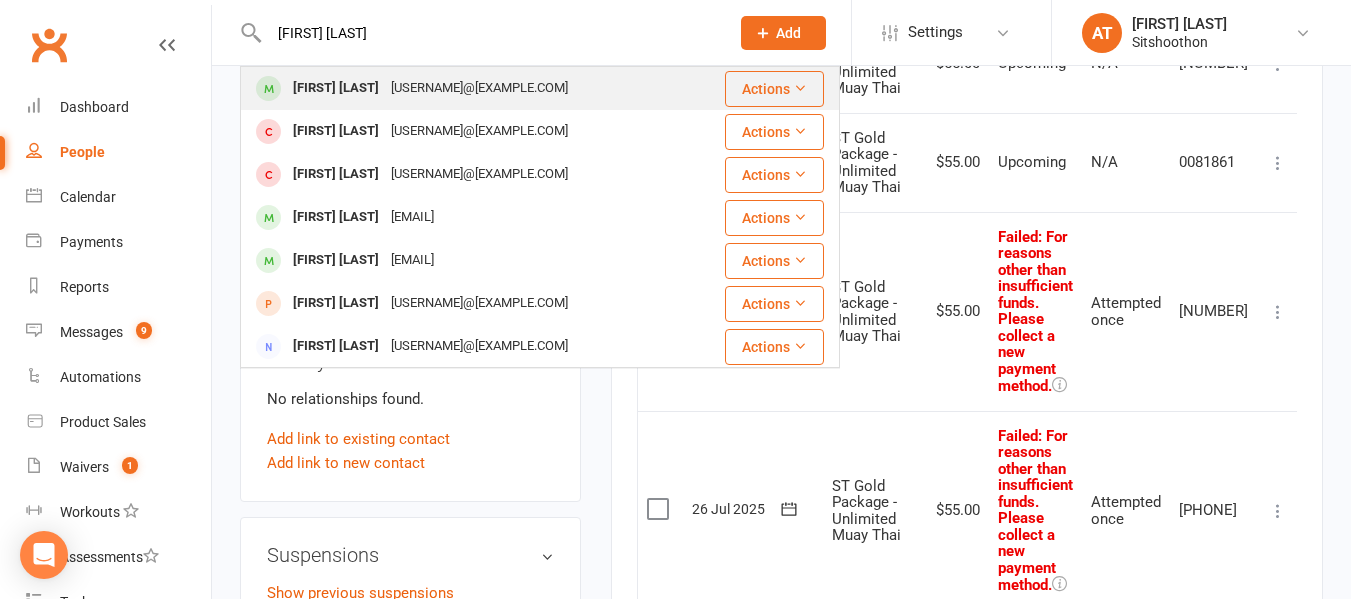 type on "[FIRST] [LAST]" 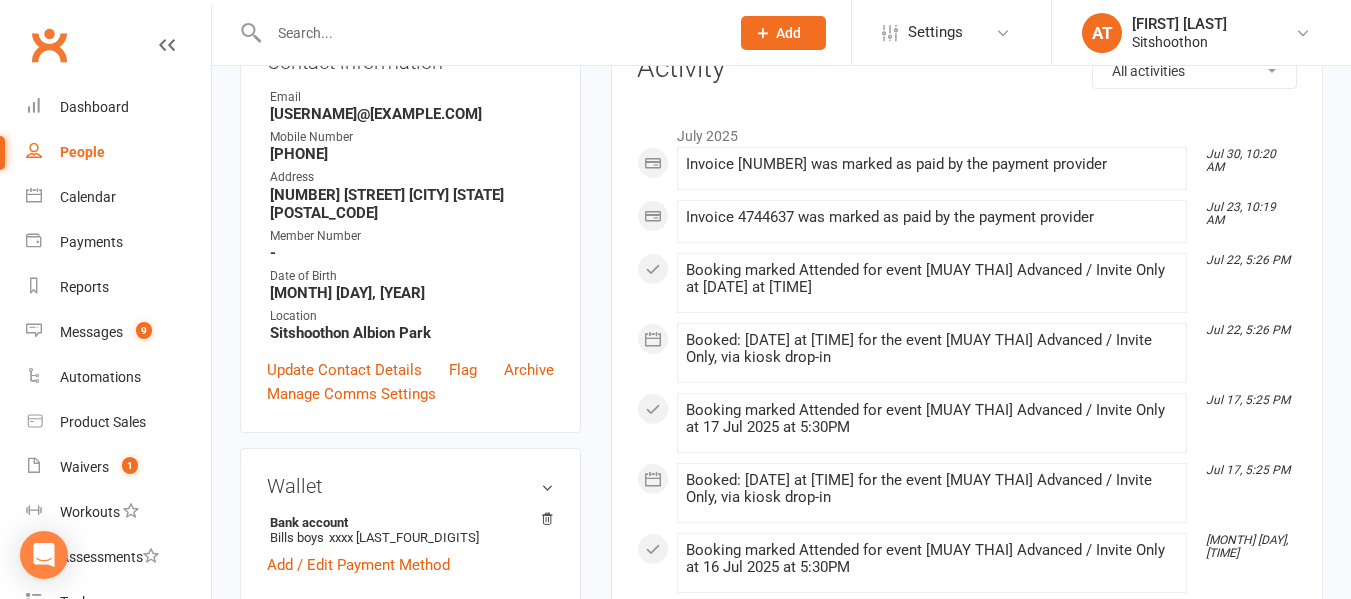 scroll, scrollTop: 0, scrollLeft: 0, axis: both 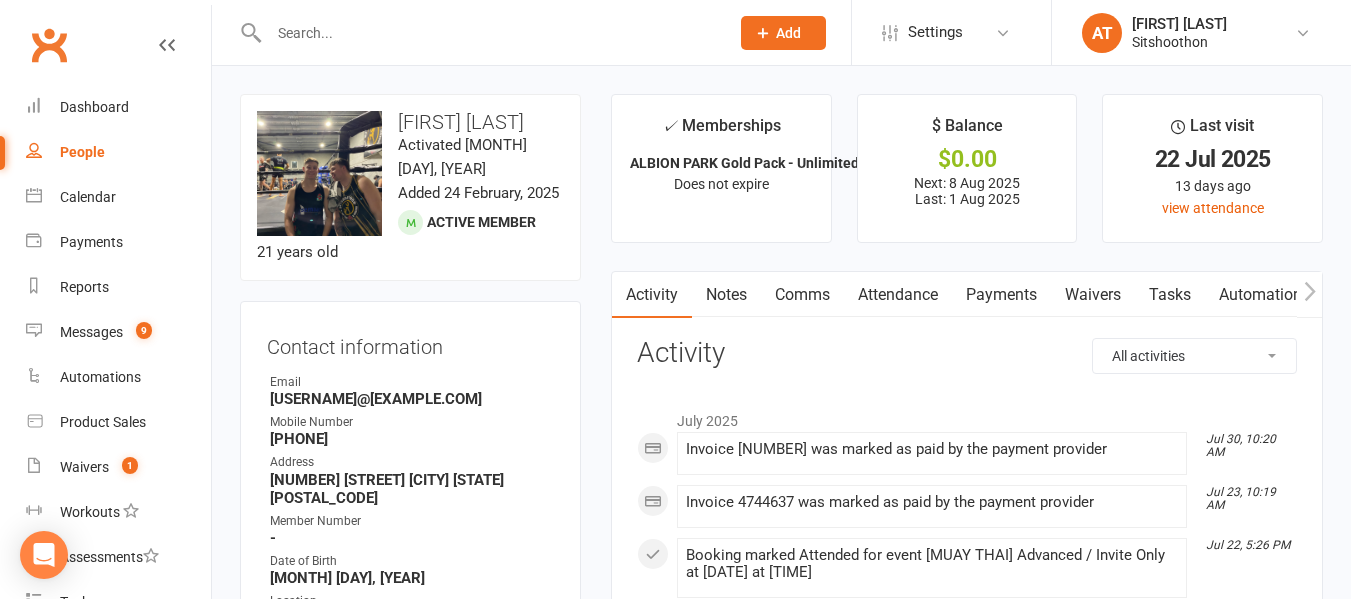 click at bounding box center (489, 33) 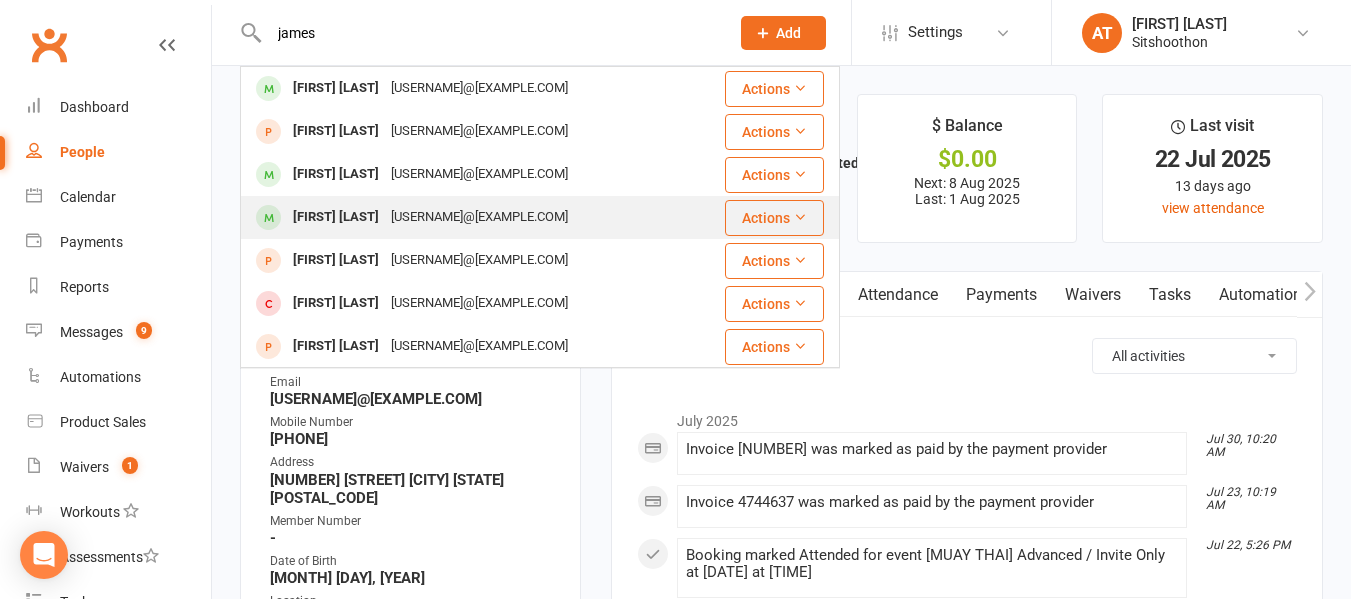type on "james" 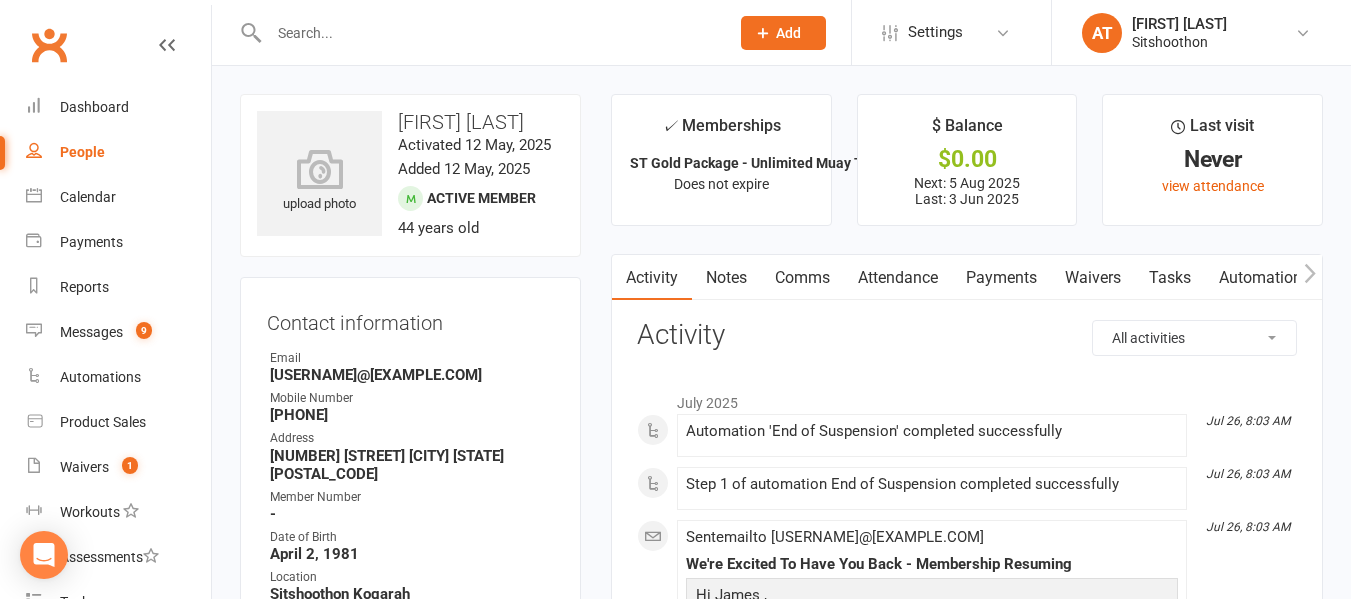 click on "Payments" at bounding box center (1001, 278) 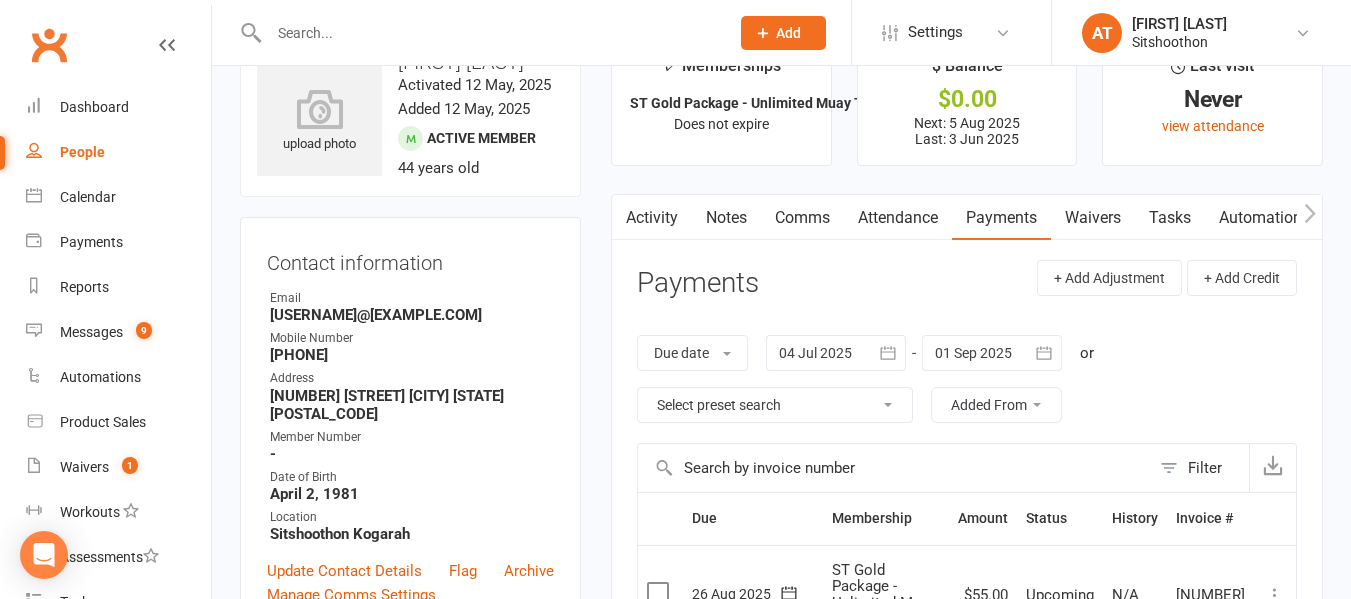 scroll, scrollTop: 0, scrollLeft: 0, axis: both 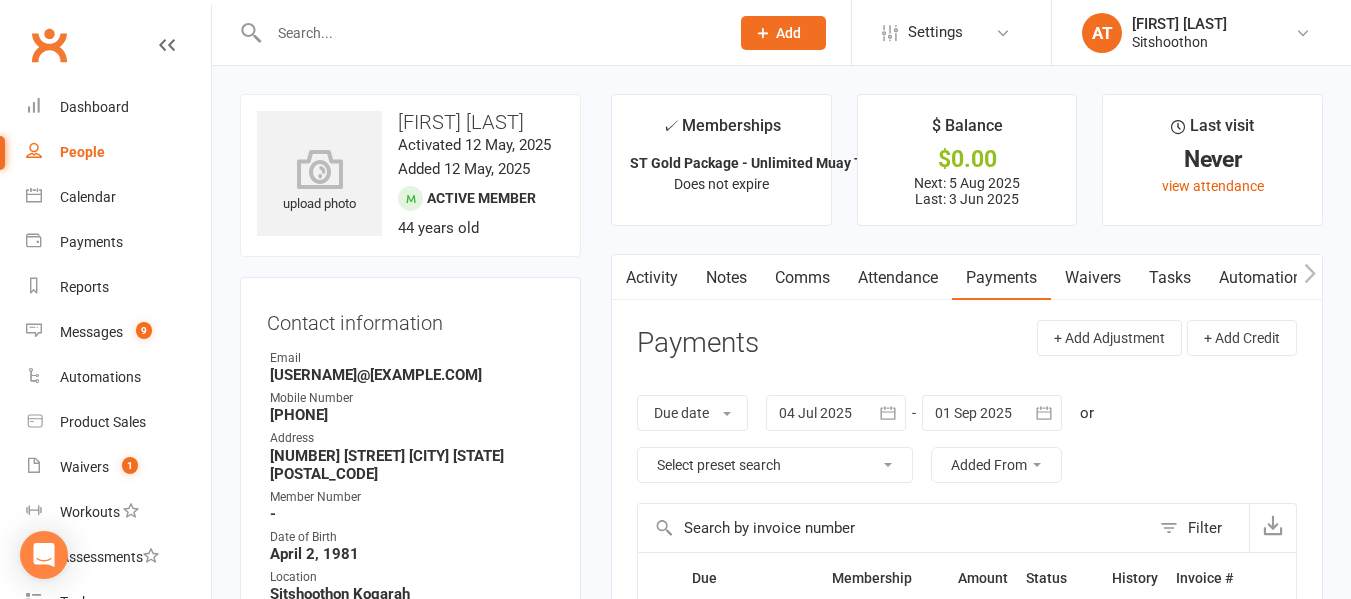 click on "Activity" at bounding box center (652, 278) 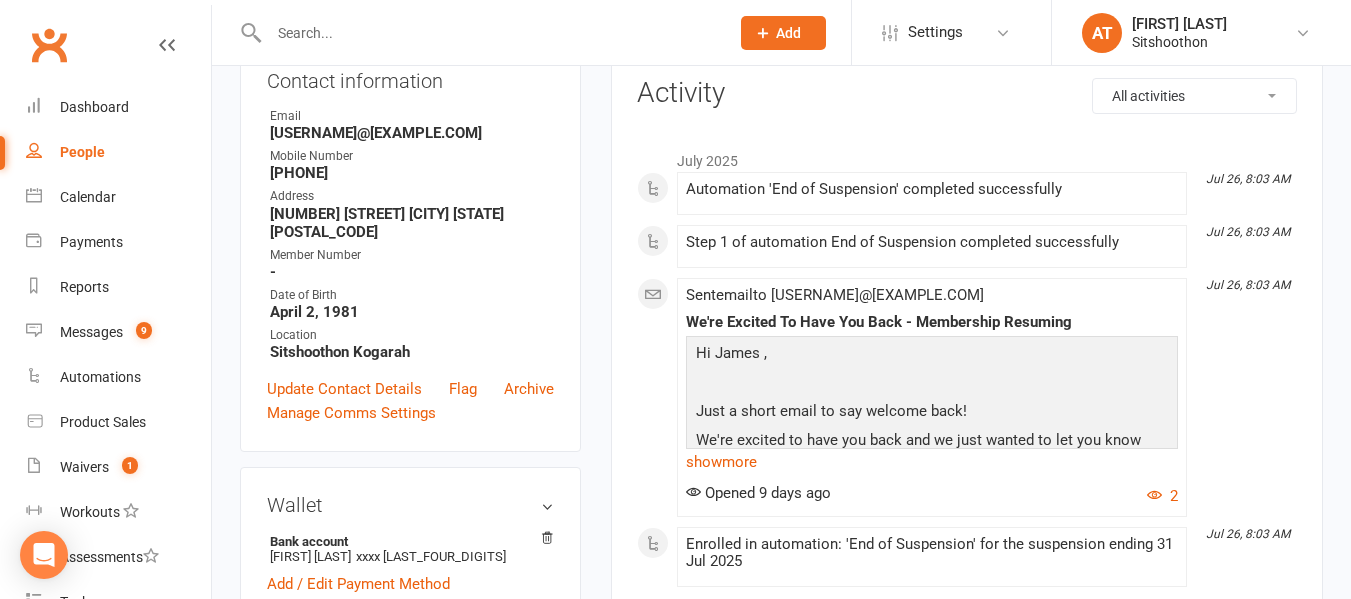scroll, scrollTop: 0, scrollLeft: 0, axis: both 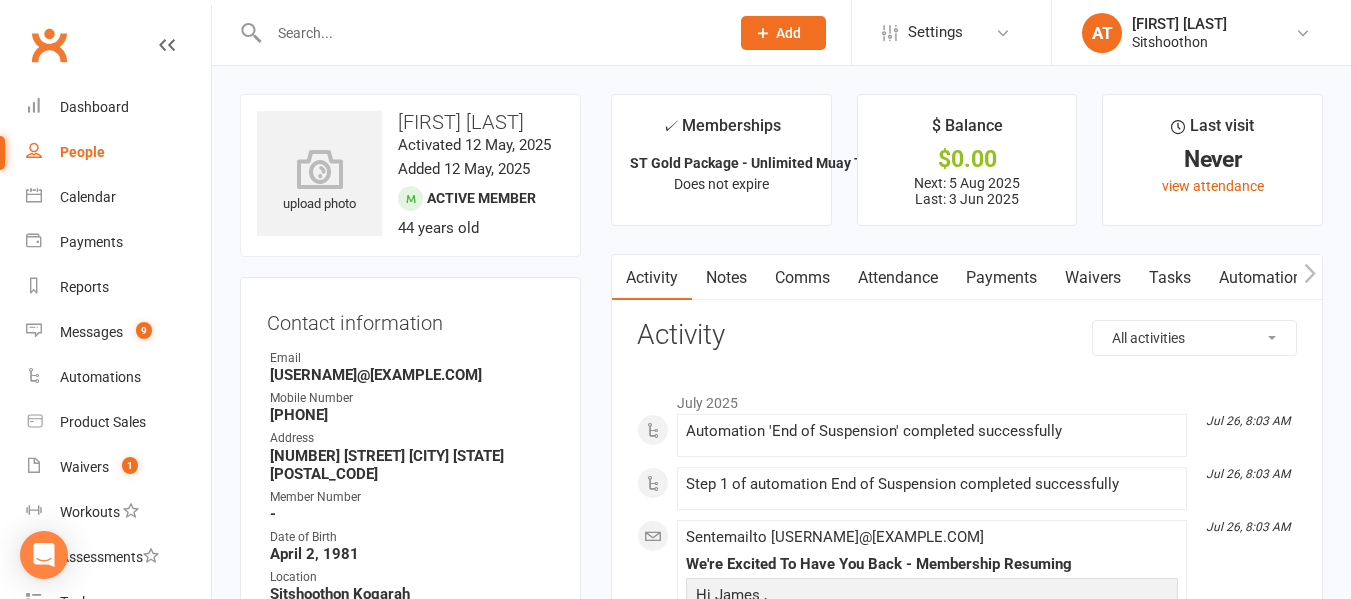 click at bounding box center (489, 33) 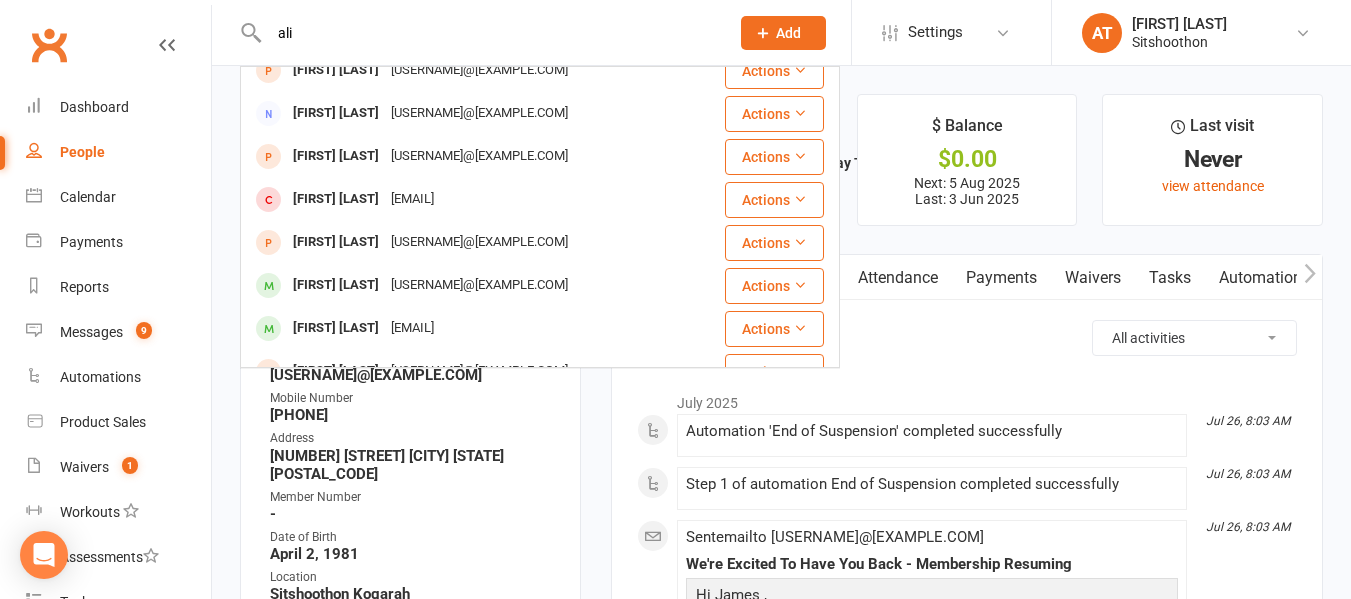 scroll, scrollTop: 278, scrollLeft: 0, axis: vertical 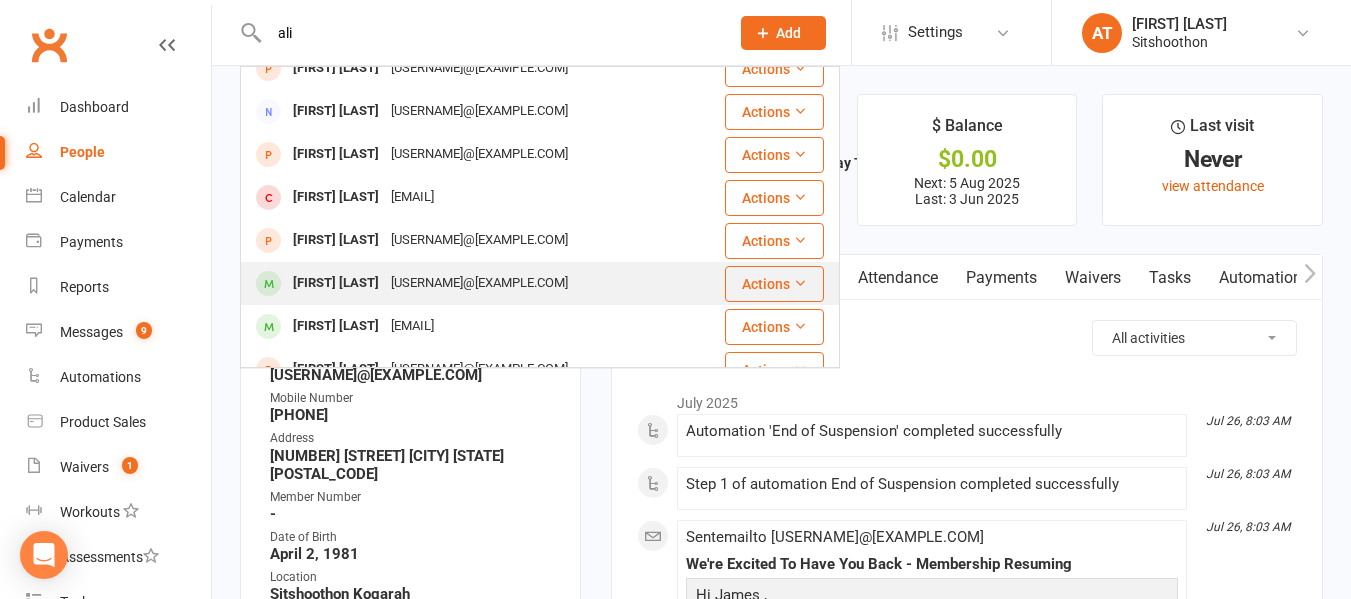 type on "ali" 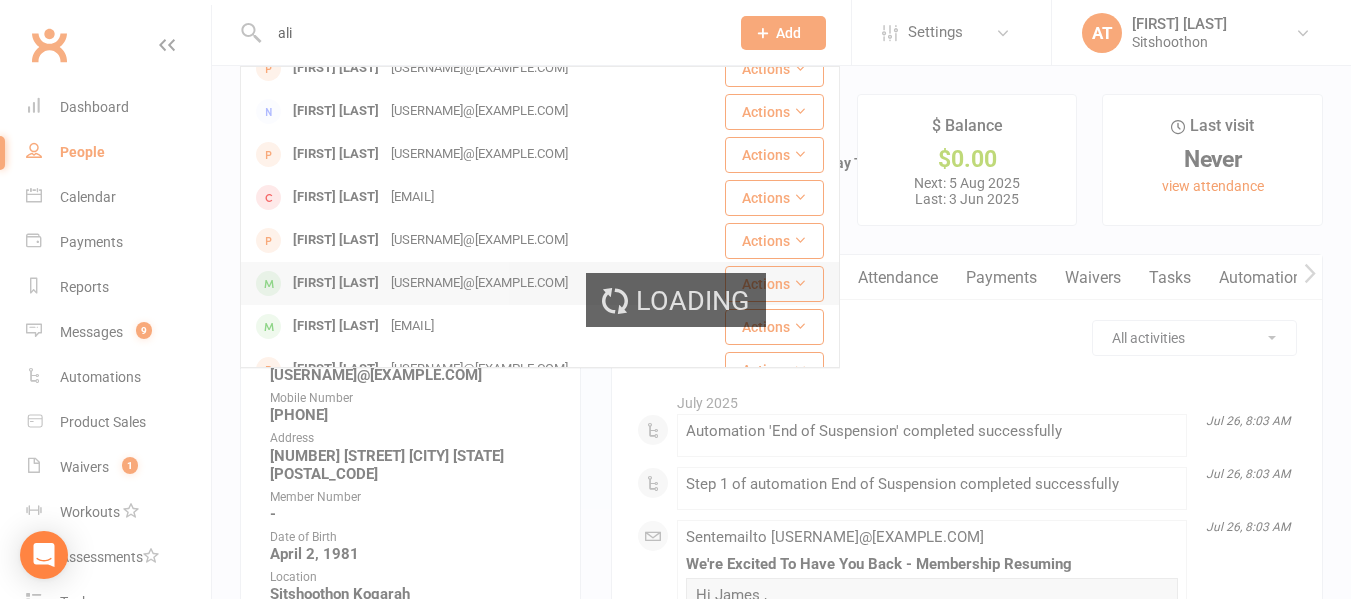 type 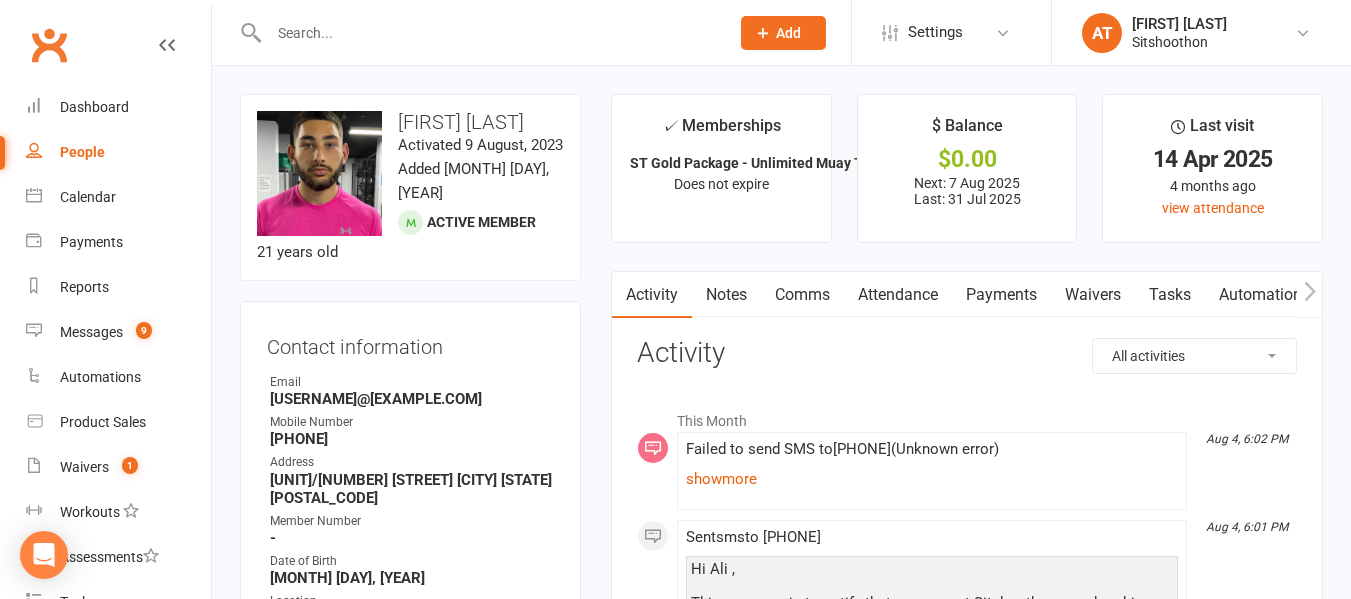 click on "Payments" at bounding box center (1001, 295) 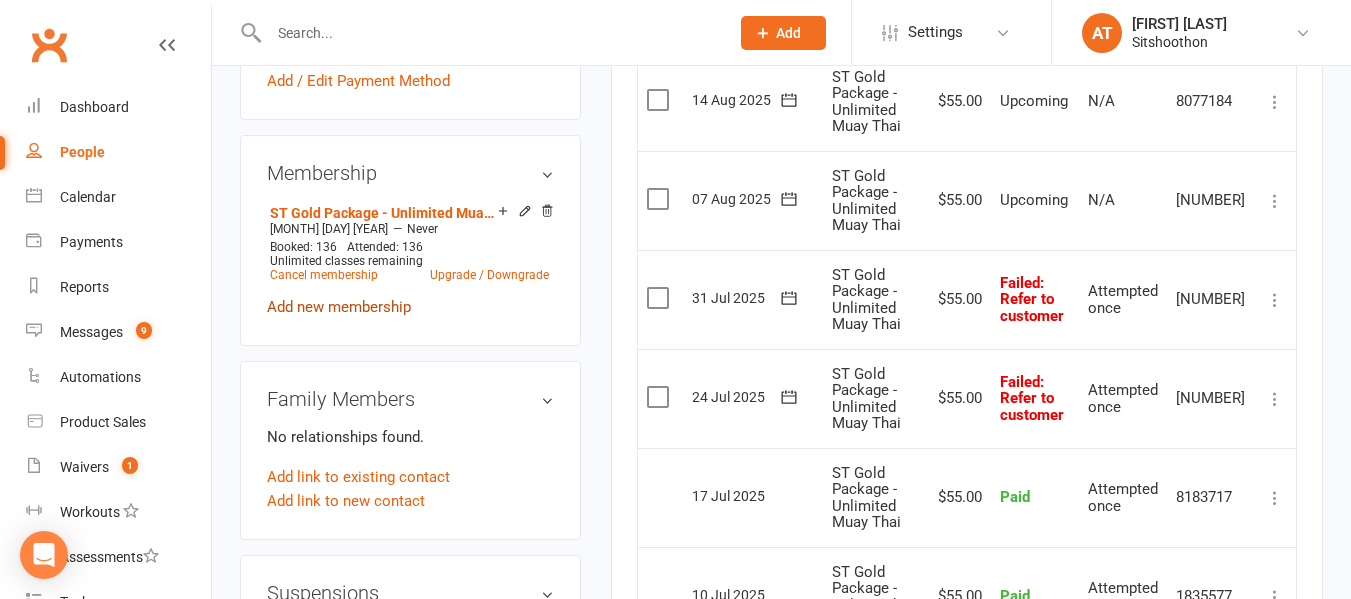 scroll, scrollTop: 0, scrollLeft: 0, axis: both 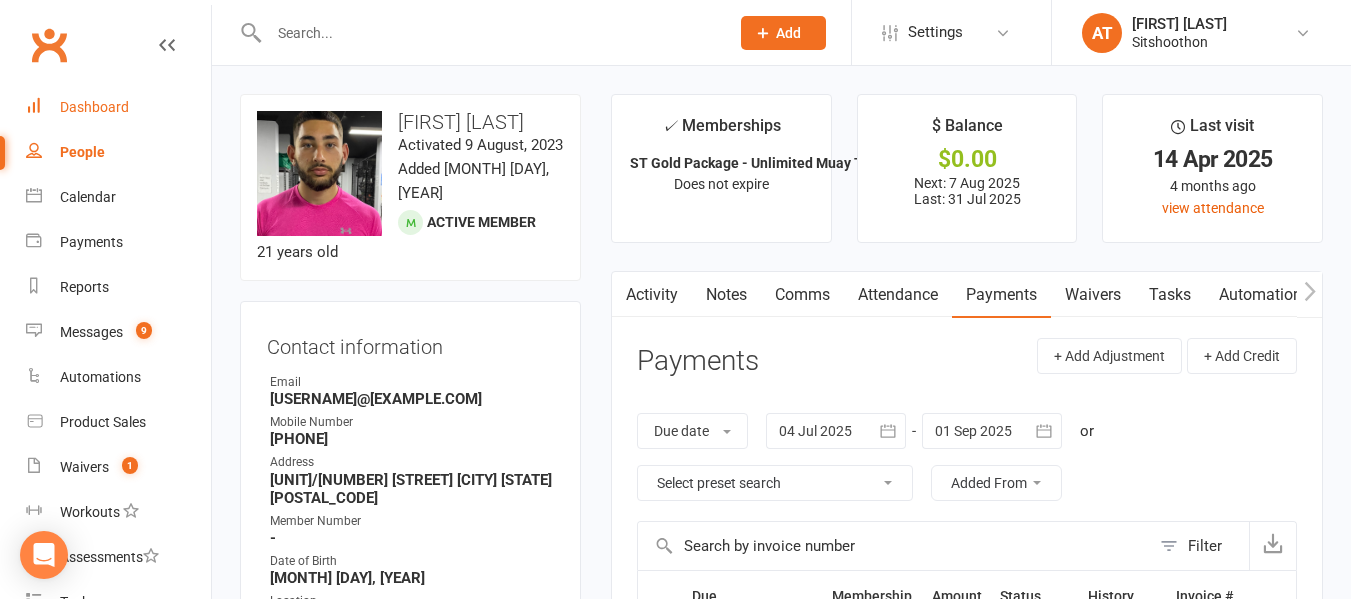 click on "Dashboard" at bounding box center [94, 107] 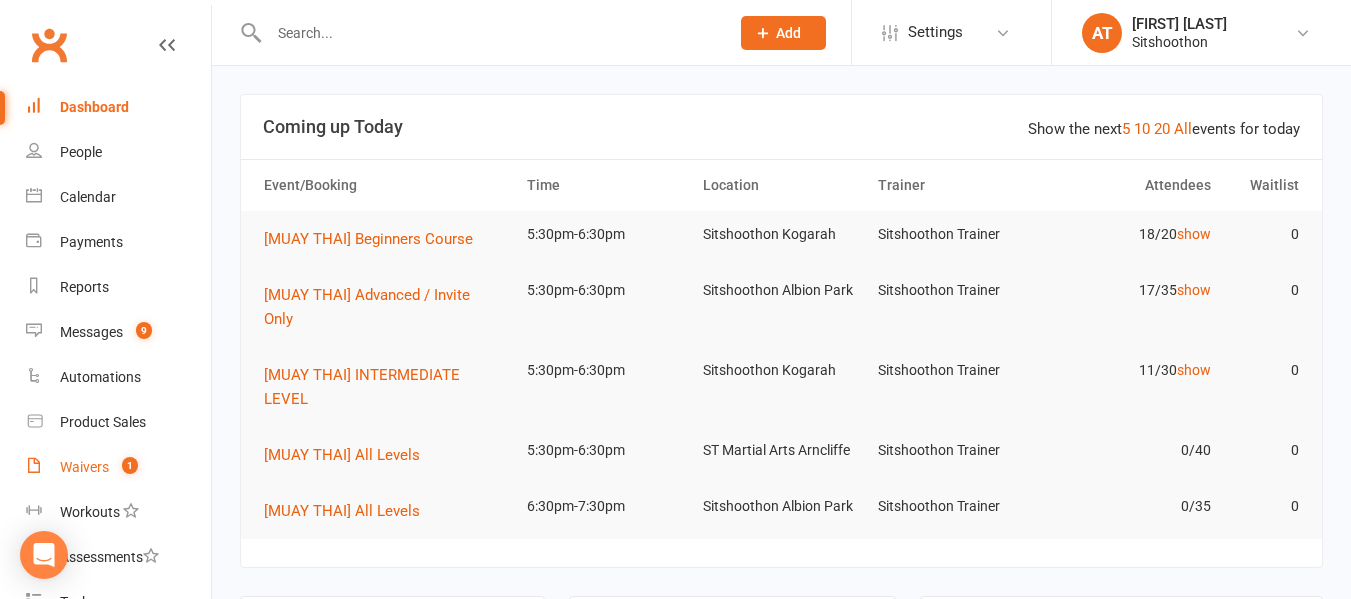 click on "Waivers" at bounding box center [84, 467] 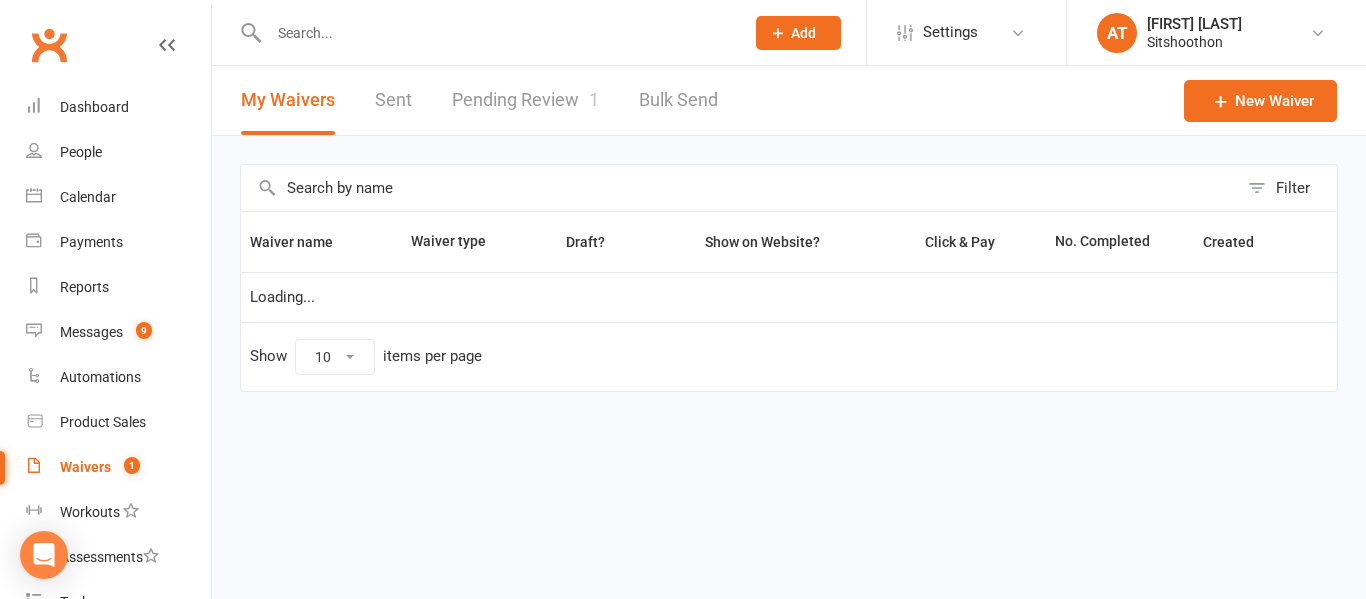 select on "100" 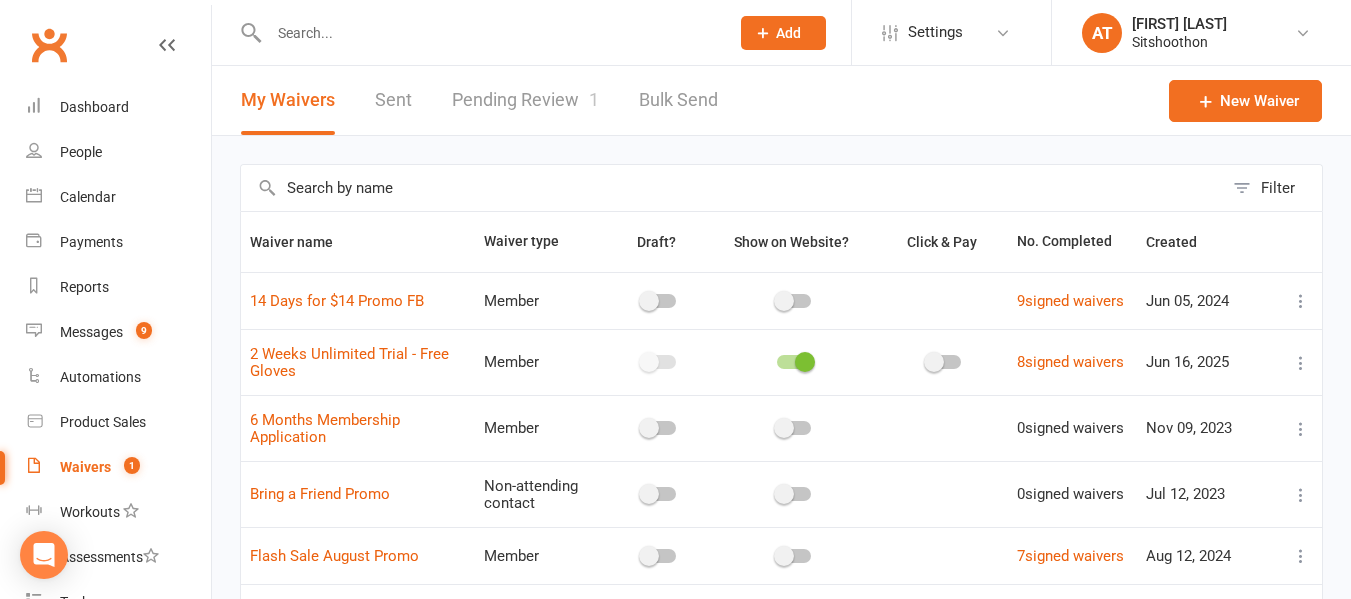 click on "Pending Review 1" at bounding box center [525, 100] 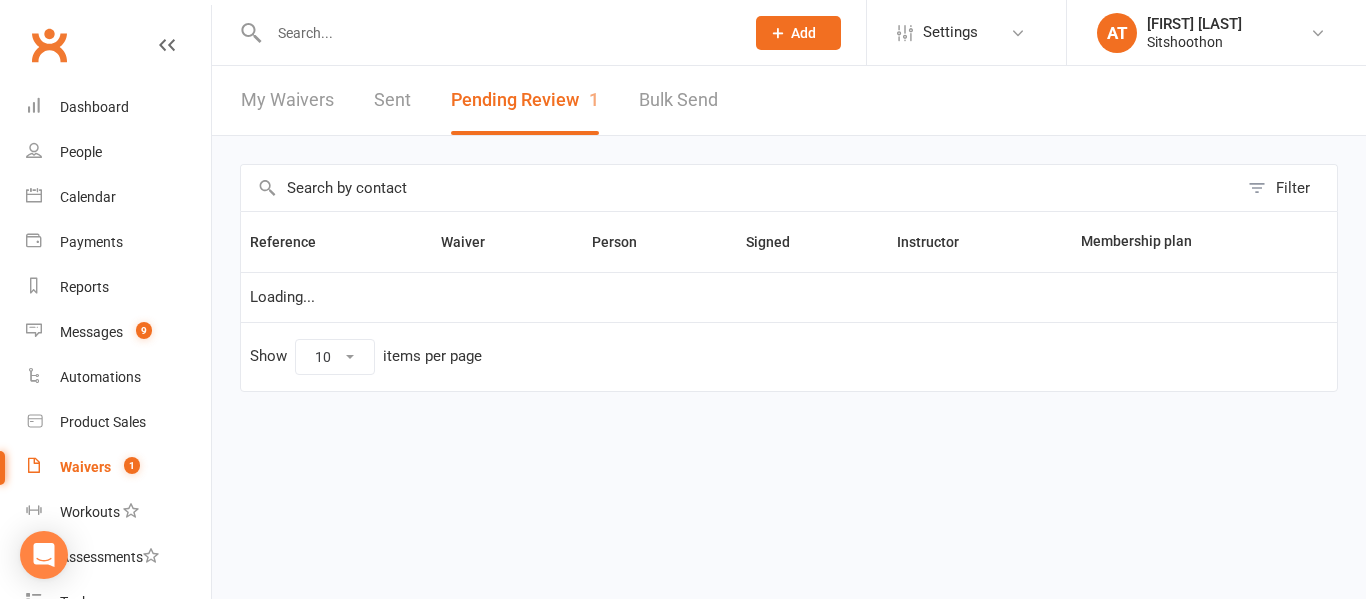select on "25" 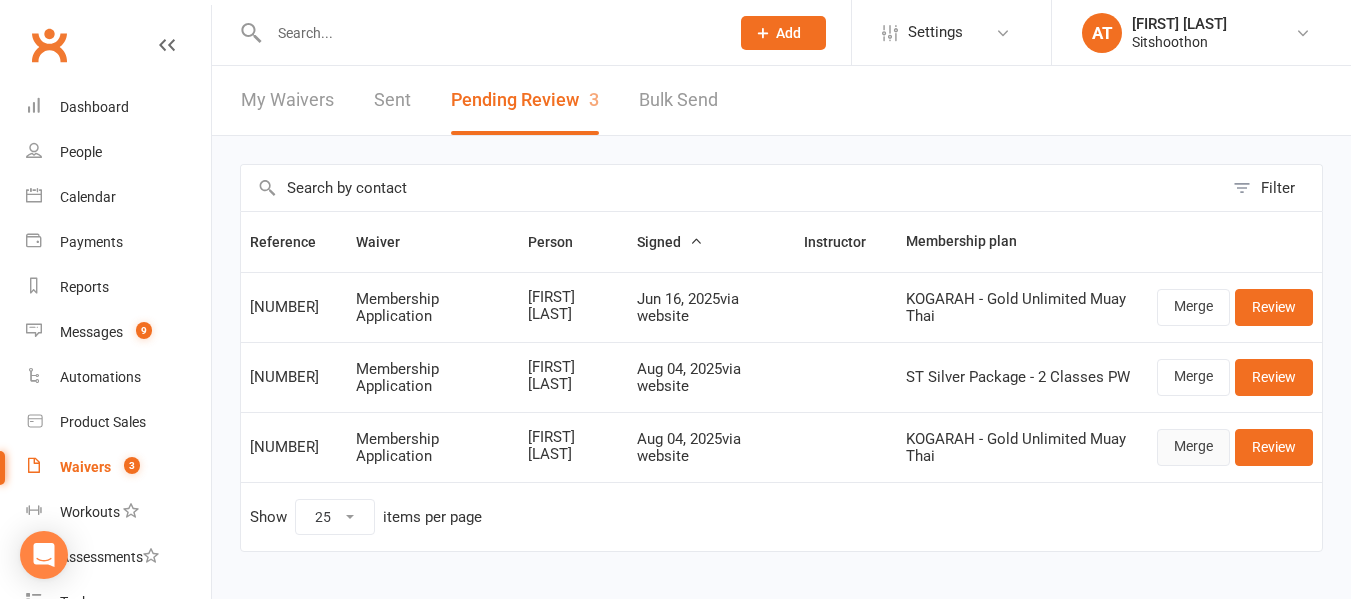 click on "Merge" at bounding box center (1193, 447) 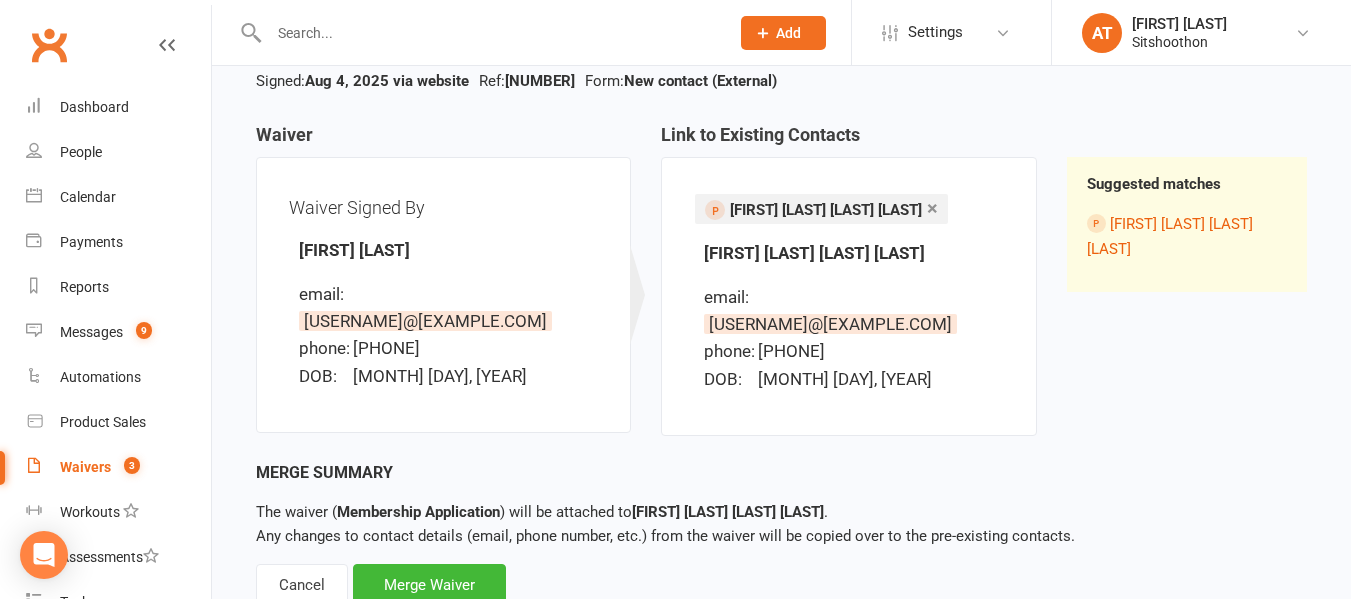 scroll, scrollTop: 196, scrollLeft: 0, axis: vertical 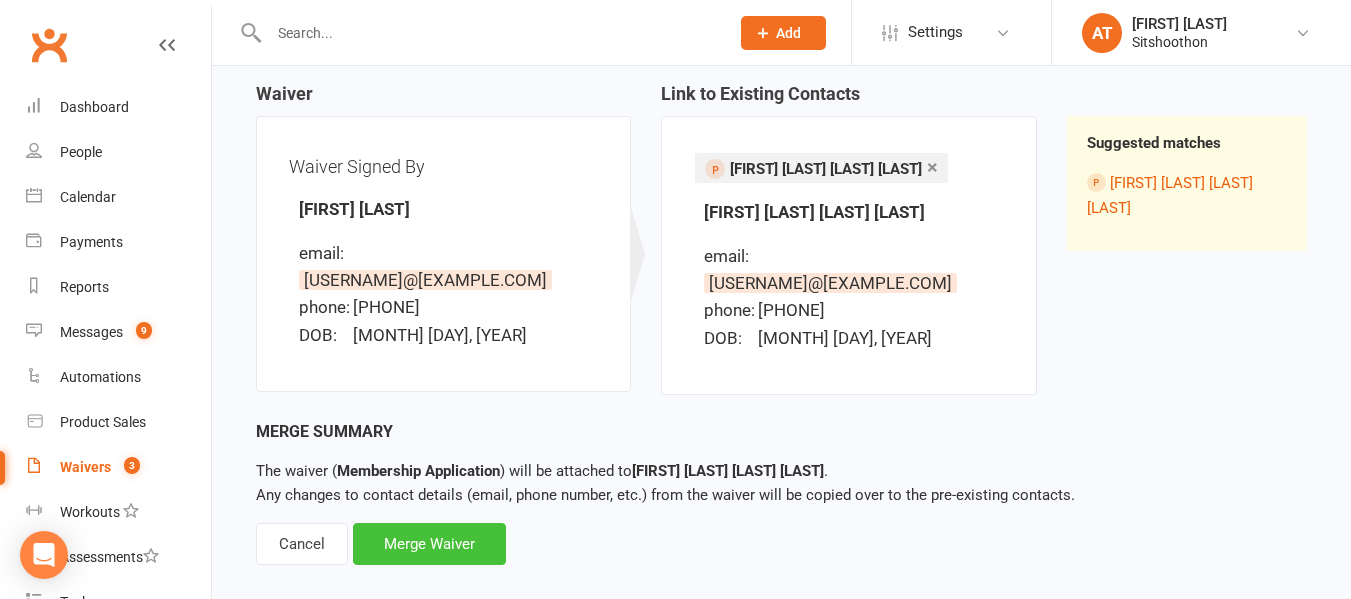 click on "Merge Waiver" at bounding box center [429, 544] 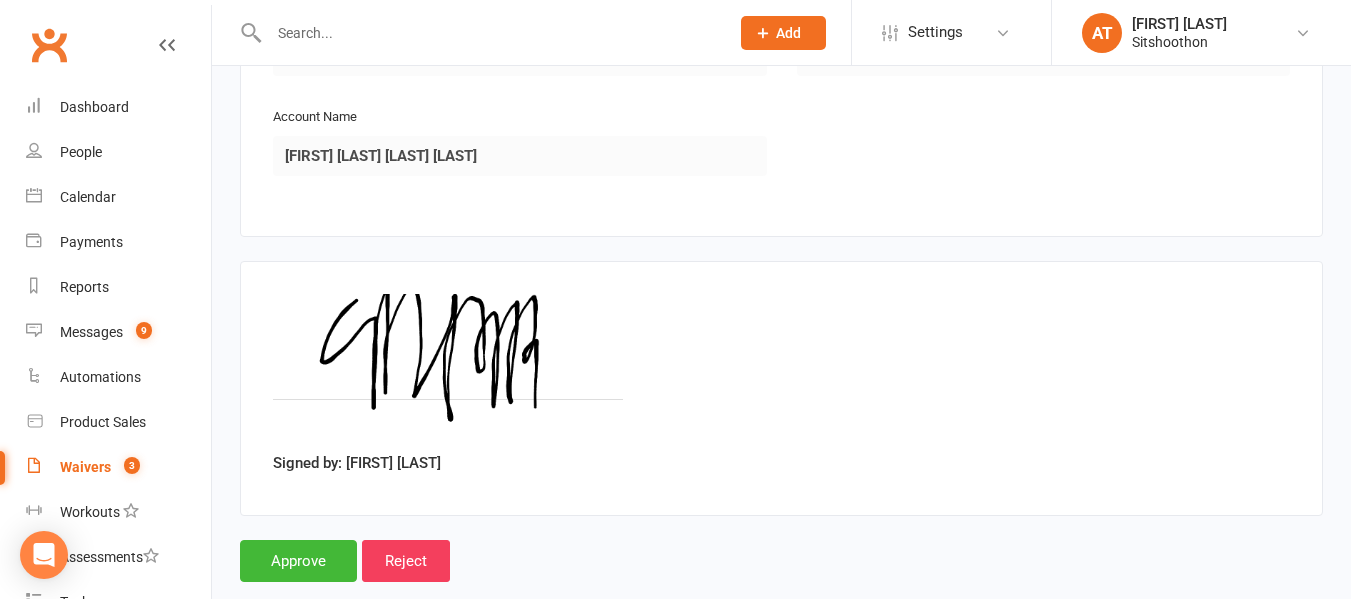 scroll, scrollTop: 2434, scrollLeft: 0, axis: vertical 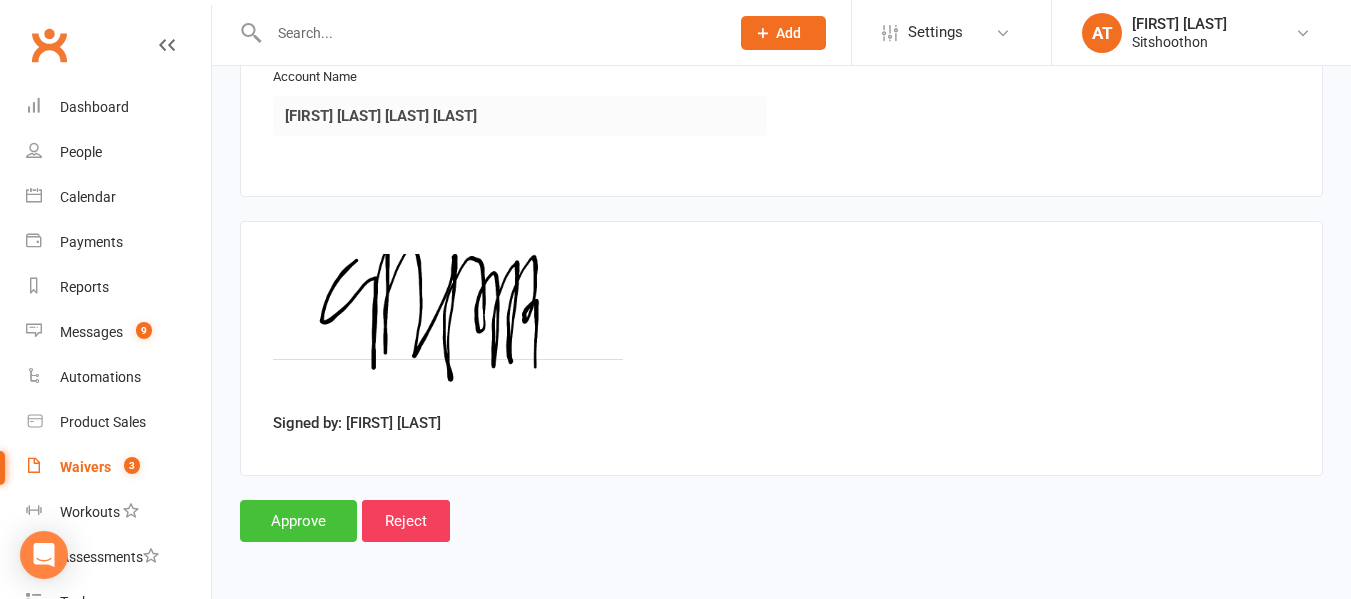 click on "Approve" at bounding box center (298, 521) 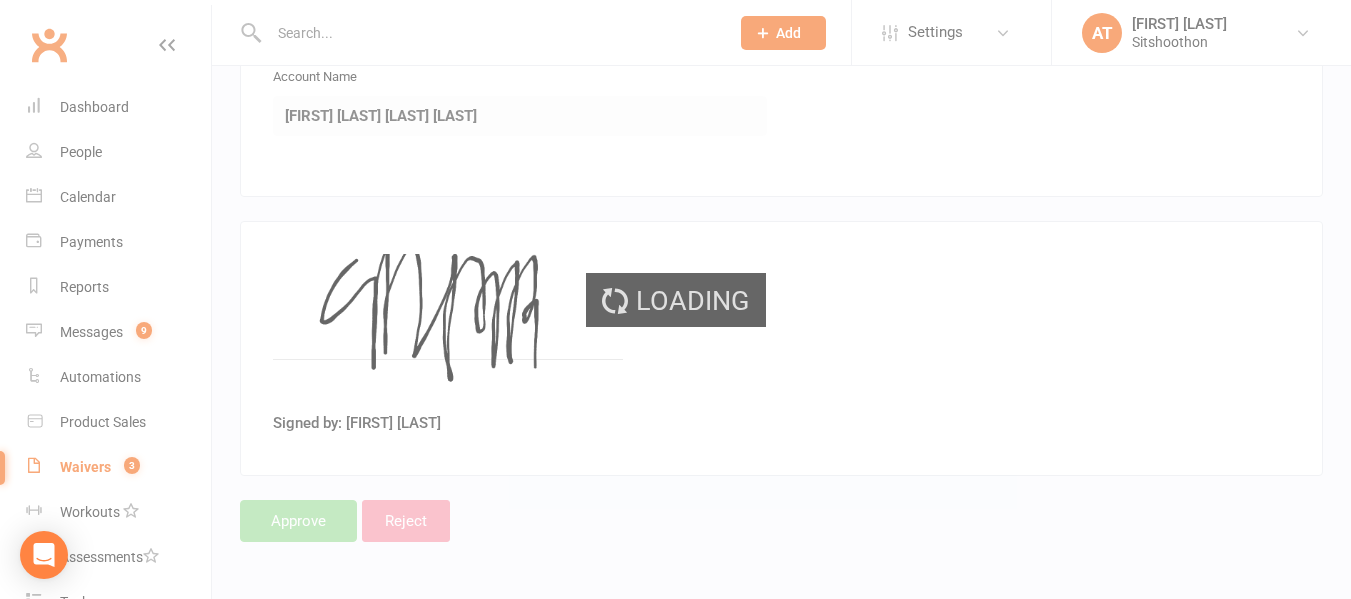 select on "25" 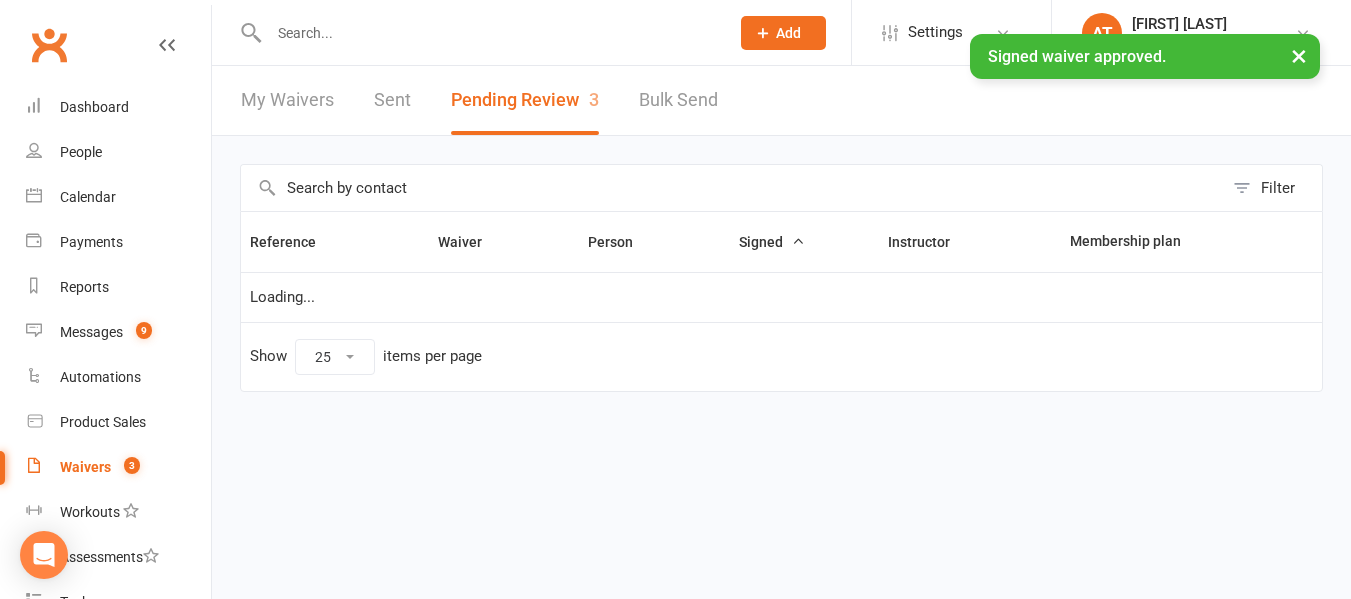 scroll, scrollTop: 0, scrollLeft: 0, axis: both 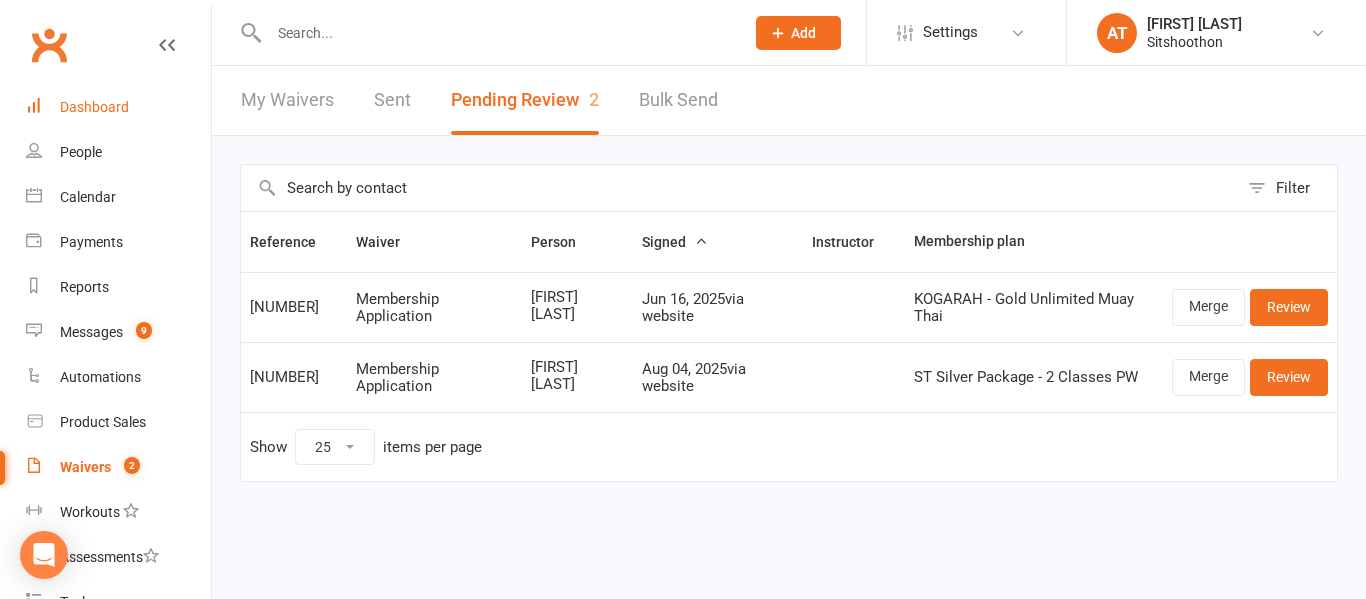 click on "Dashboard" at bounding box center (94, 107) 